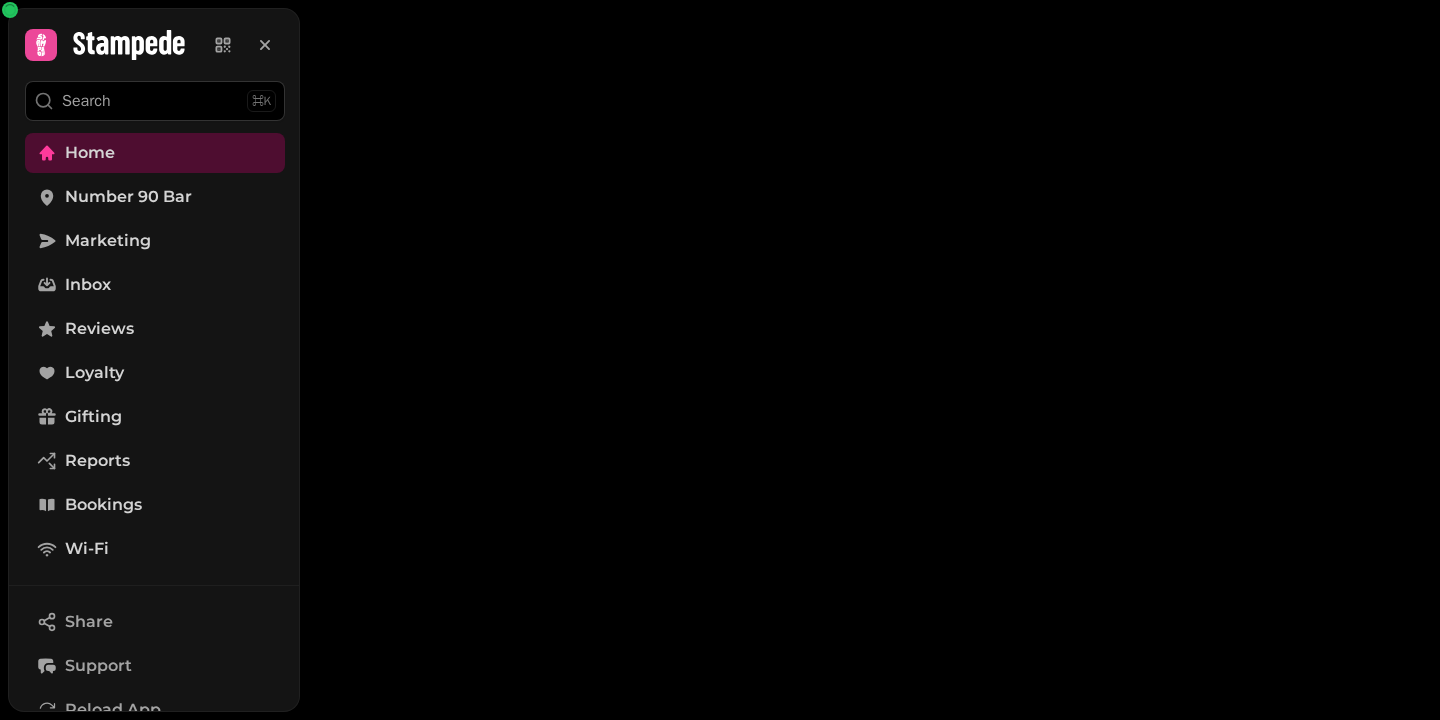 scroll, scrollTop: 0, scrollLeft: 0, axis: both 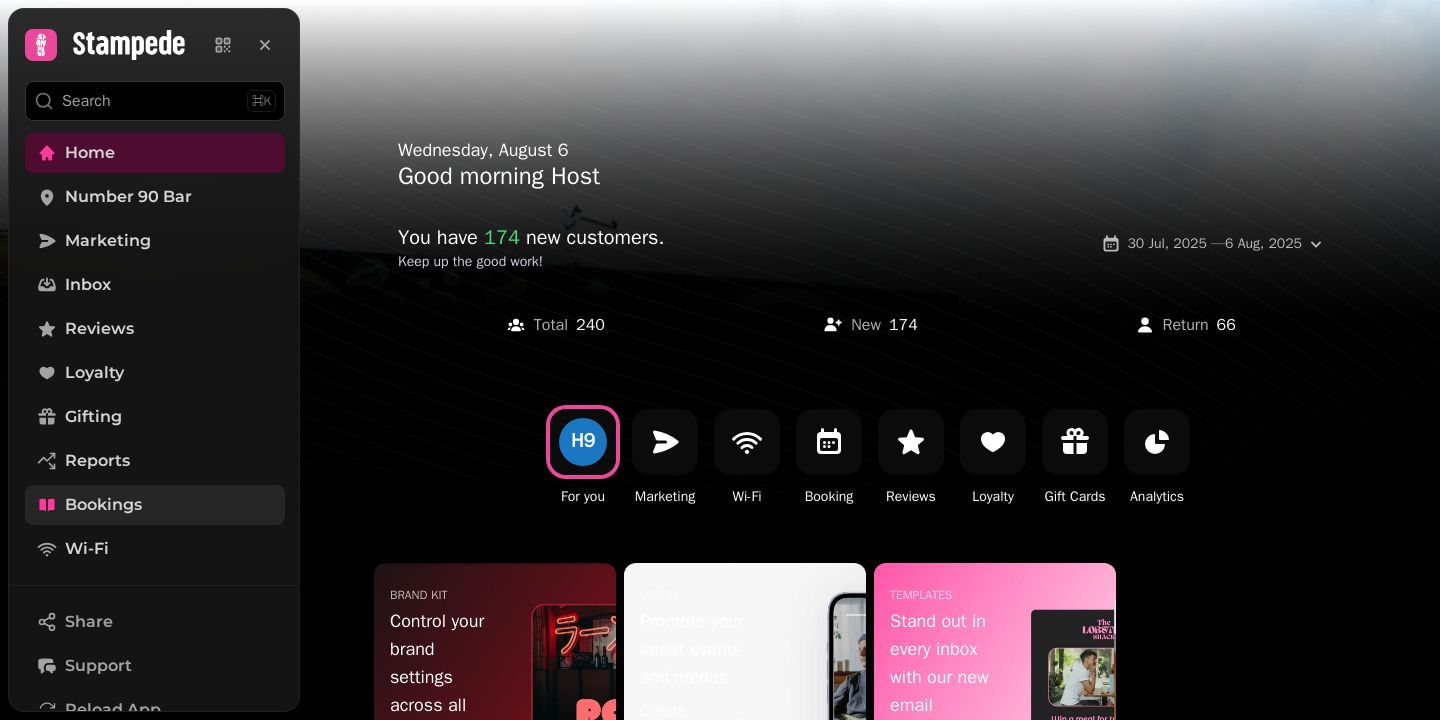 click on "Bookings" at bounding box center [155, 505] 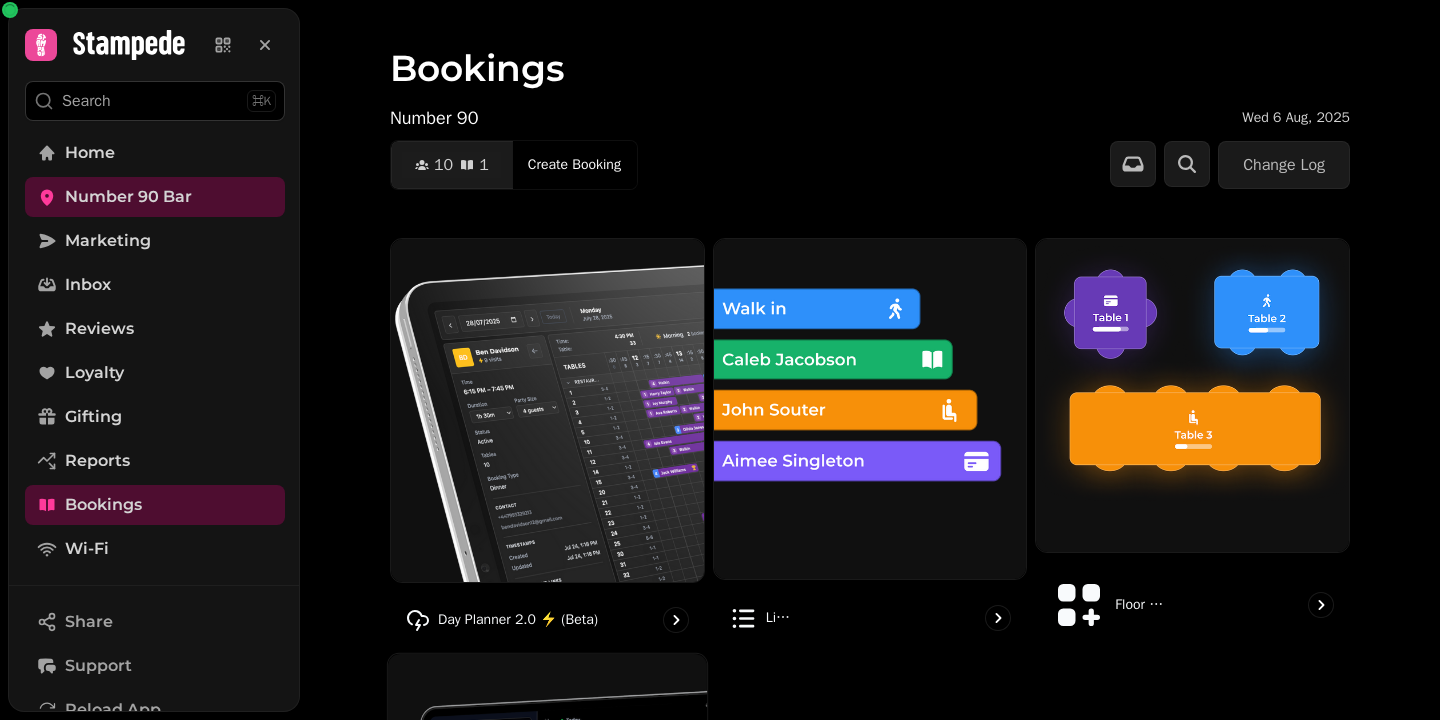 click at bounding box center [547, 813] 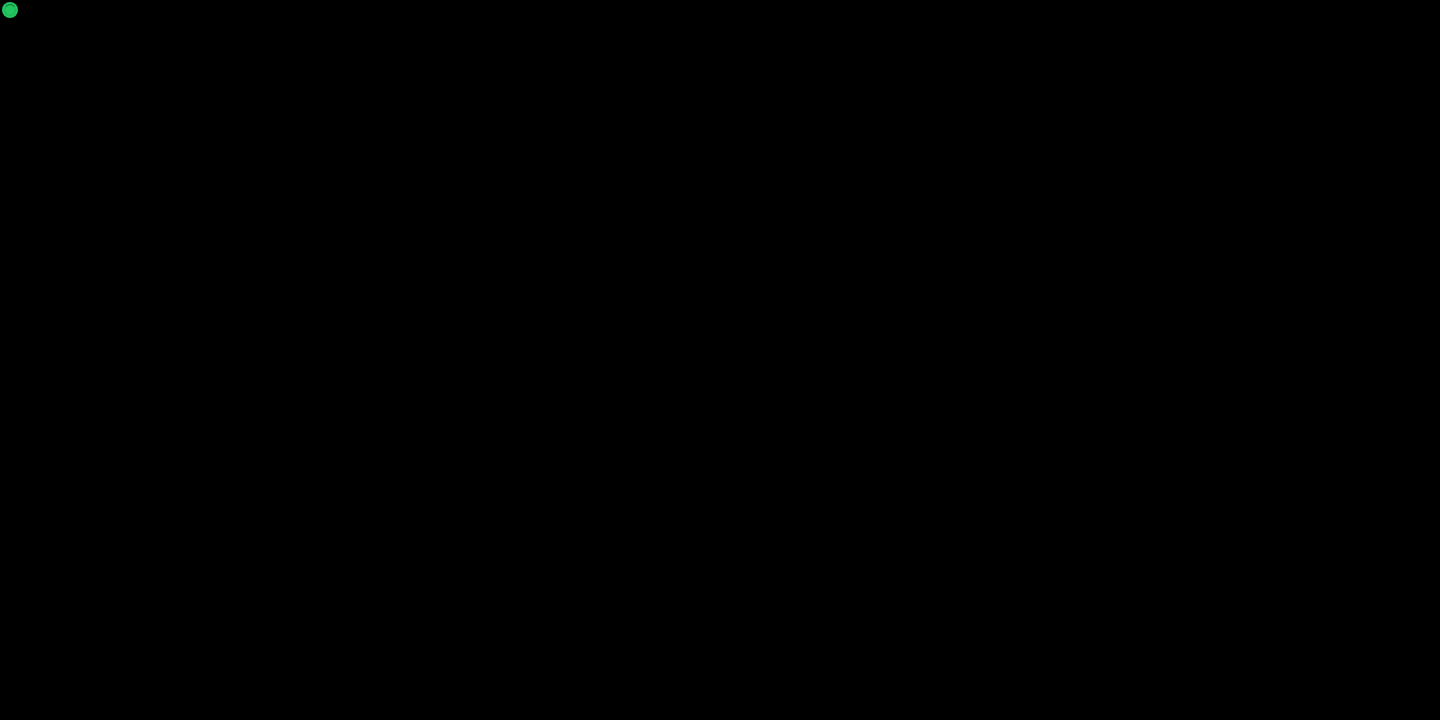 scroll, scrollTop: 0, scrollLeft: 0, axis: both 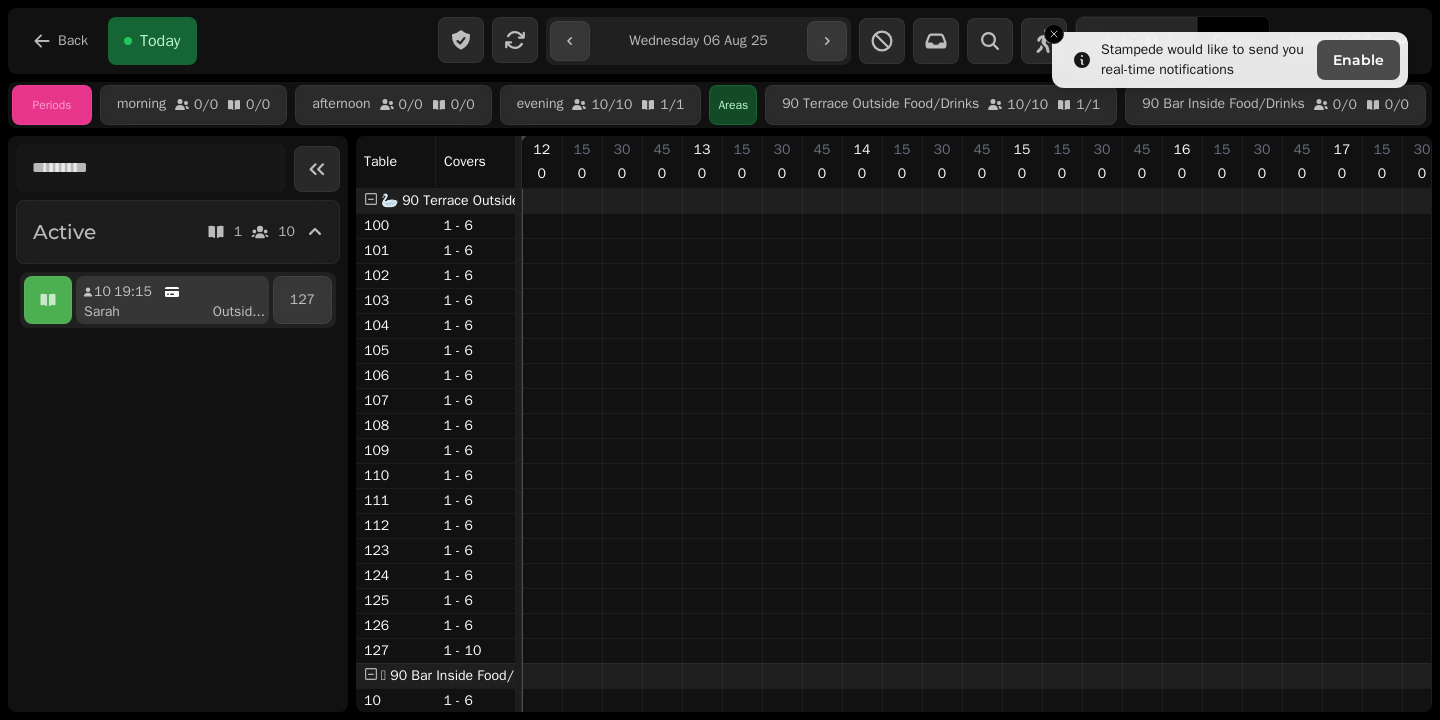 click on "[NUMBER] [TIME] [FIRST] Outsid ..." at bounding box center (172, 300) 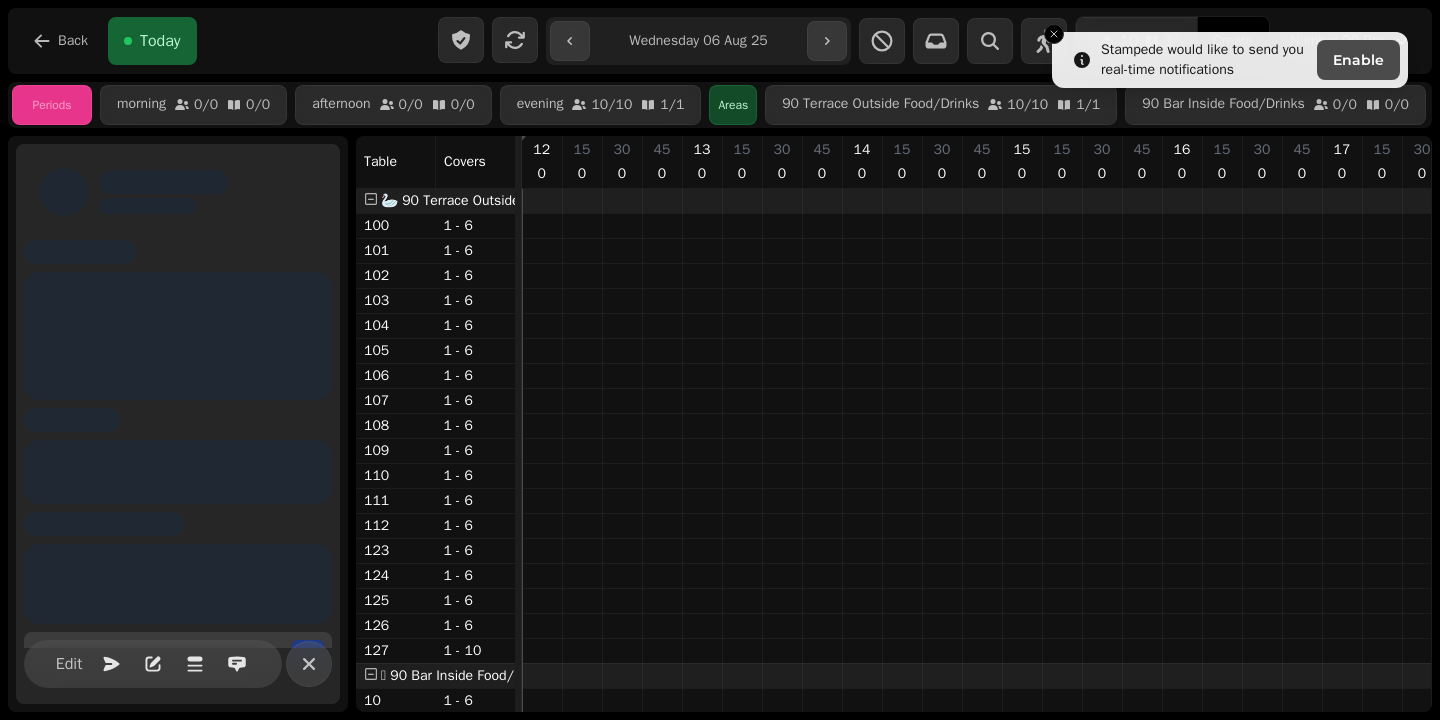scroll, scrollTop: 0, scrollLeft: 891, axis: horizontal 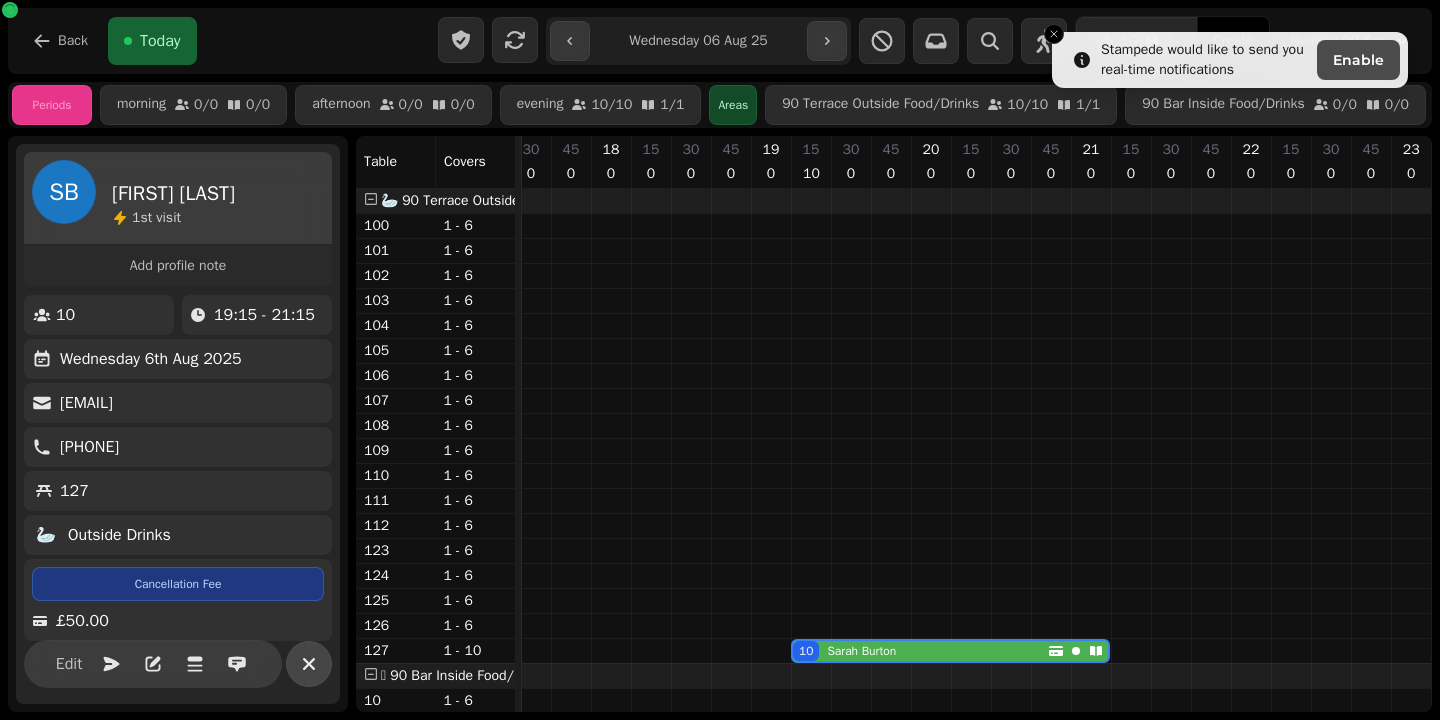 click at bounding box center [309, 664] 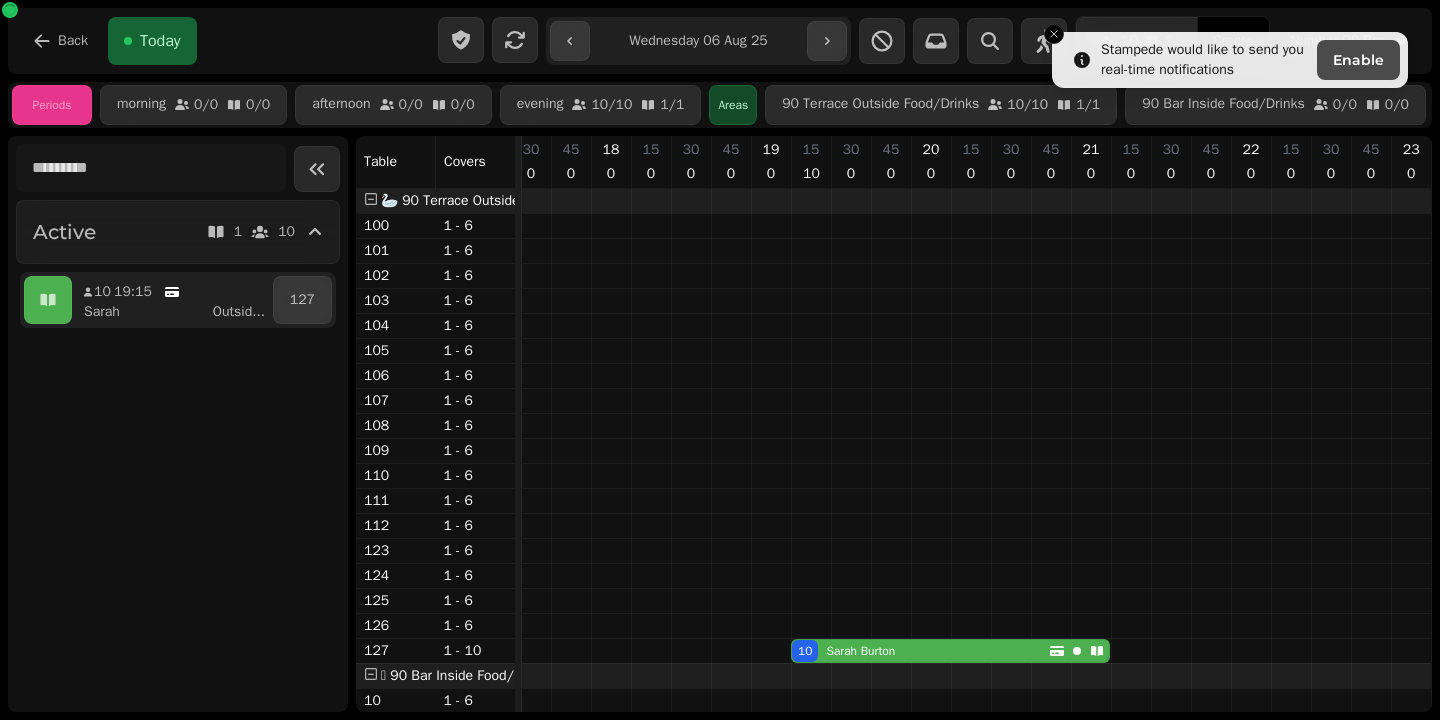 click on "**********" at bounding box center (699, 41) 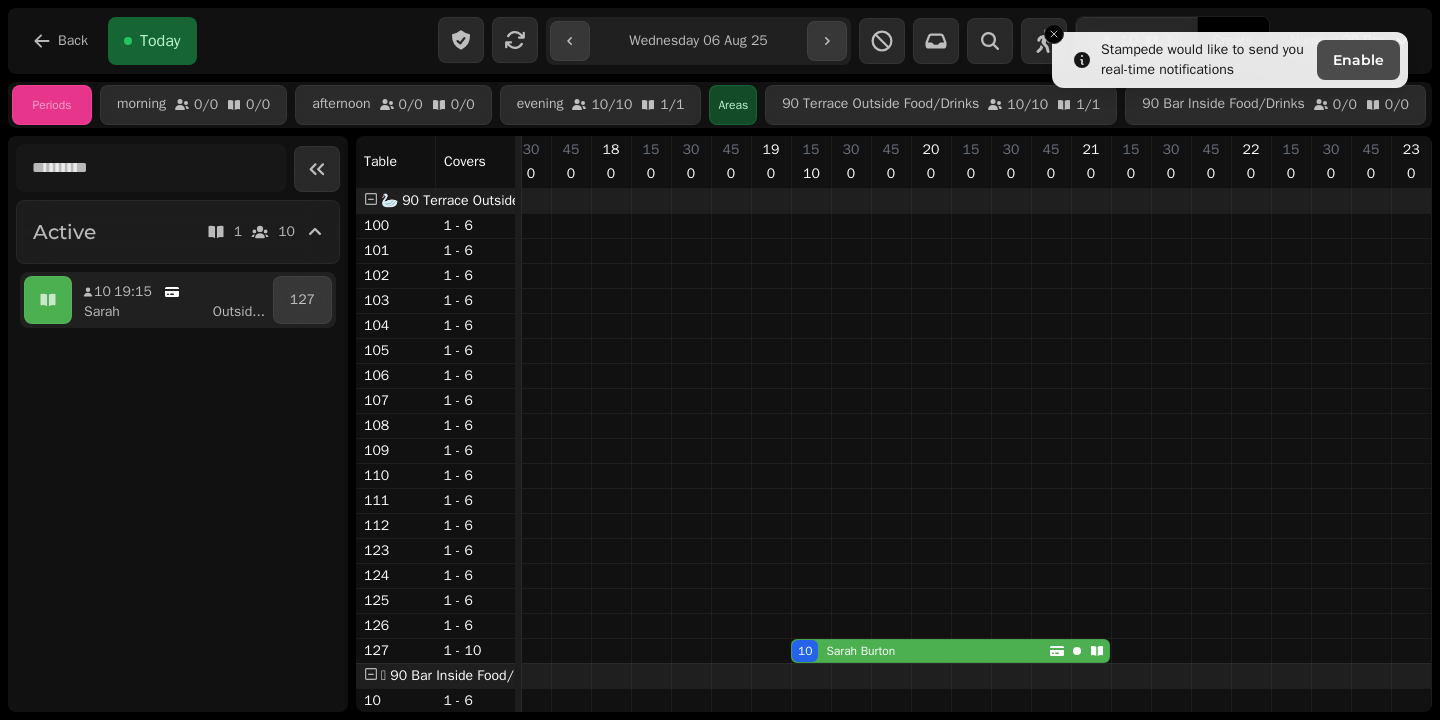 type on "**********" 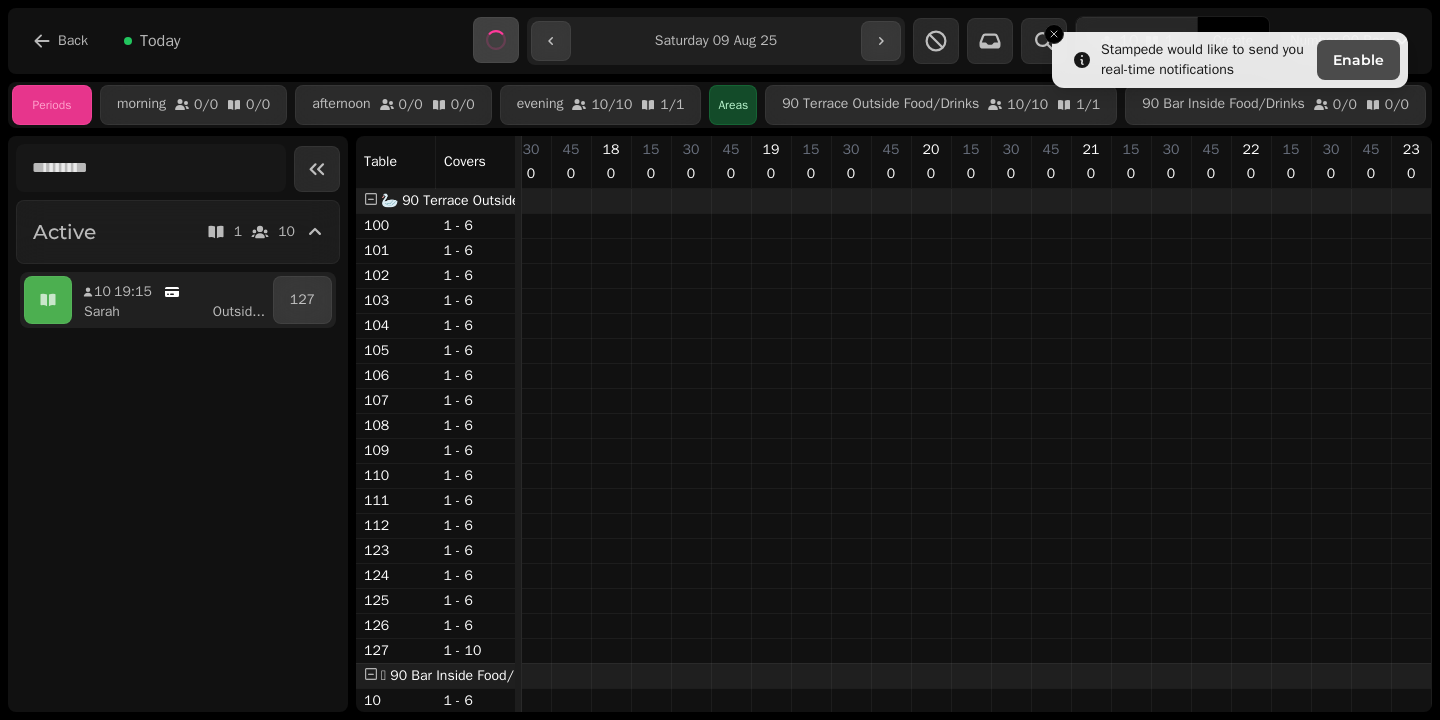 scroll, scrollTop: 0, scrollLeft: 0, axis: both 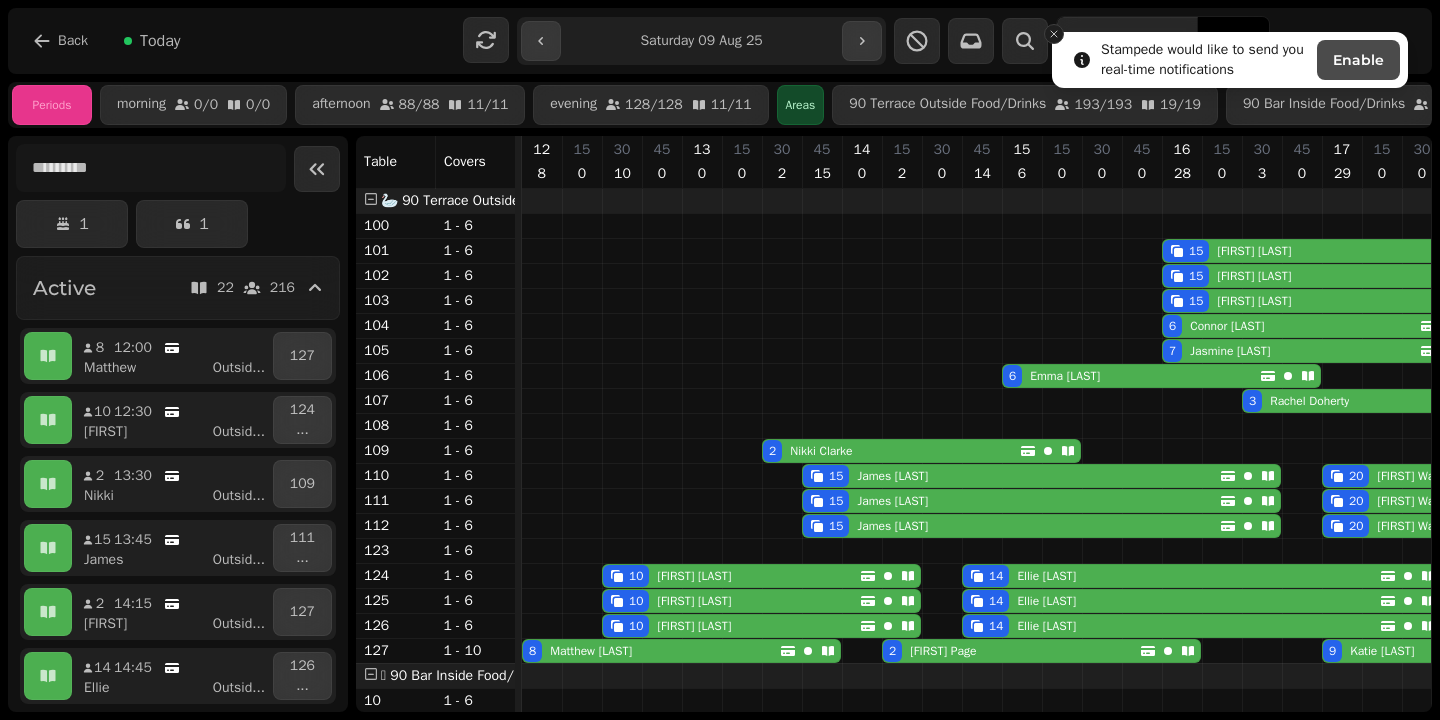 click 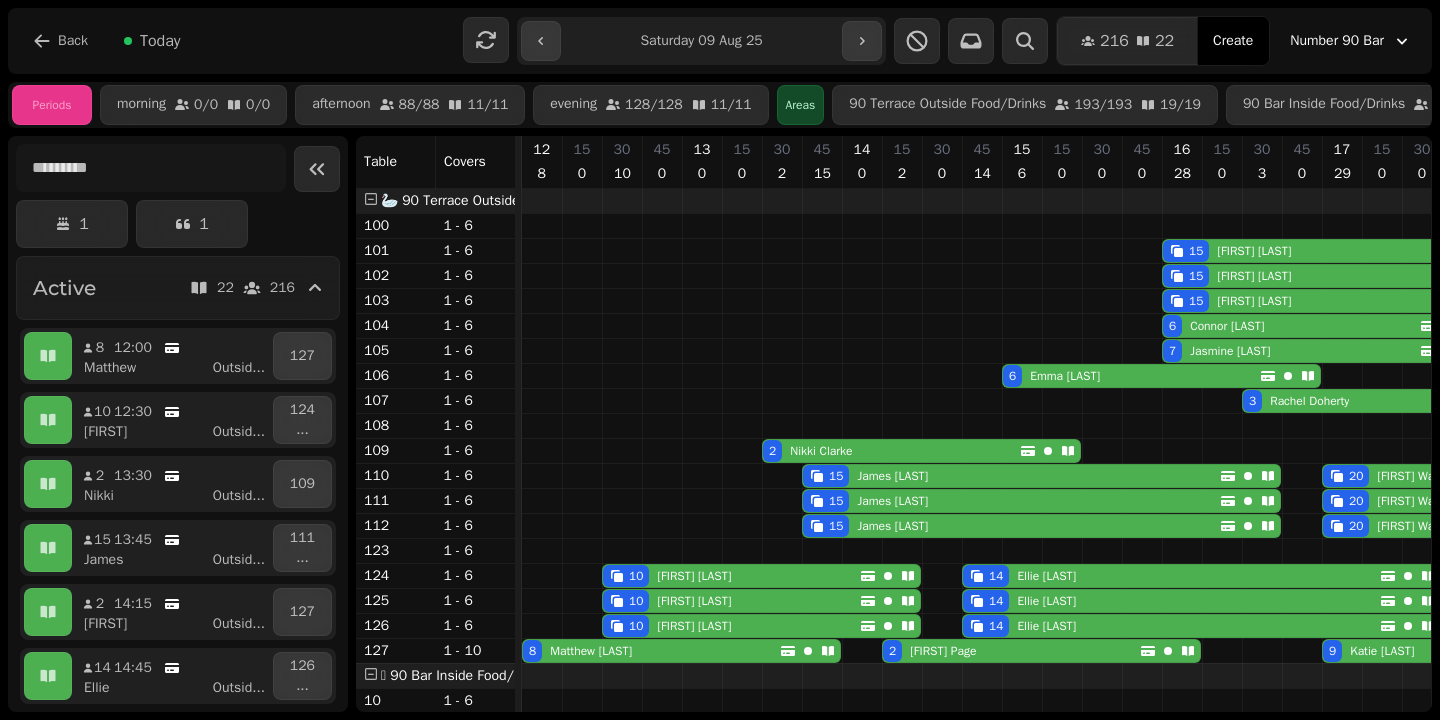 scroll, scrollTop: 0, scrollLeft: 38, axis: horizontal 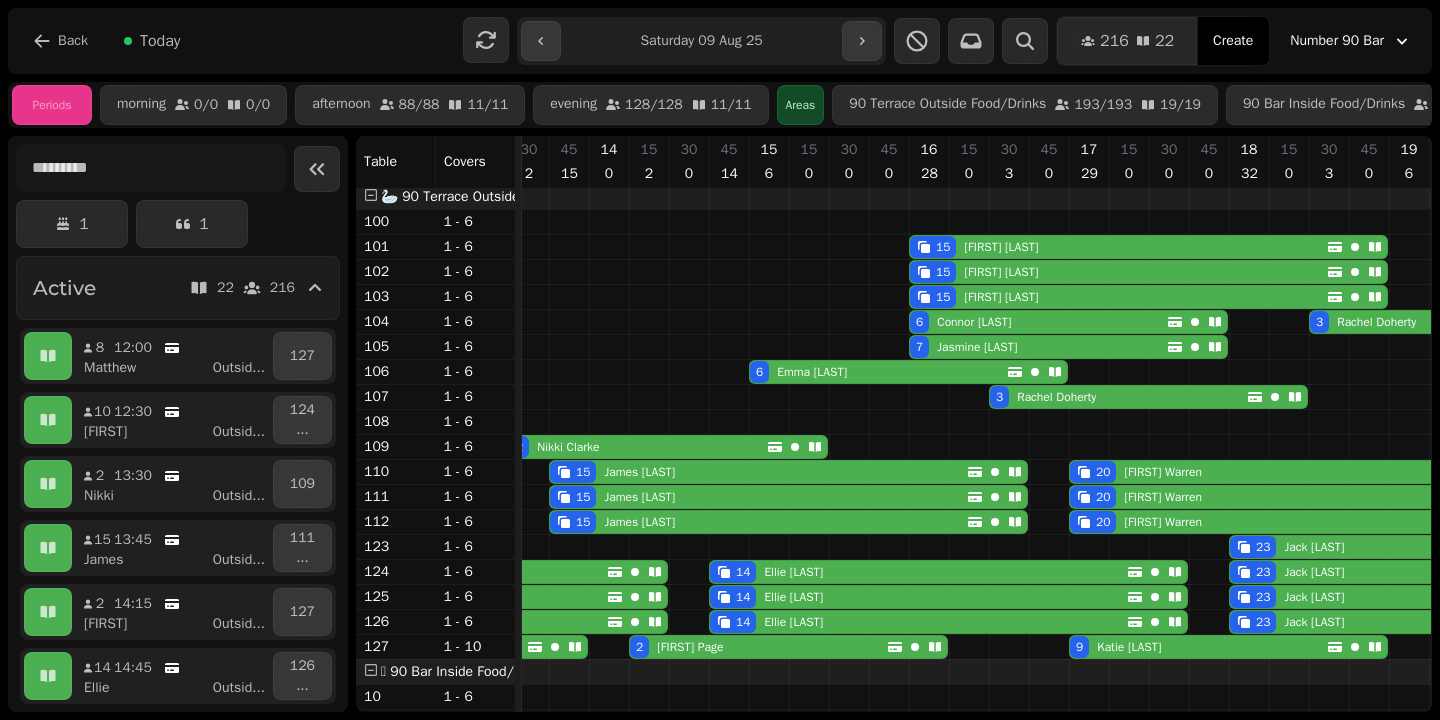 click on "Create" at bounding box center [1233, 41] 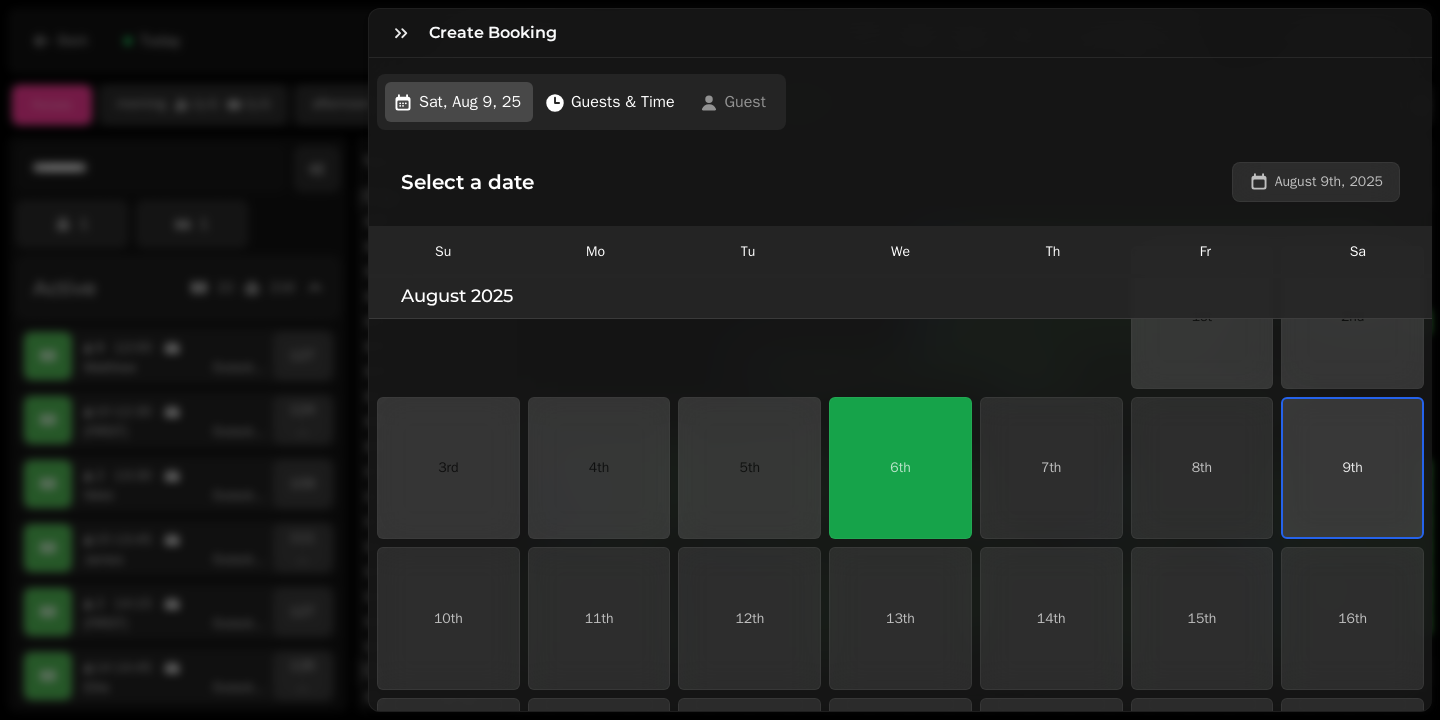 click on "9th" at bounding box center [1352, 468] 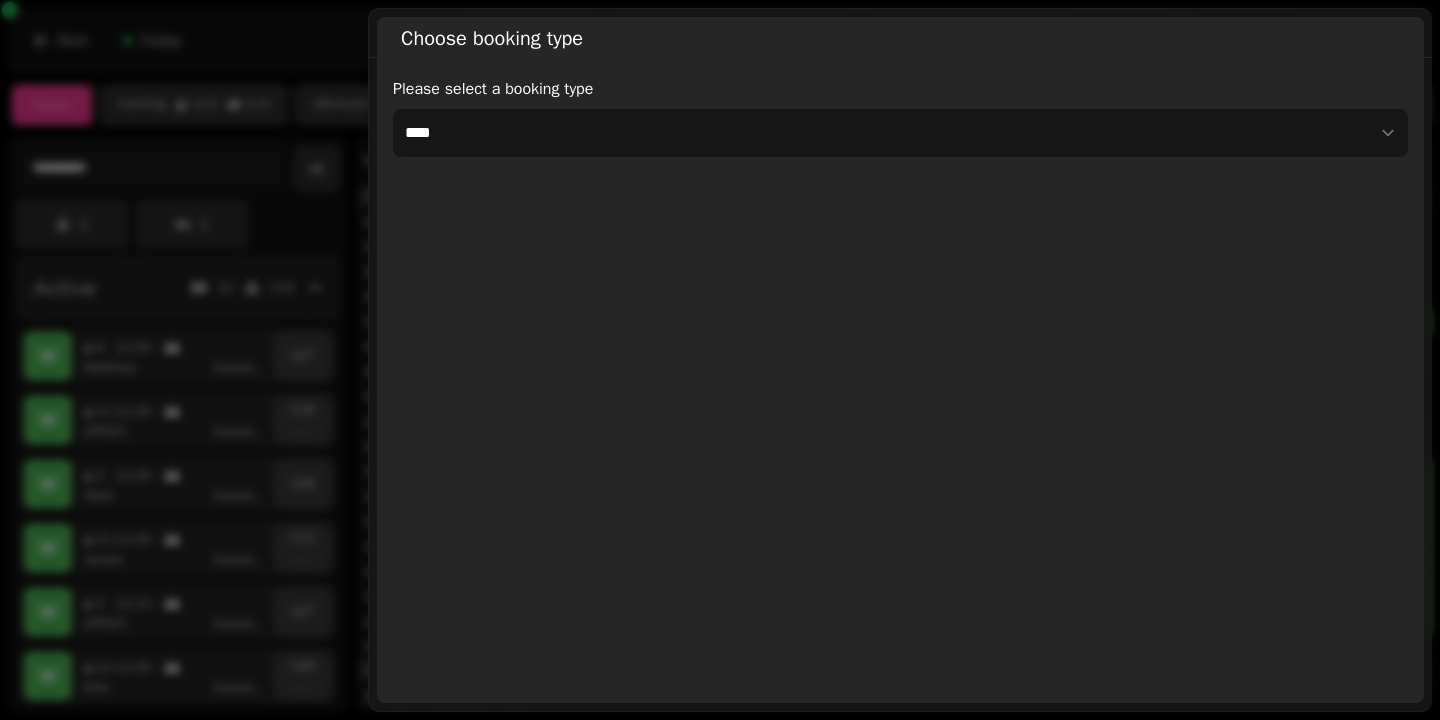 click on "**********" at bounding box center (900, 382) 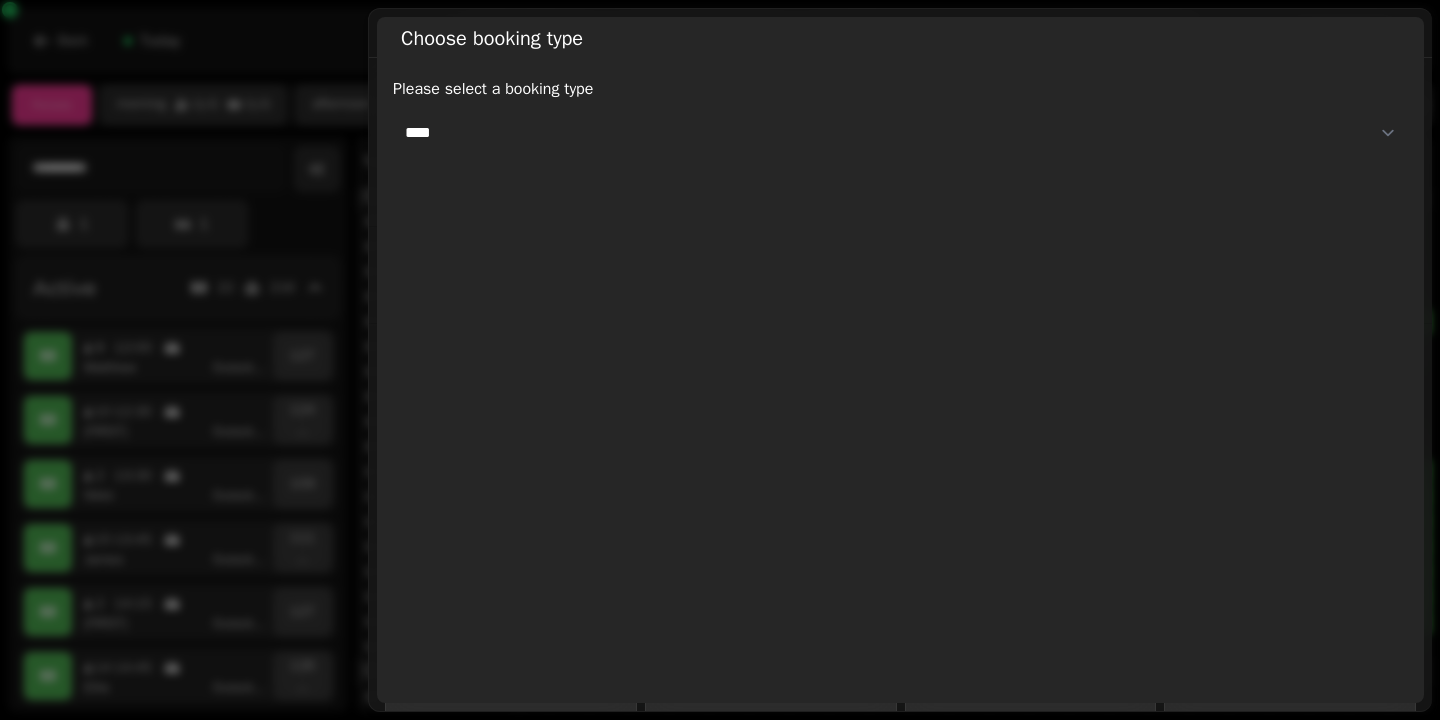 click on "**********" at bounding box center [900, 133] 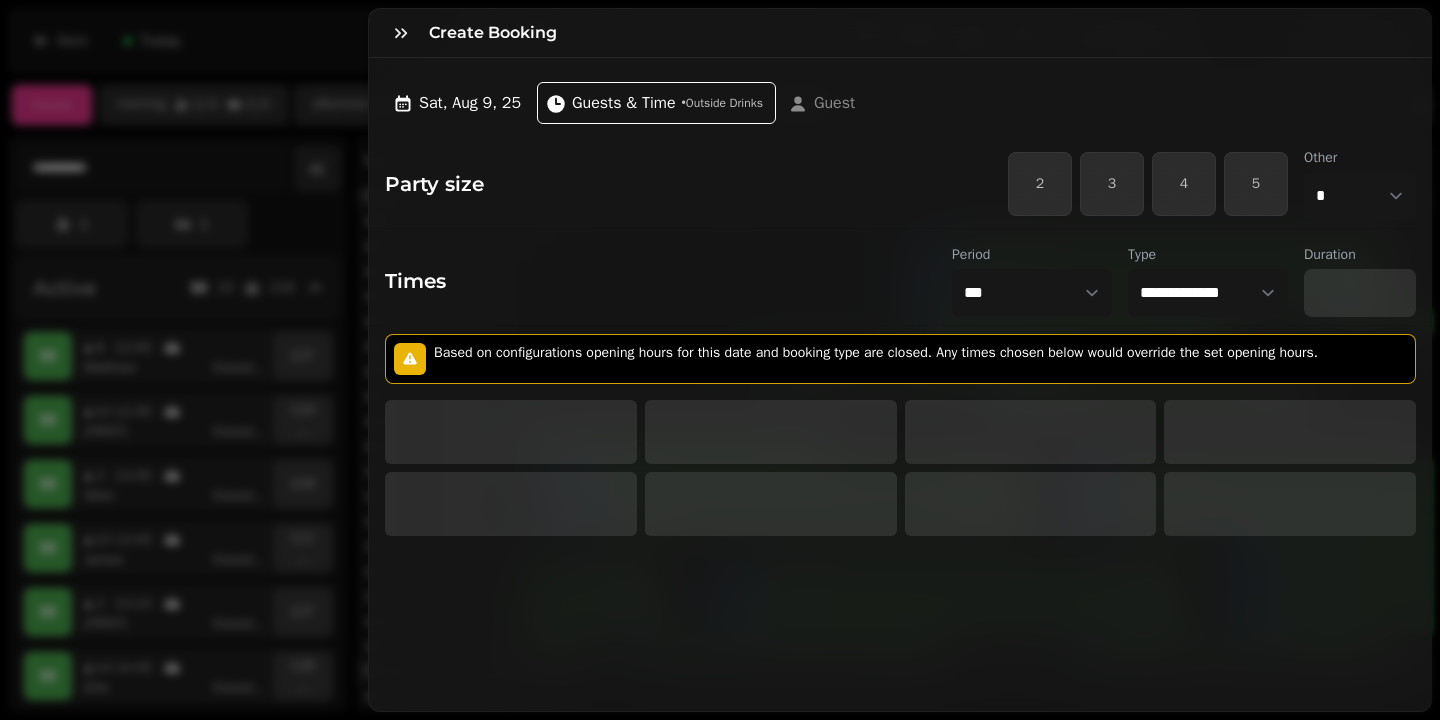 select on "****" 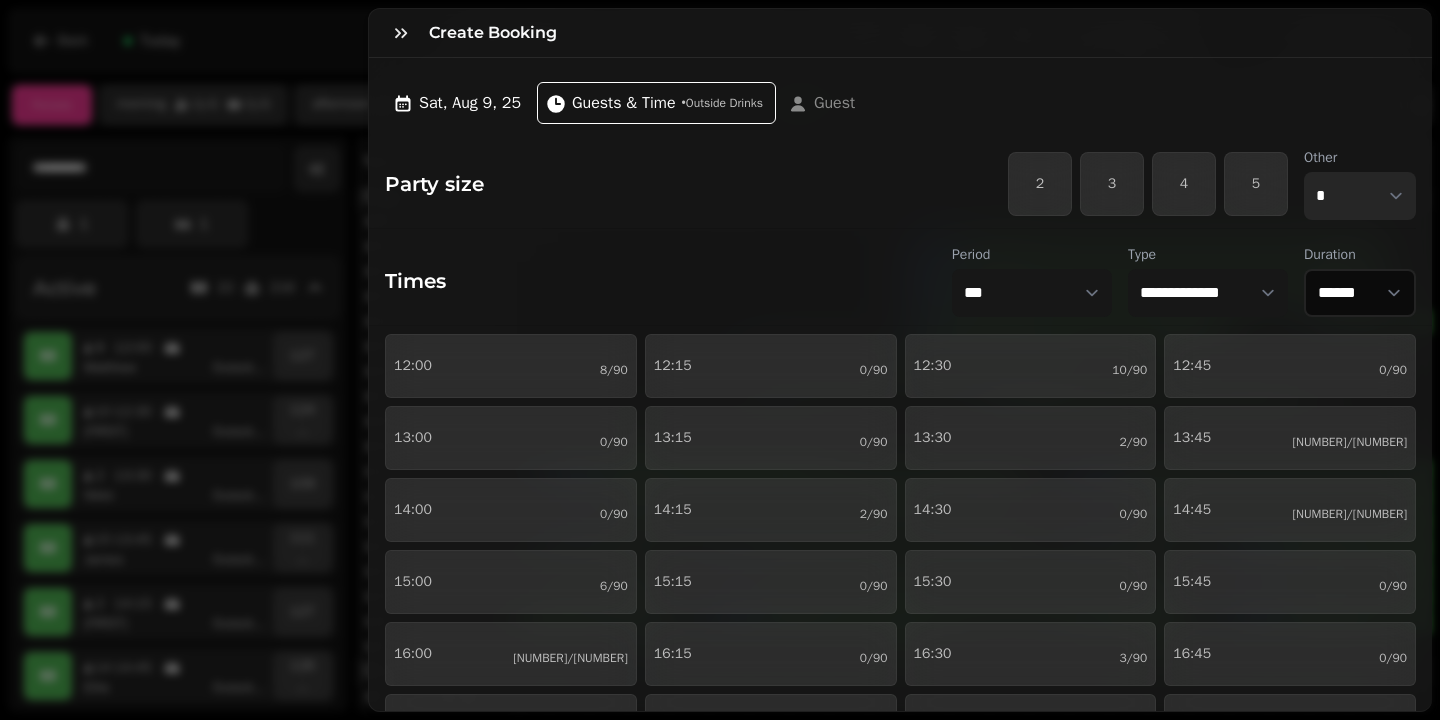 click on "* * * * * * * * * ** ** ** ** ** ** ** ** ** ** ** ** ** ** ** ** ** ** ** ** ** ** ** ** ** ** ** ** ** ** ** ** ** ** ** ** ** ** ** ** ** ** ** ** ** ** ** ** ** ** ** ** ** ** ** ** ** ** ** ** ** ** ** ** ** ** ** ** ** ** ** ** ** ** ** ** ** ** ** ** ** ** ** ** ** ** ** ** ** ** *** *** *** *** *** *** *** *** *** *** *** *** *** *** *** *** *** *** *** *** ***" at bounding box center (1360, 196) 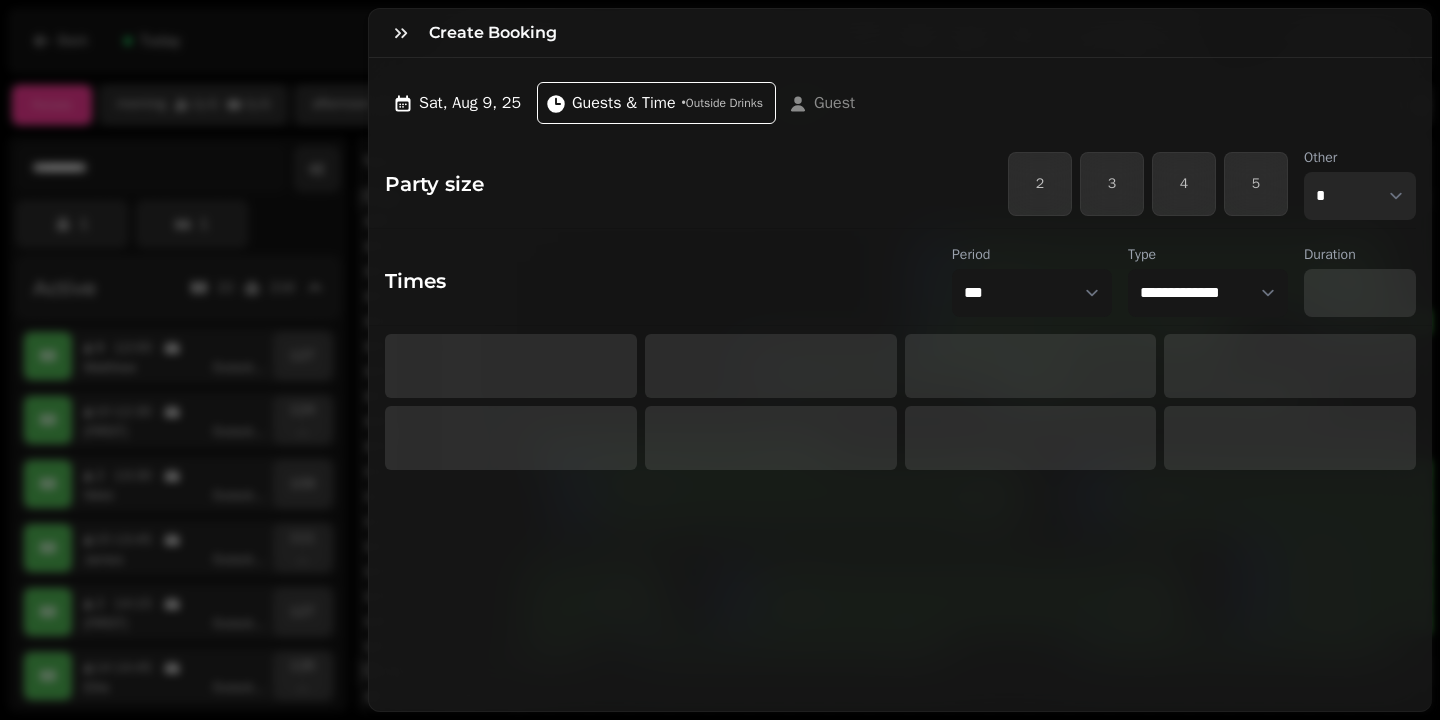 select on "****" 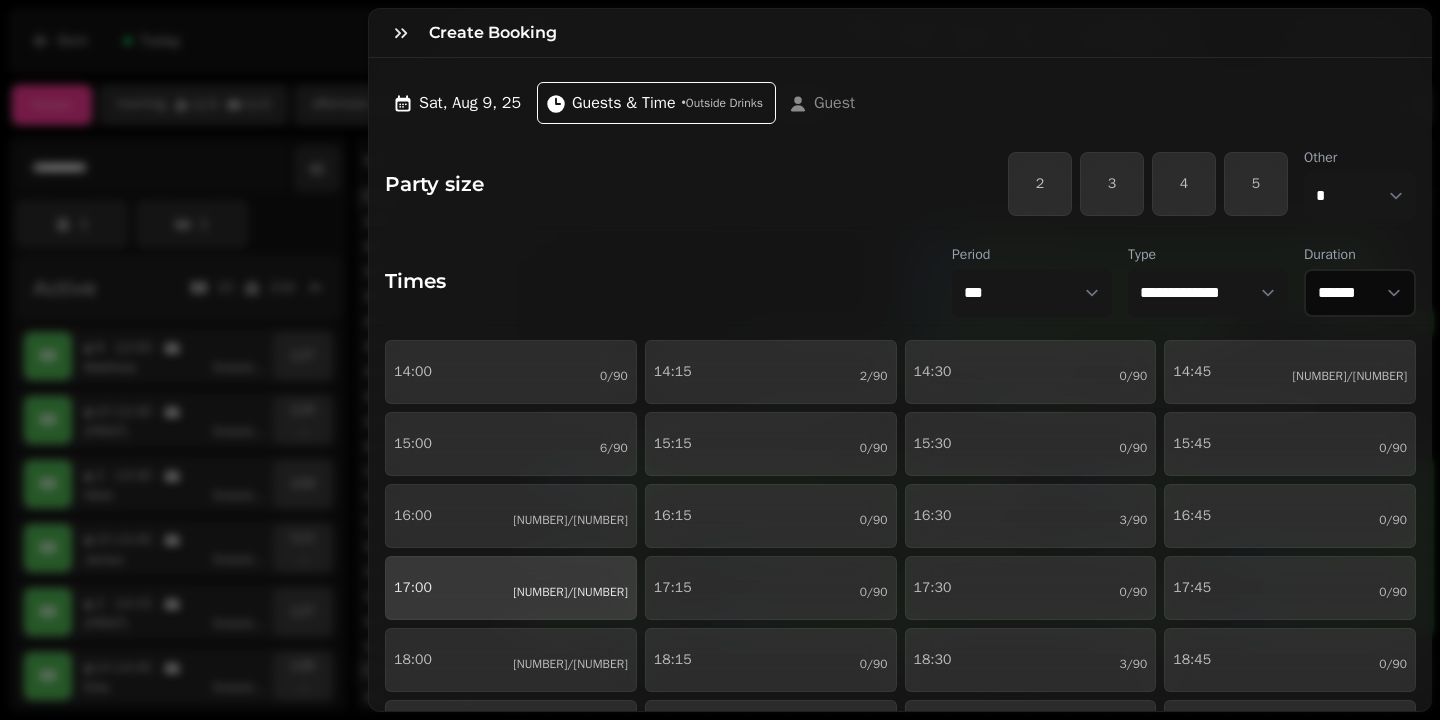 click on "[TIME] [NUMBER]/[NUMBER]" at bounding box center [511, 588] 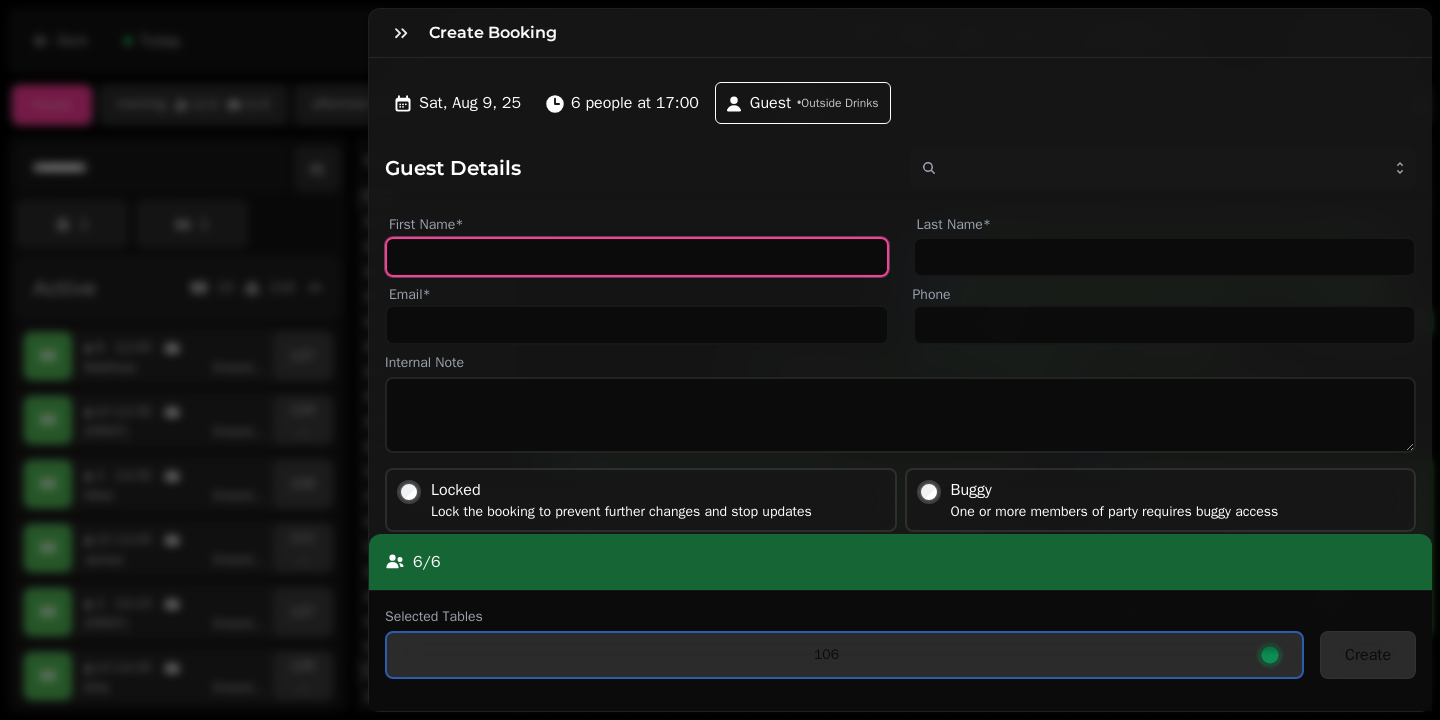 click on "First Name*" at bounding box center [637, 257] 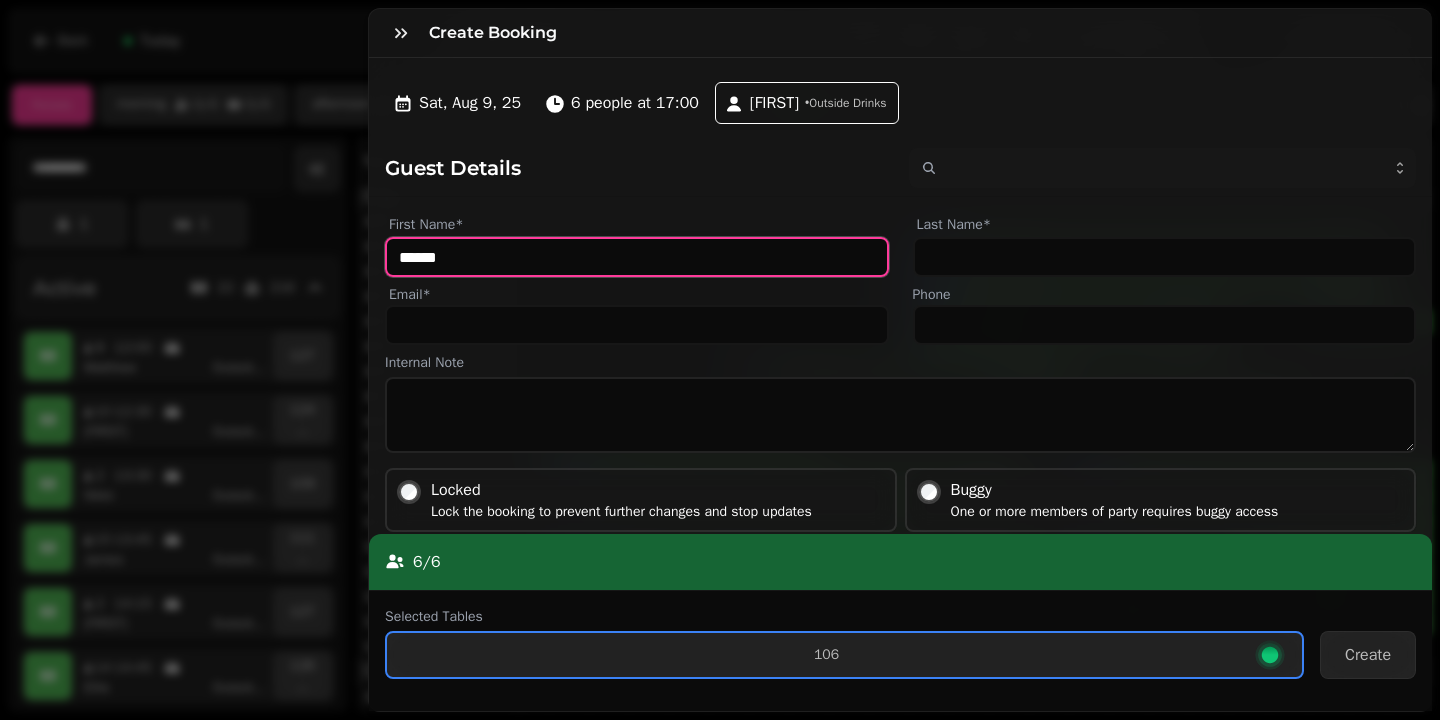 type on "******" 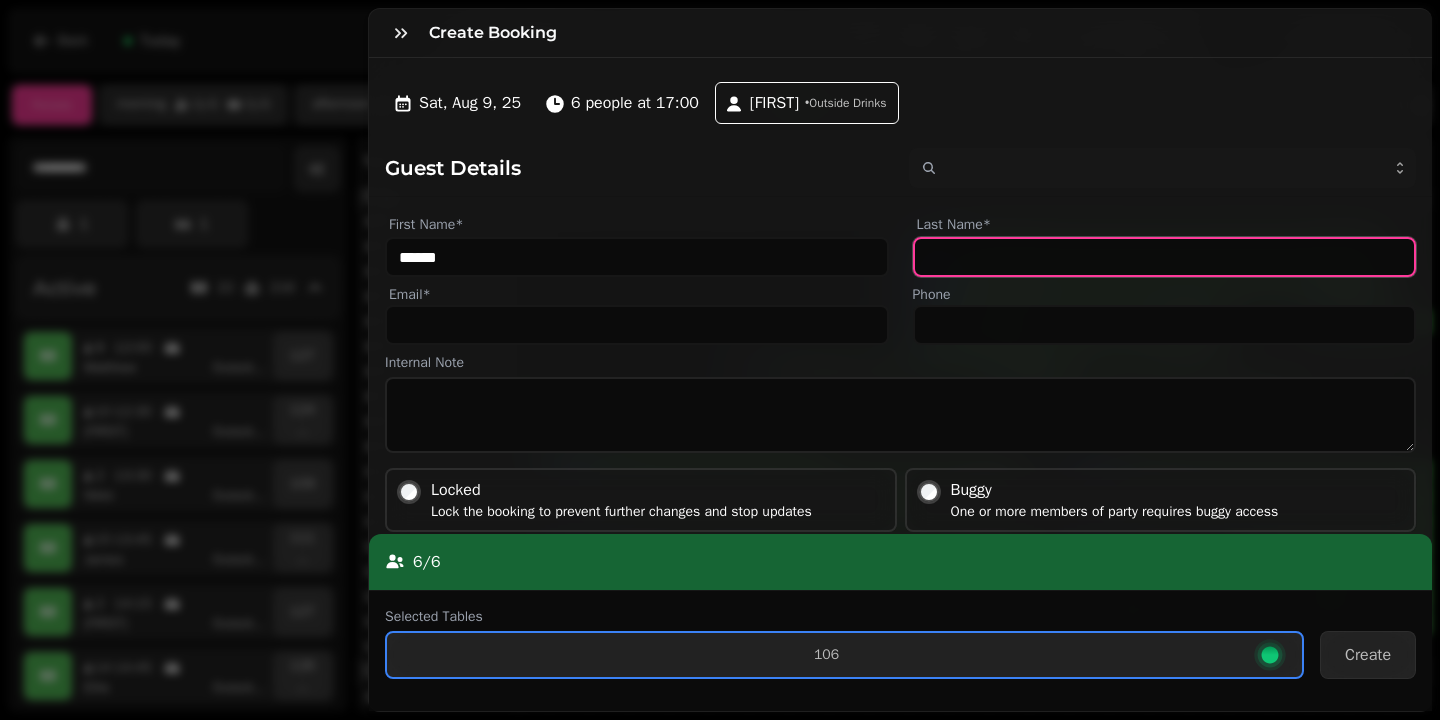 click on "Last Name*" at bounding box center (1165, 257) 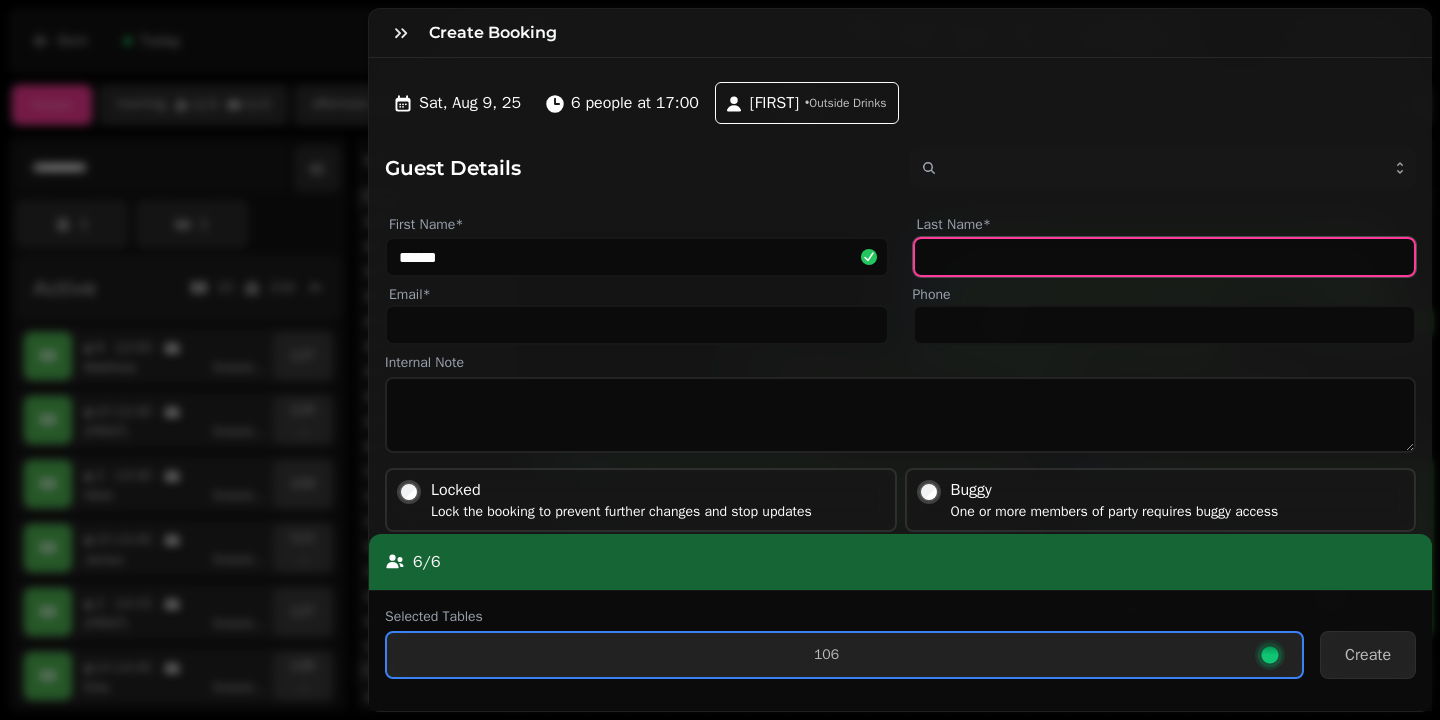 type on "*" 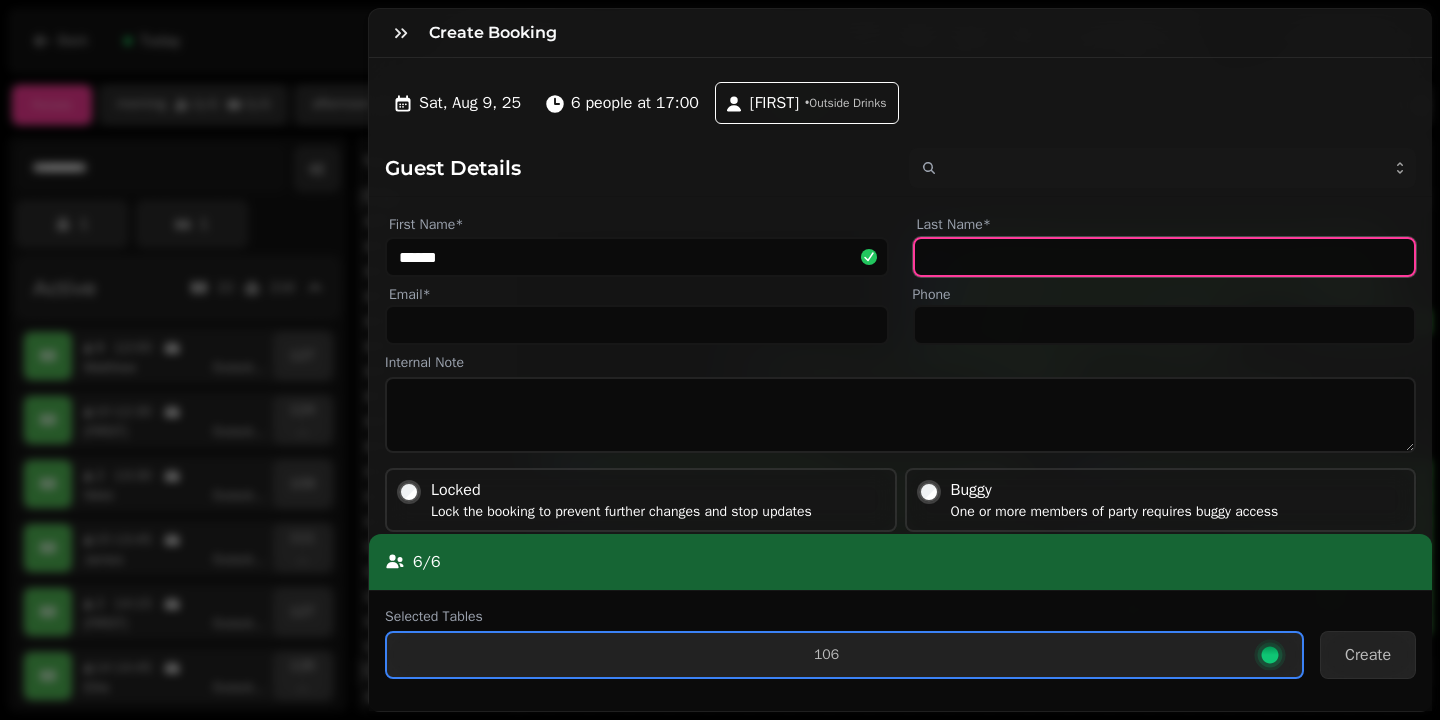 type on "*" 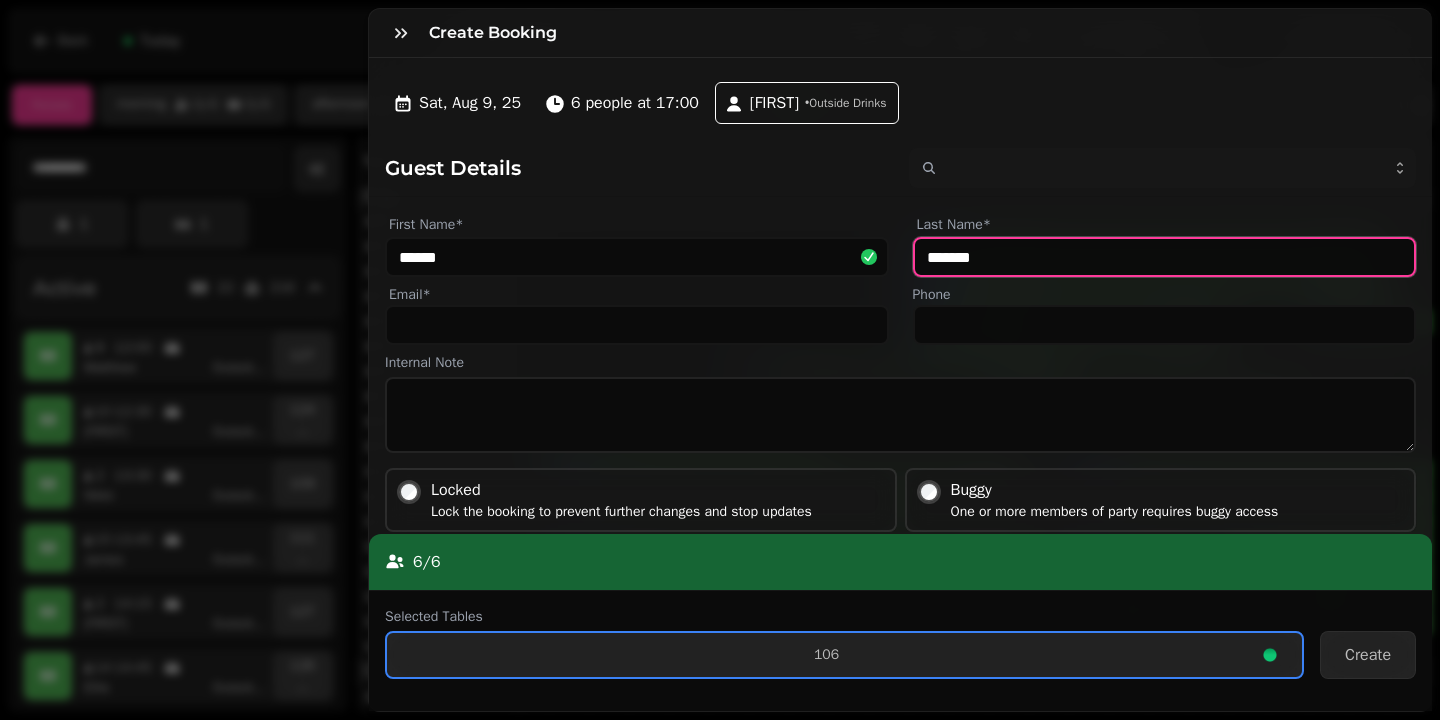 type on "*******" 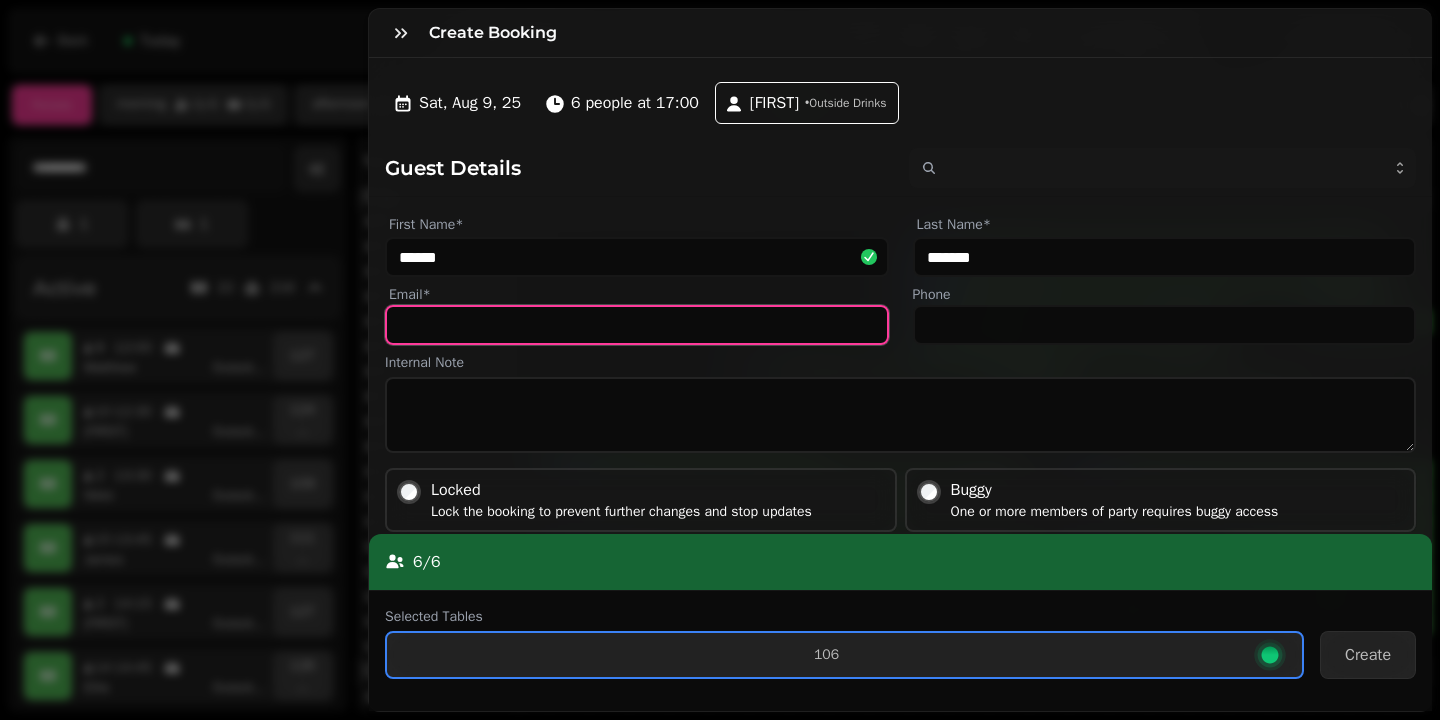 click on "Email*" at bounding box center [637, 325] 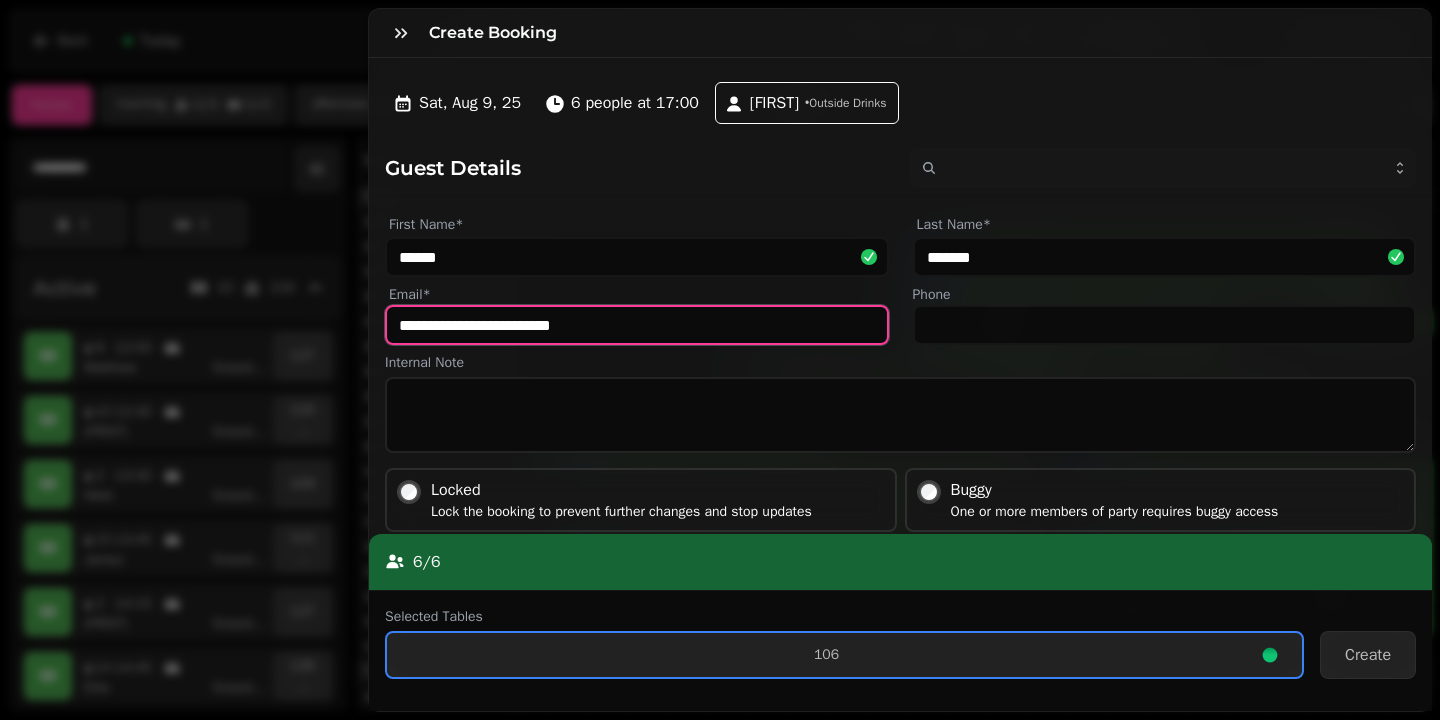 type on "**********" 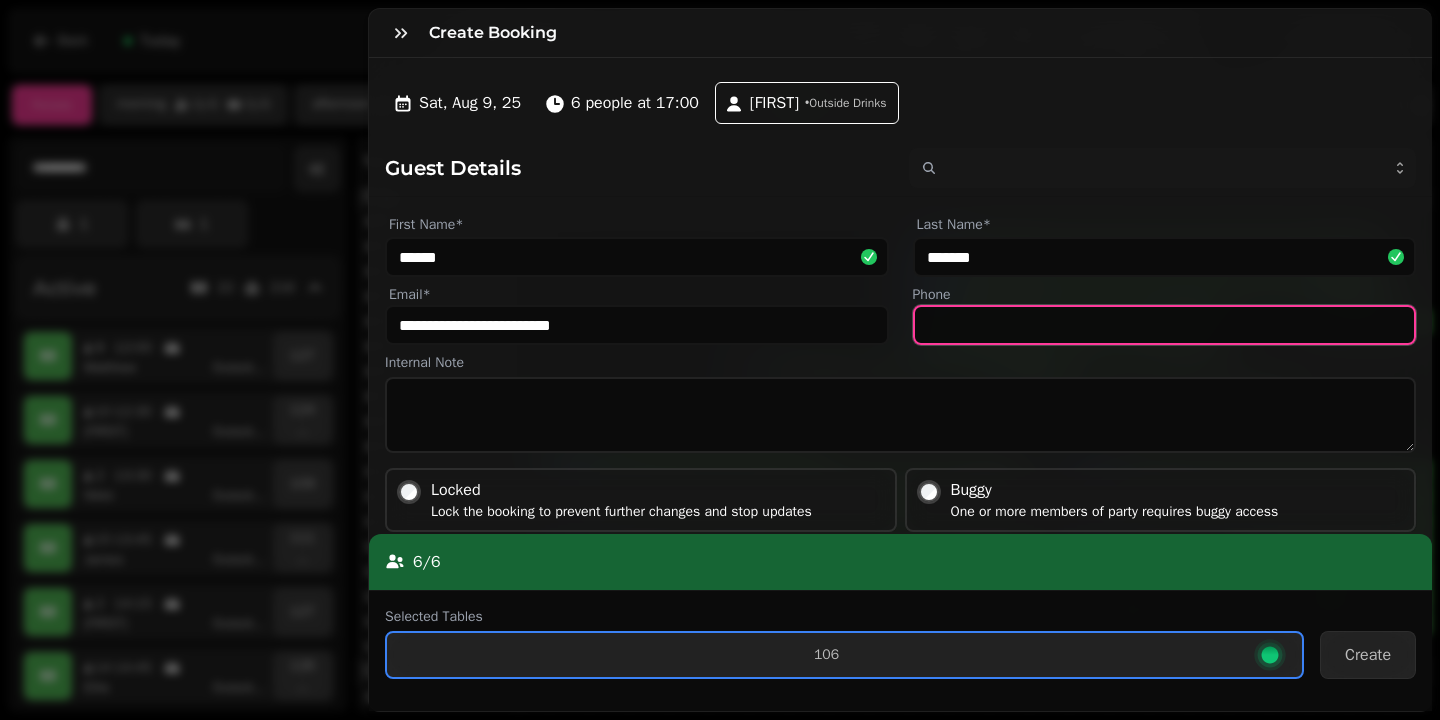click on "Phone" at bounding box center [1165, 325] 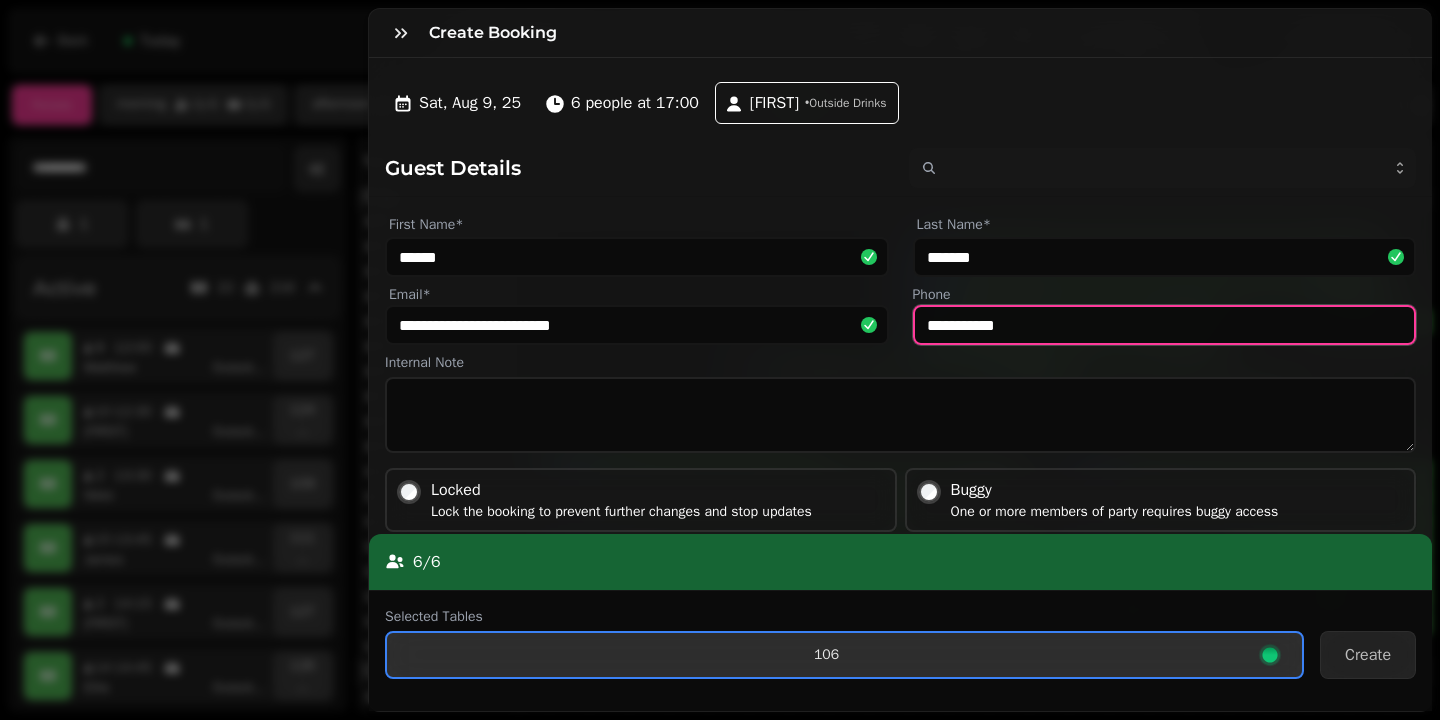type on "**********" 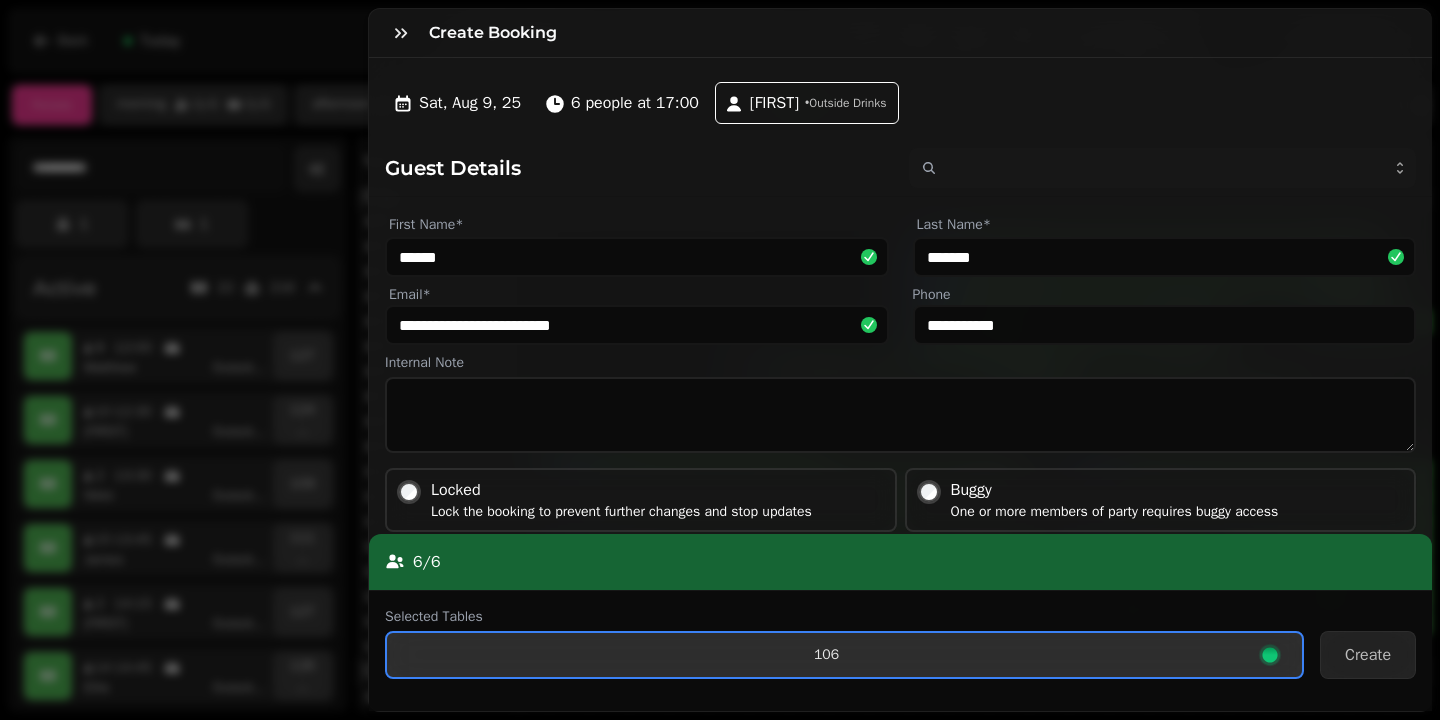 click on "106" at bounding box center [826, 655] 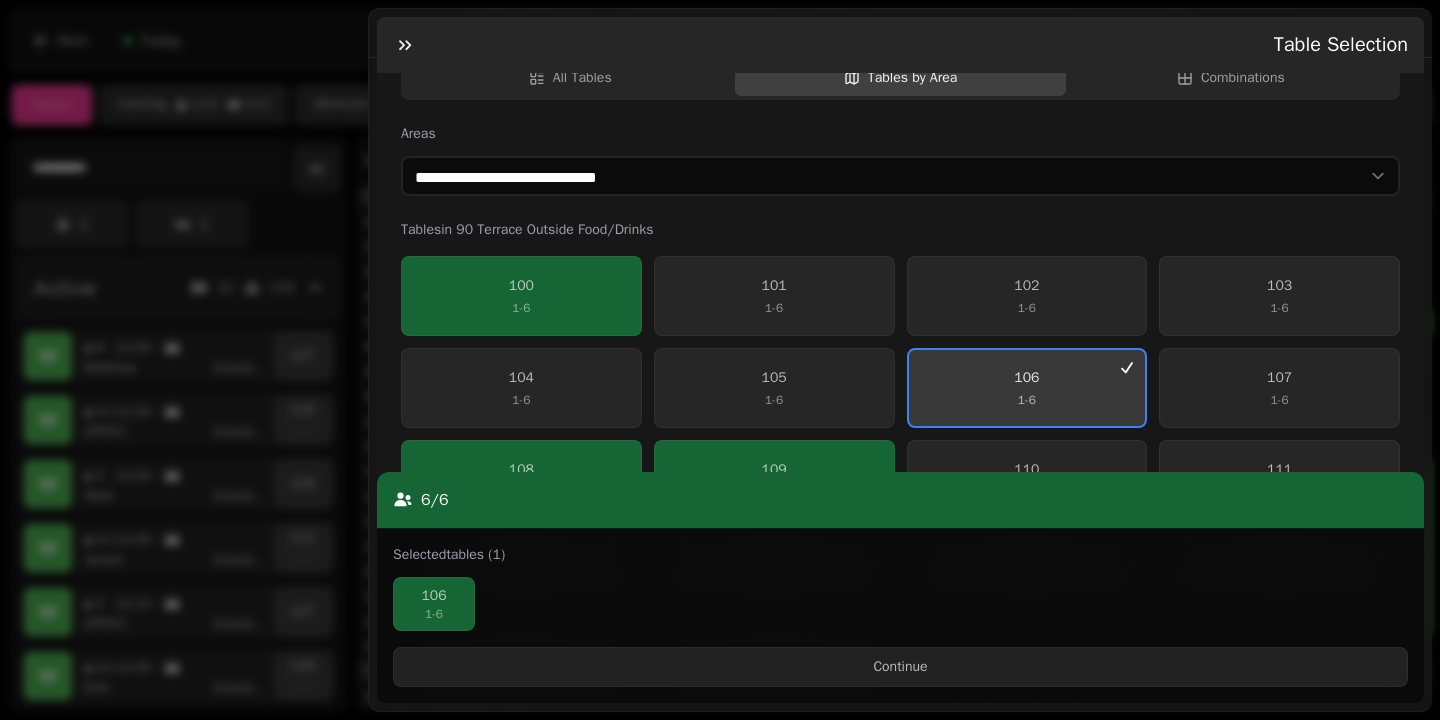 scroll, scrollTop: 329, scrollLeft: 0, axis: vertical 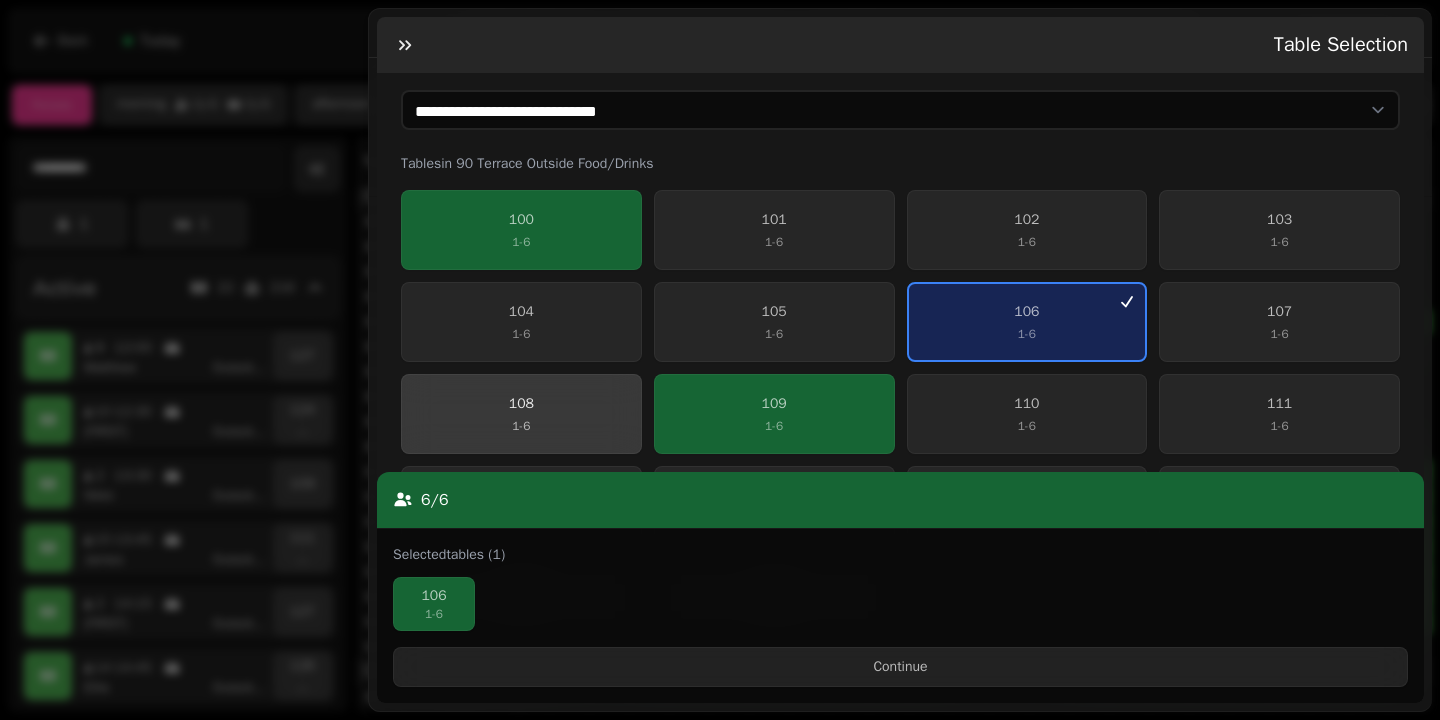 click on "[NUMBER] [NUMBER] - [NUMBER]" at bounding box center [521, 414] 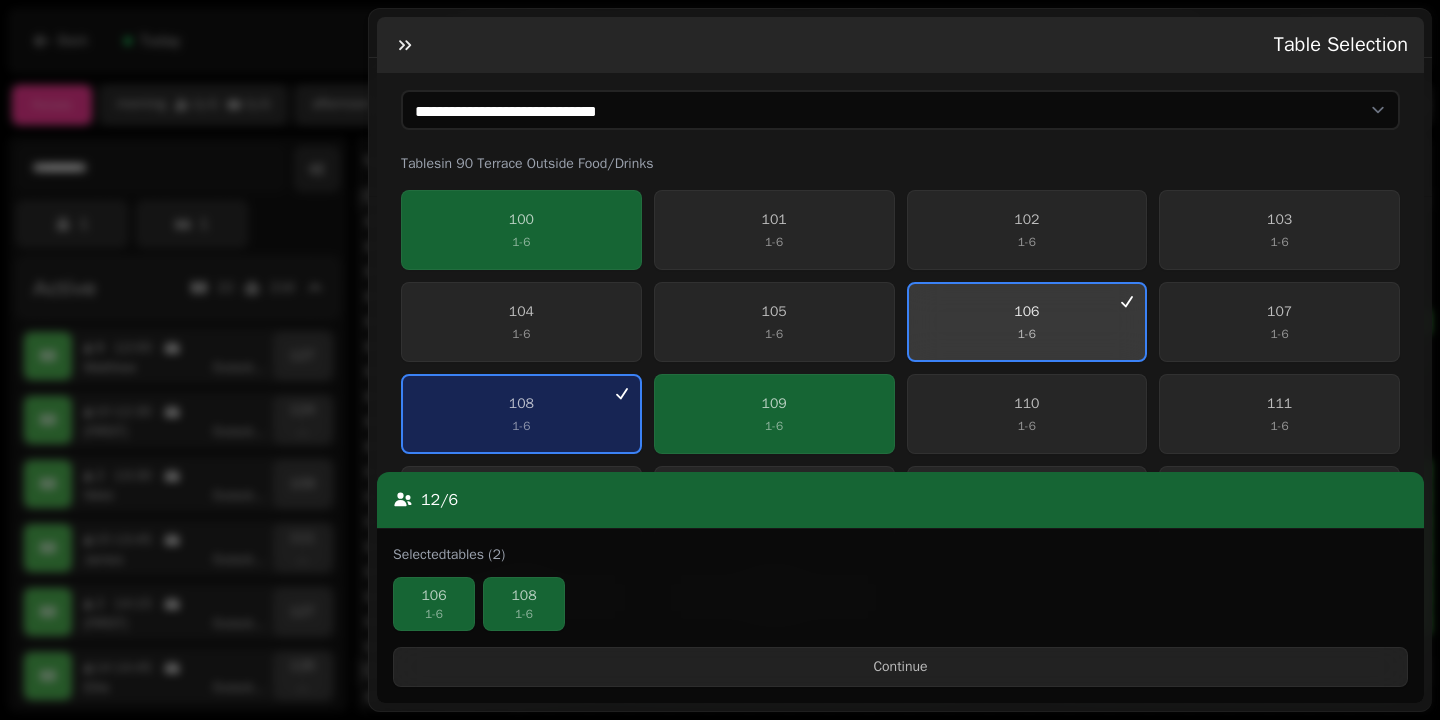 click on "[NUMBER] [NUMBER] - [NUMBER]" at bounding box center (1027, 322) 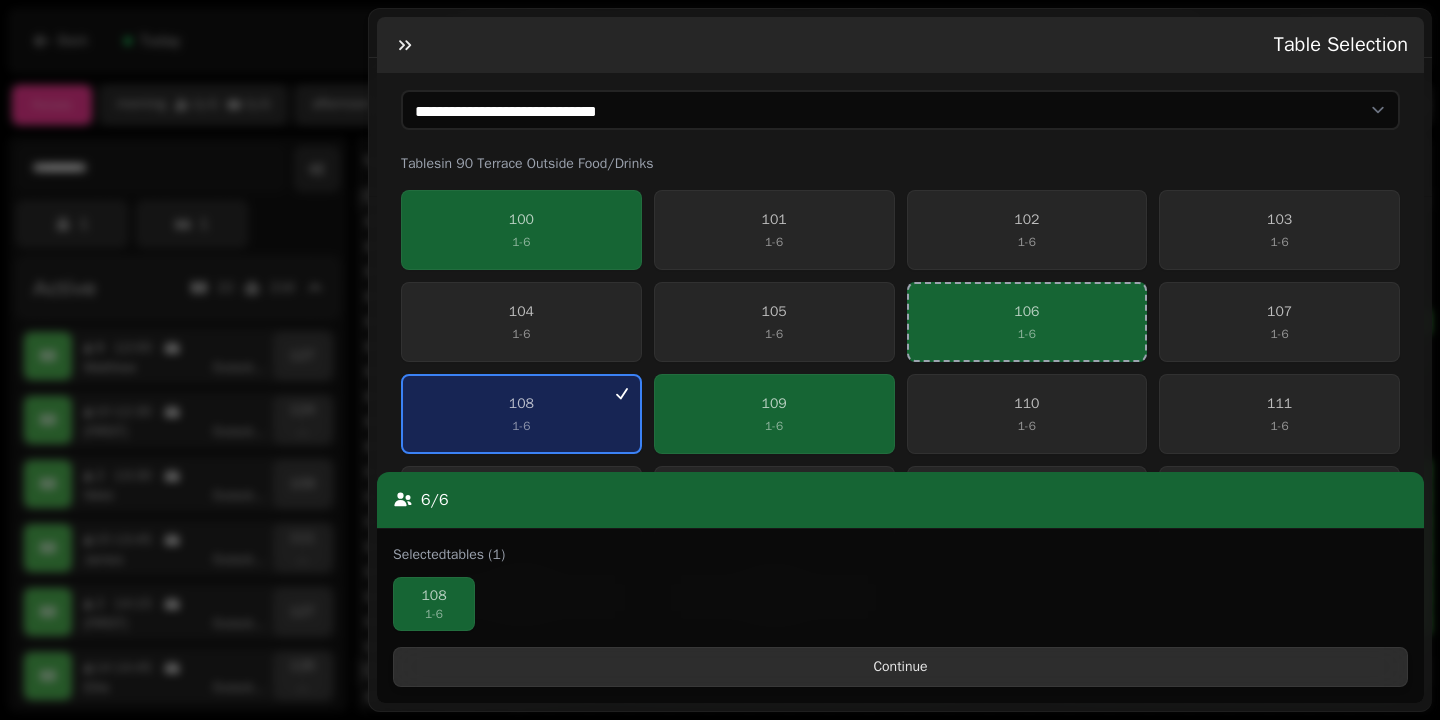 click on "Continue" at bounding box center [900, 667] 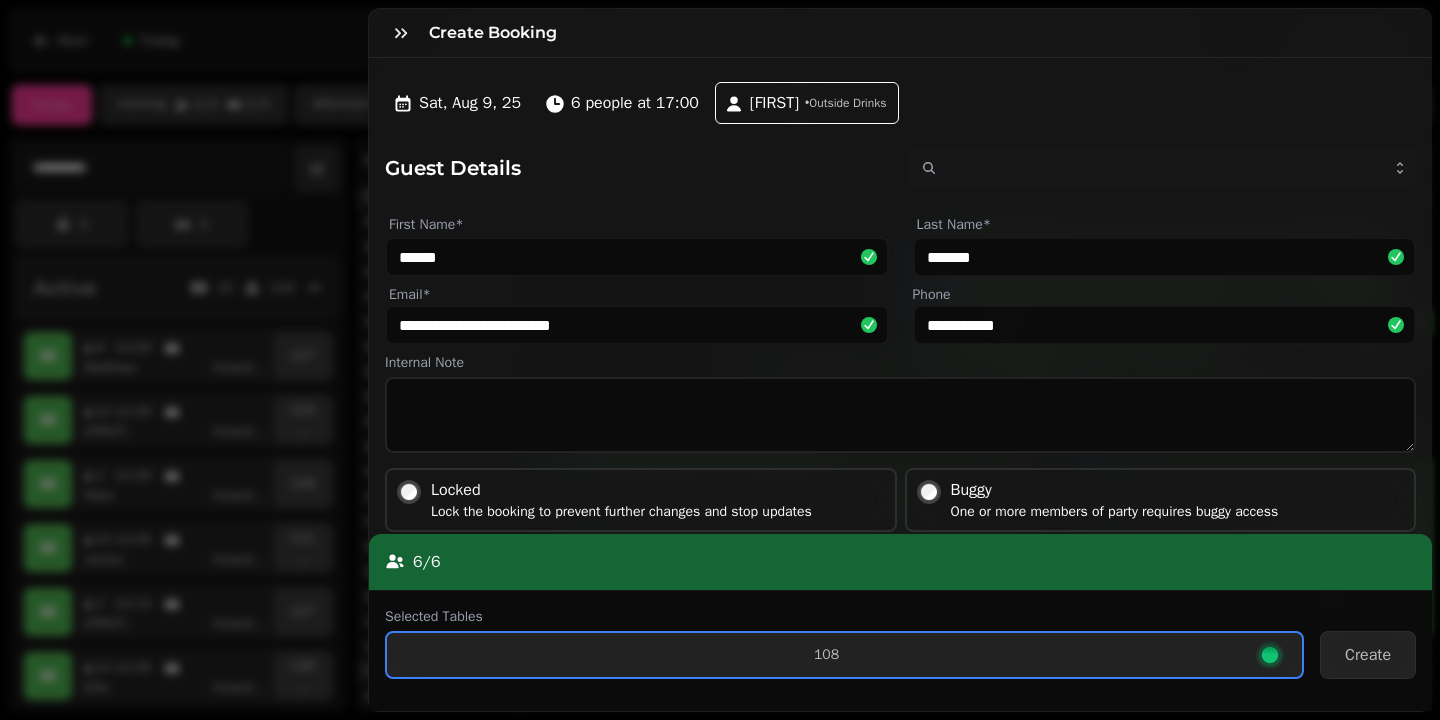 scroll, scrollTop: 88, scrollLeft: 0, axis: vertical 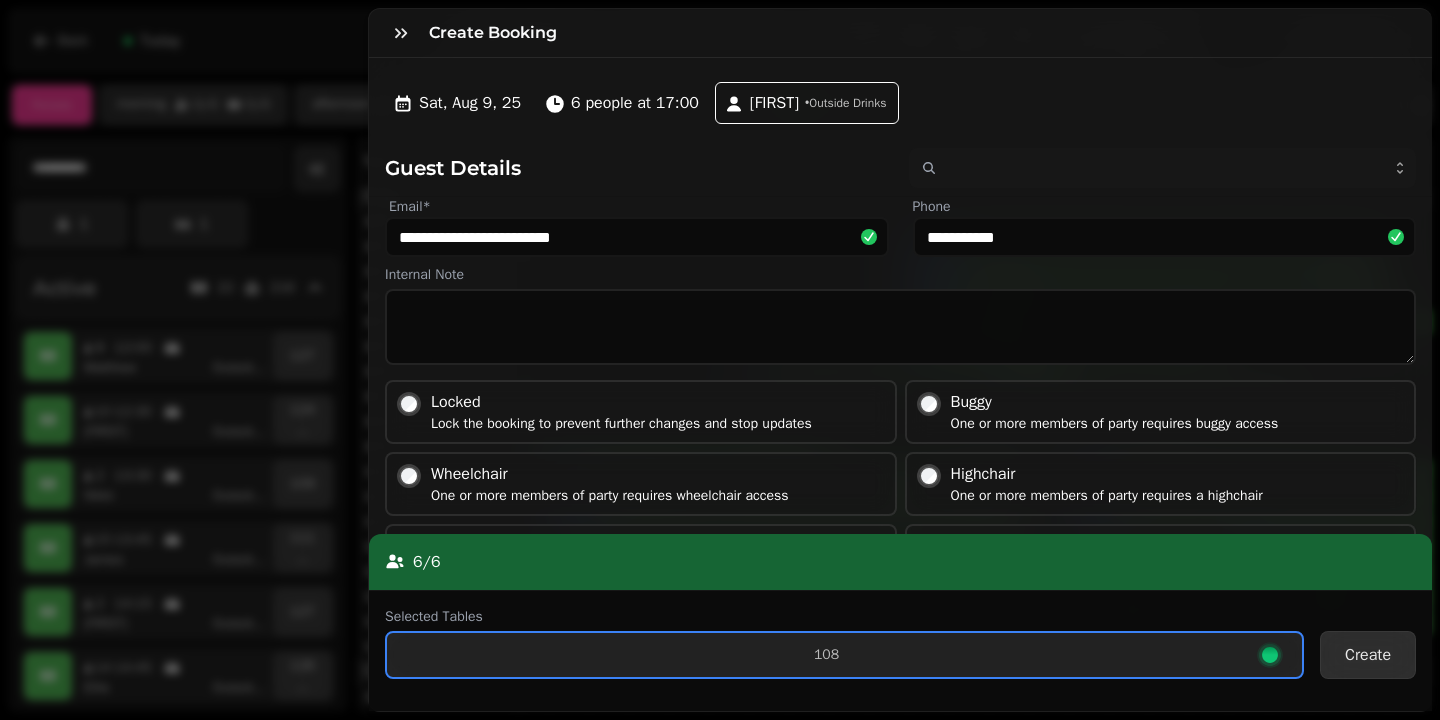 click on "Create" at bounding box center [1368, 655] 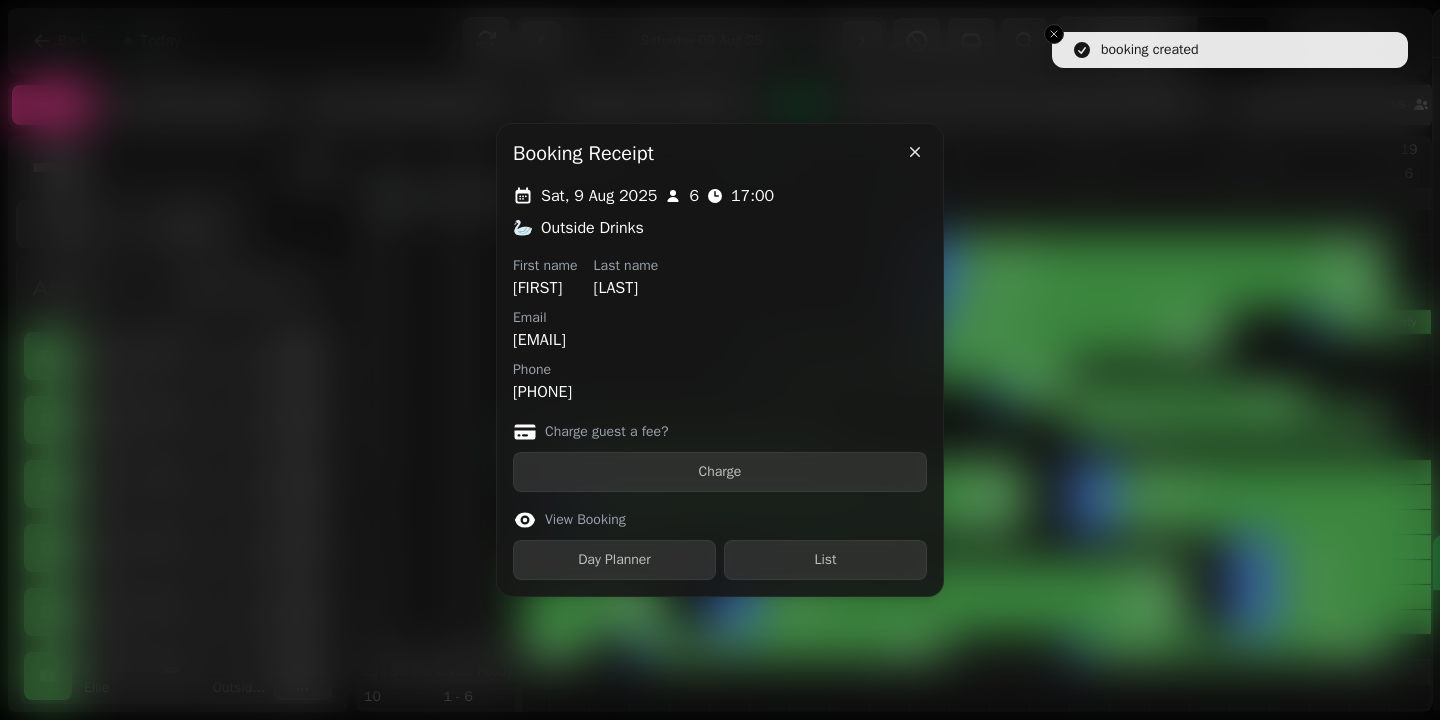 scroll, scrollTop: 43, scrollLeft: 0, axis: vertical 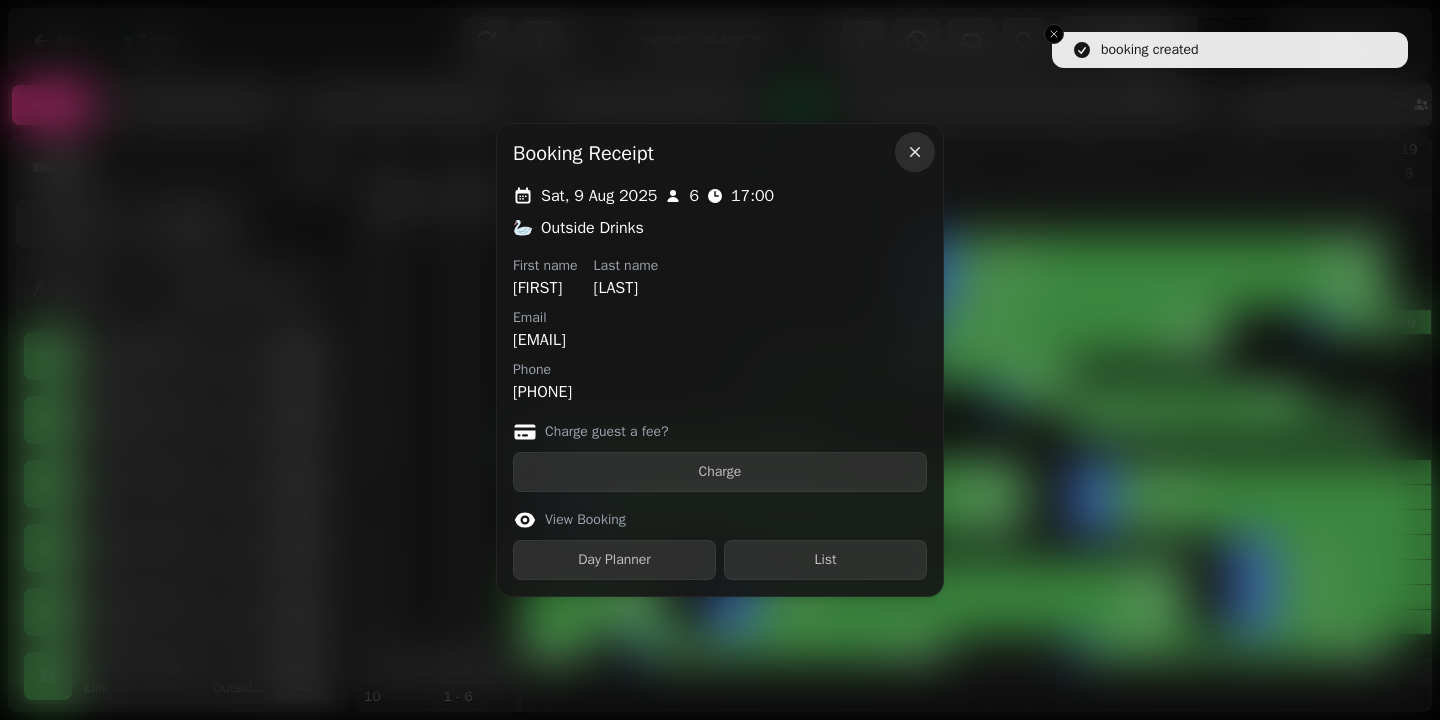 click 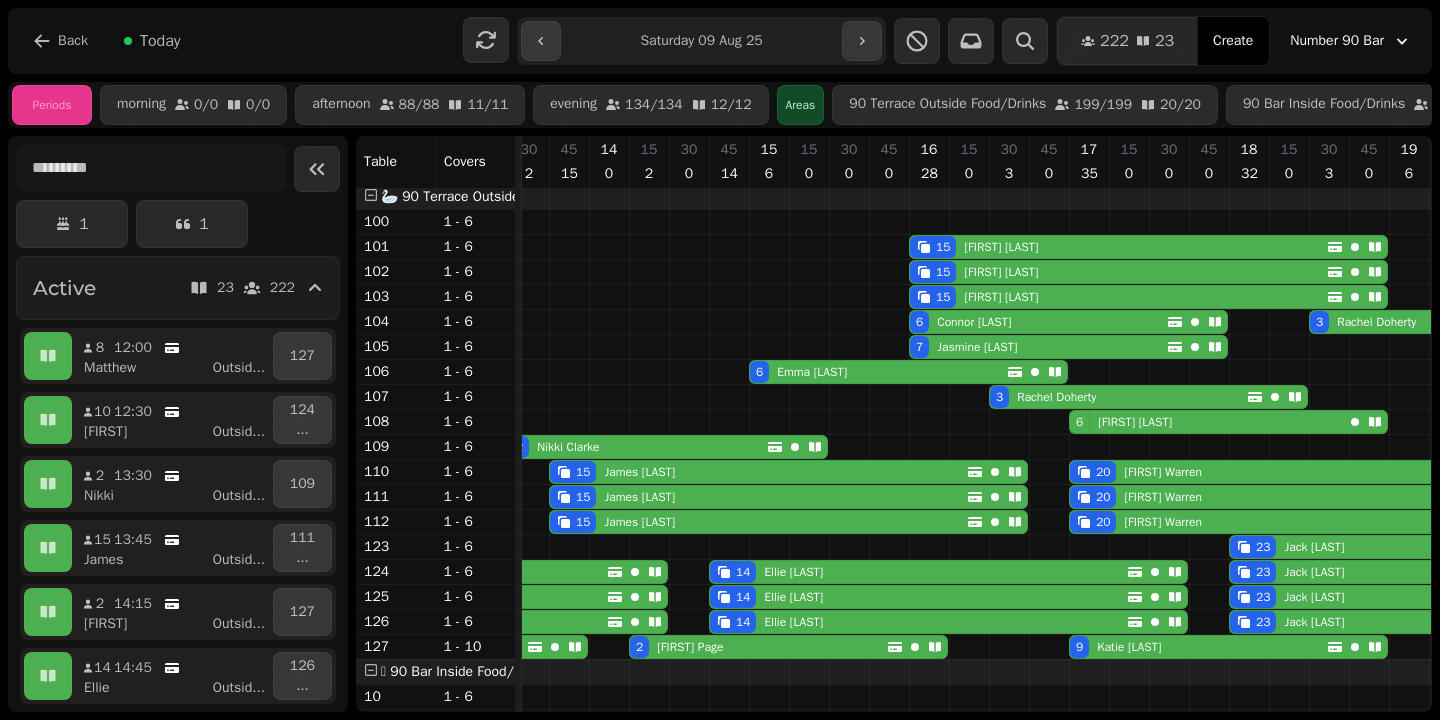 click on "Create" at bounding box center [1233, 41] 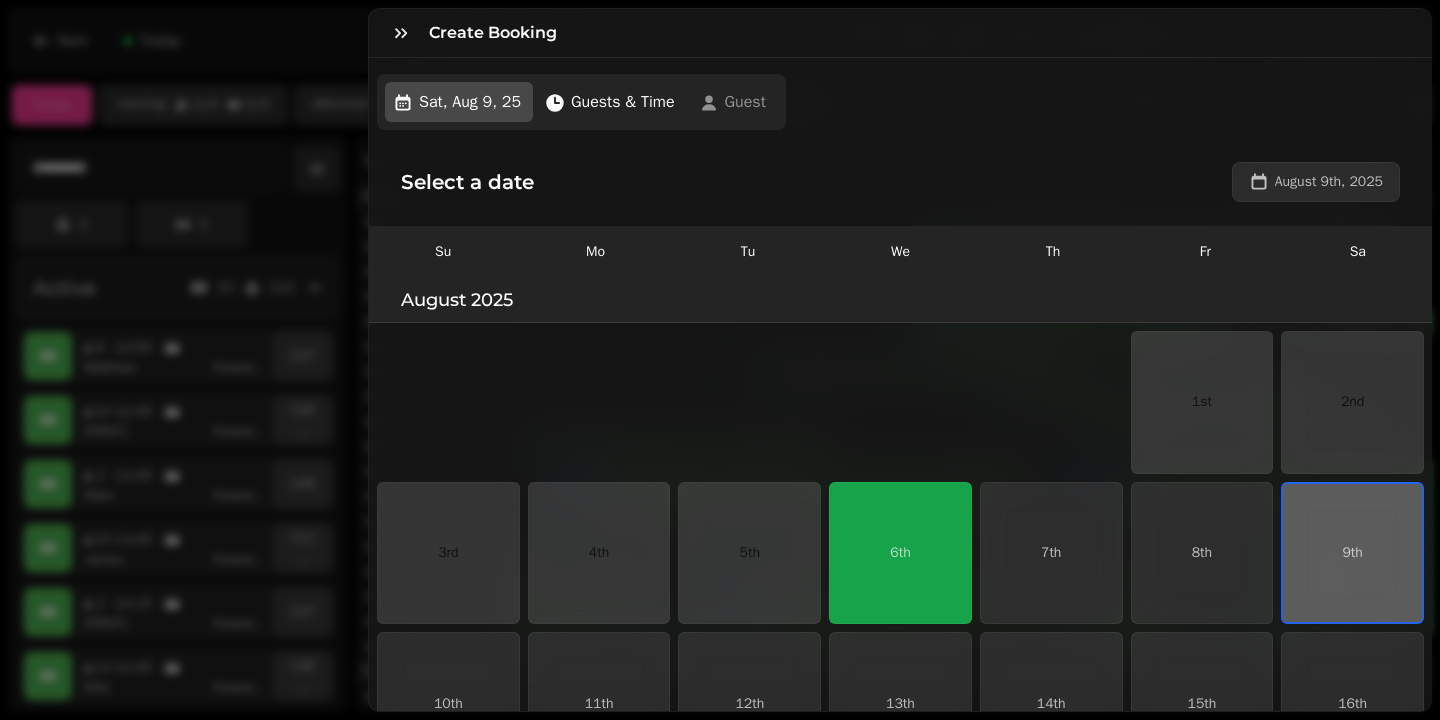 scroll, scrollTop: 85, scrollLeft: 0, axis: vertical 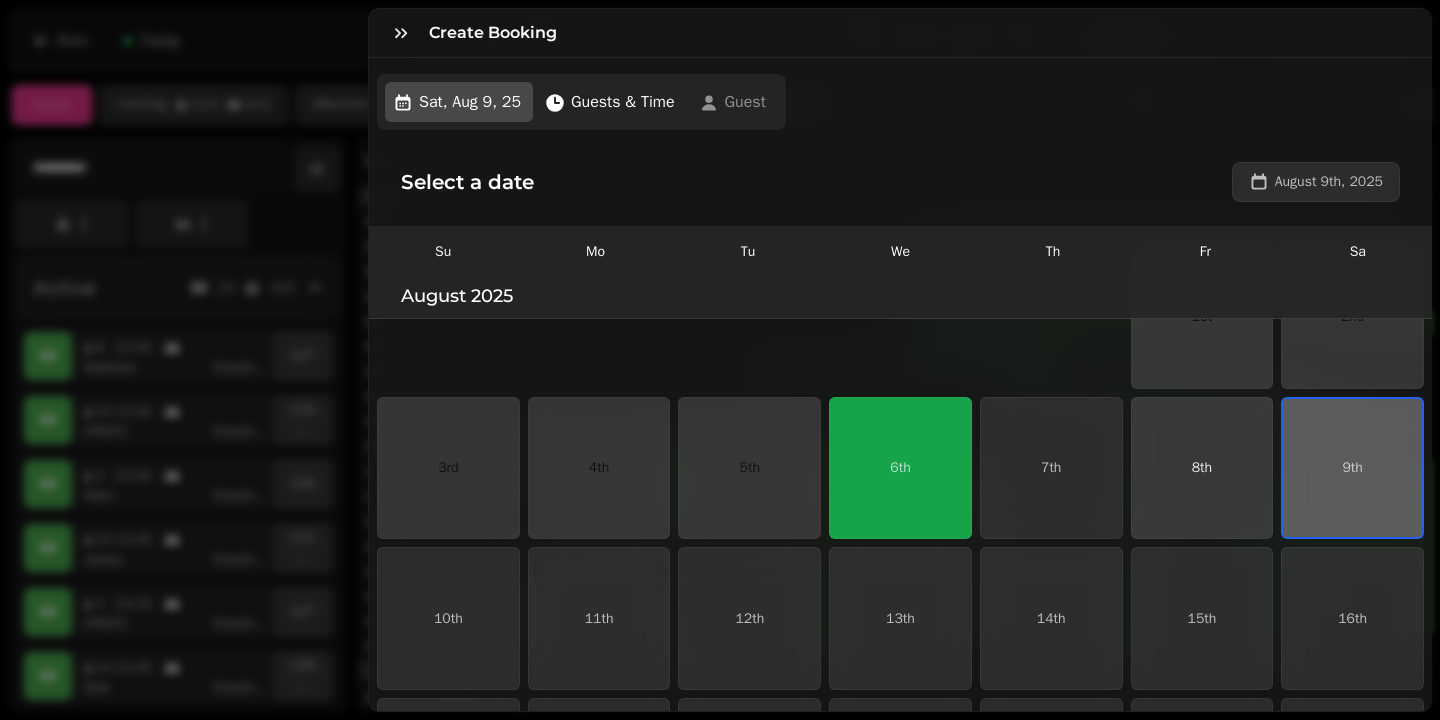 click on "8th" at bounding box center (1202, 468) 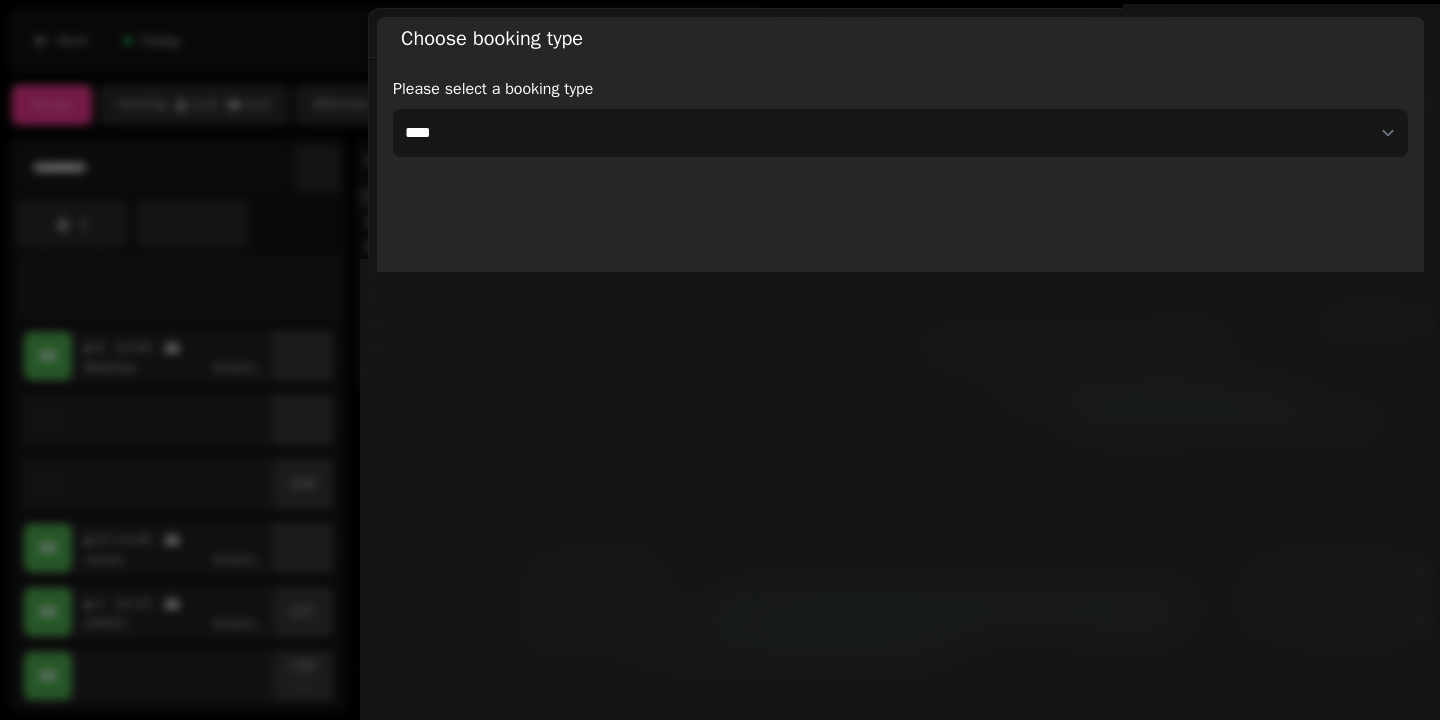 select on "****" 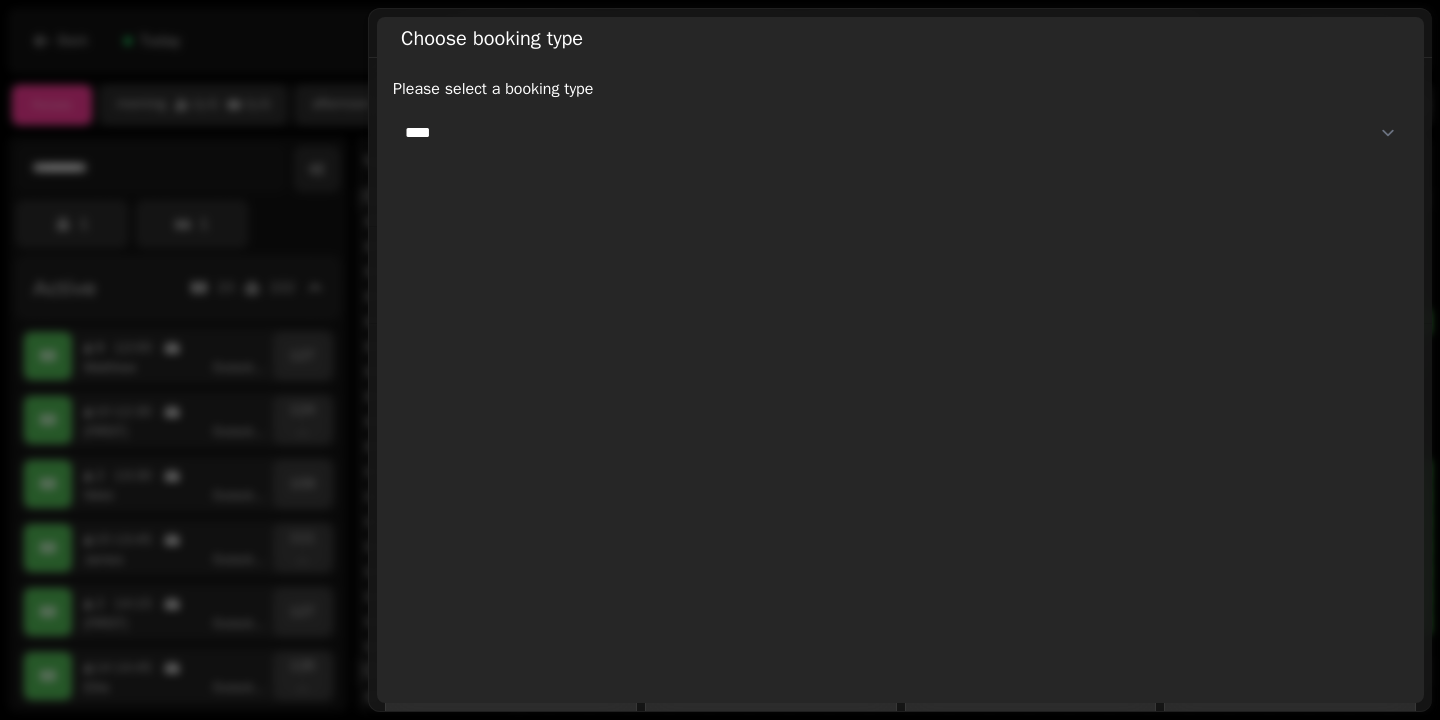 click on "**********" at bounding box center [900, 133] 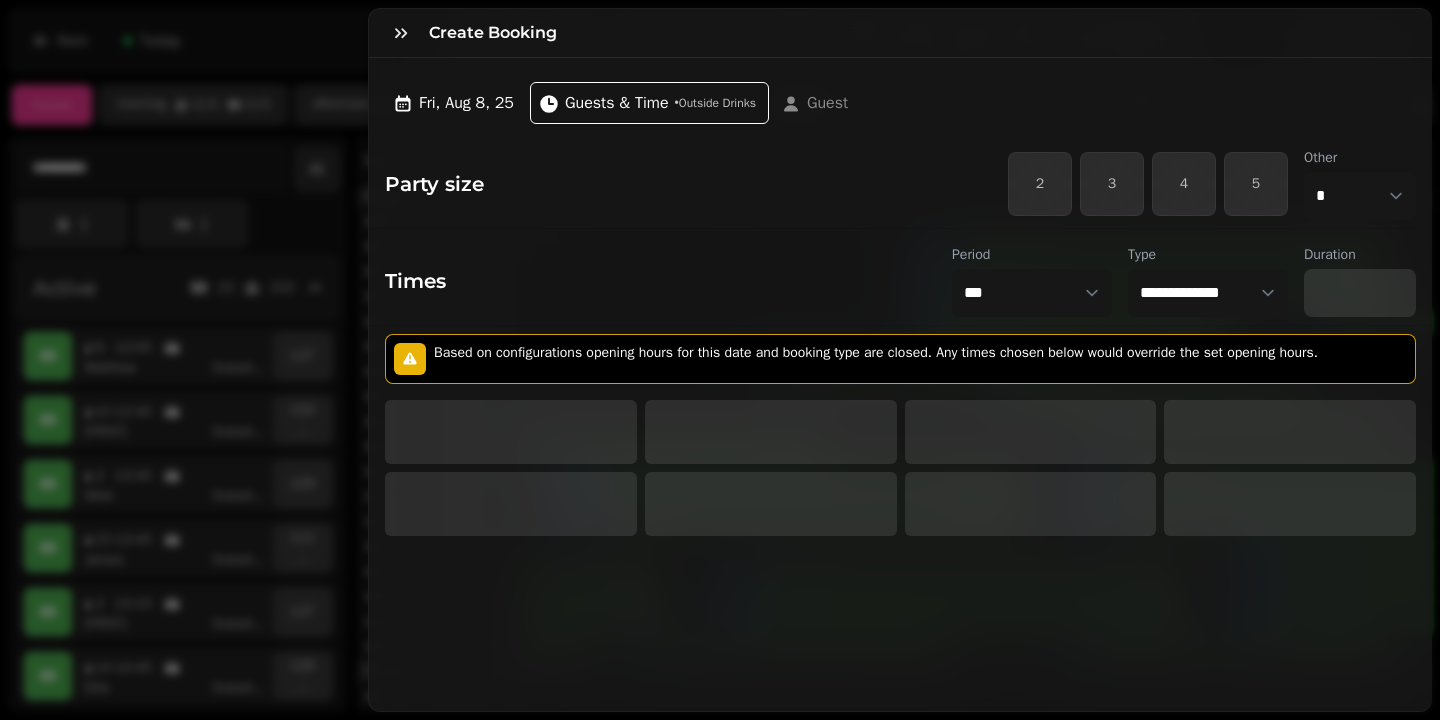 select on "****" 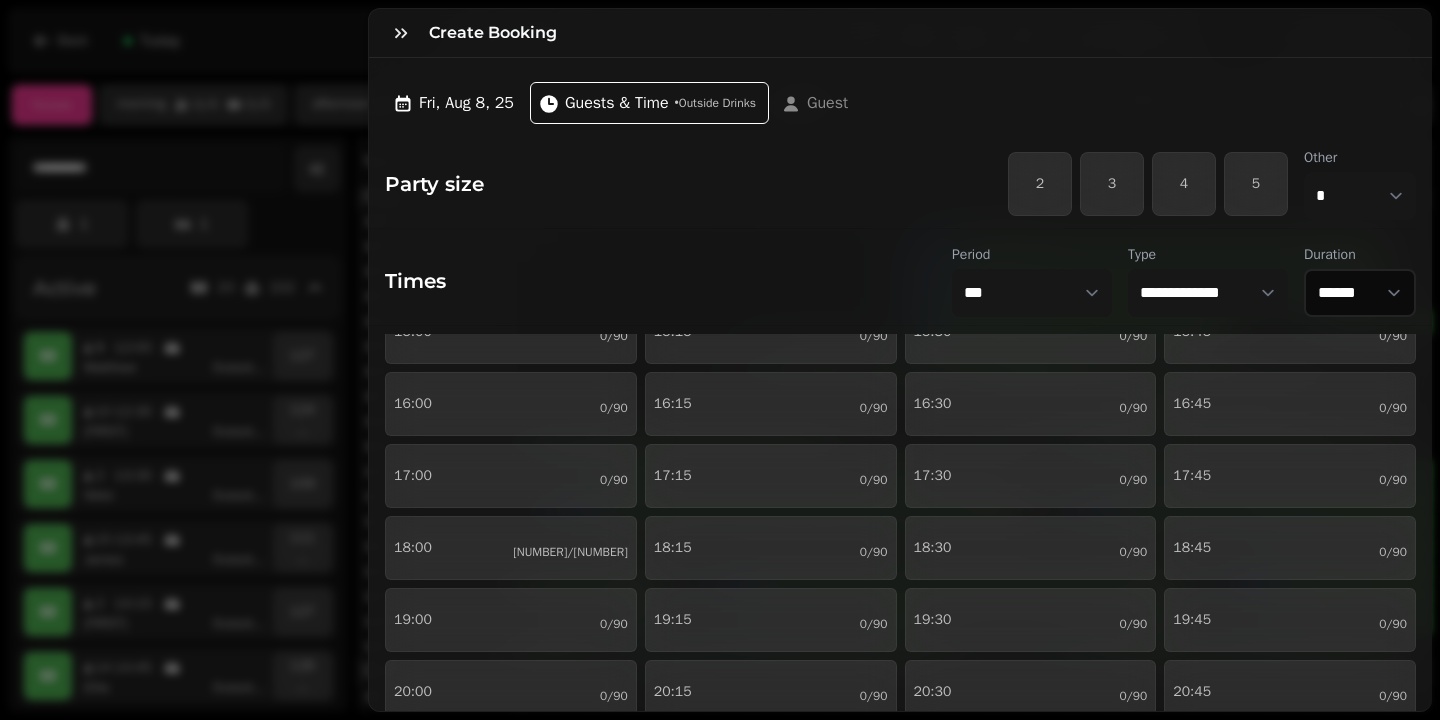 scroll, scrollTop: 415, scrollLeft: 0, axis: vertical 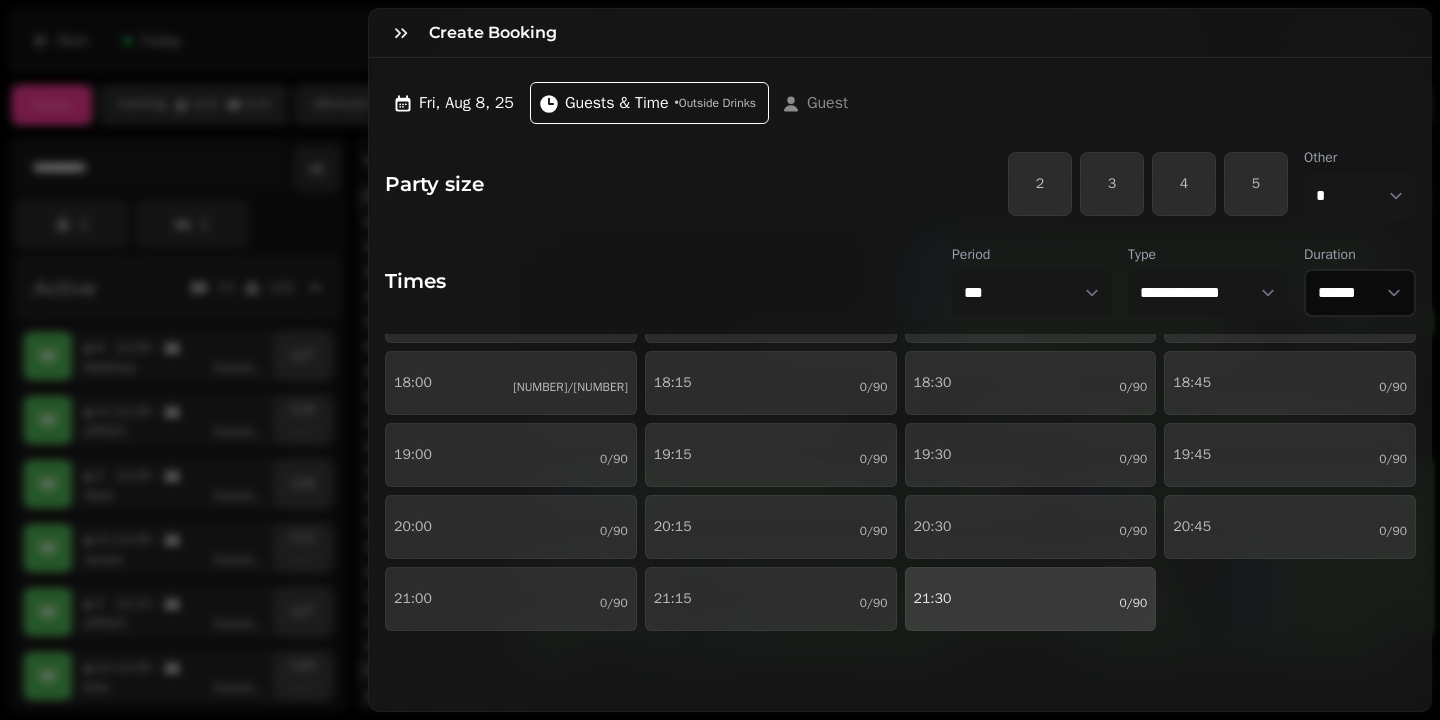 click on "0/90" at bounding box center (1133, 603) 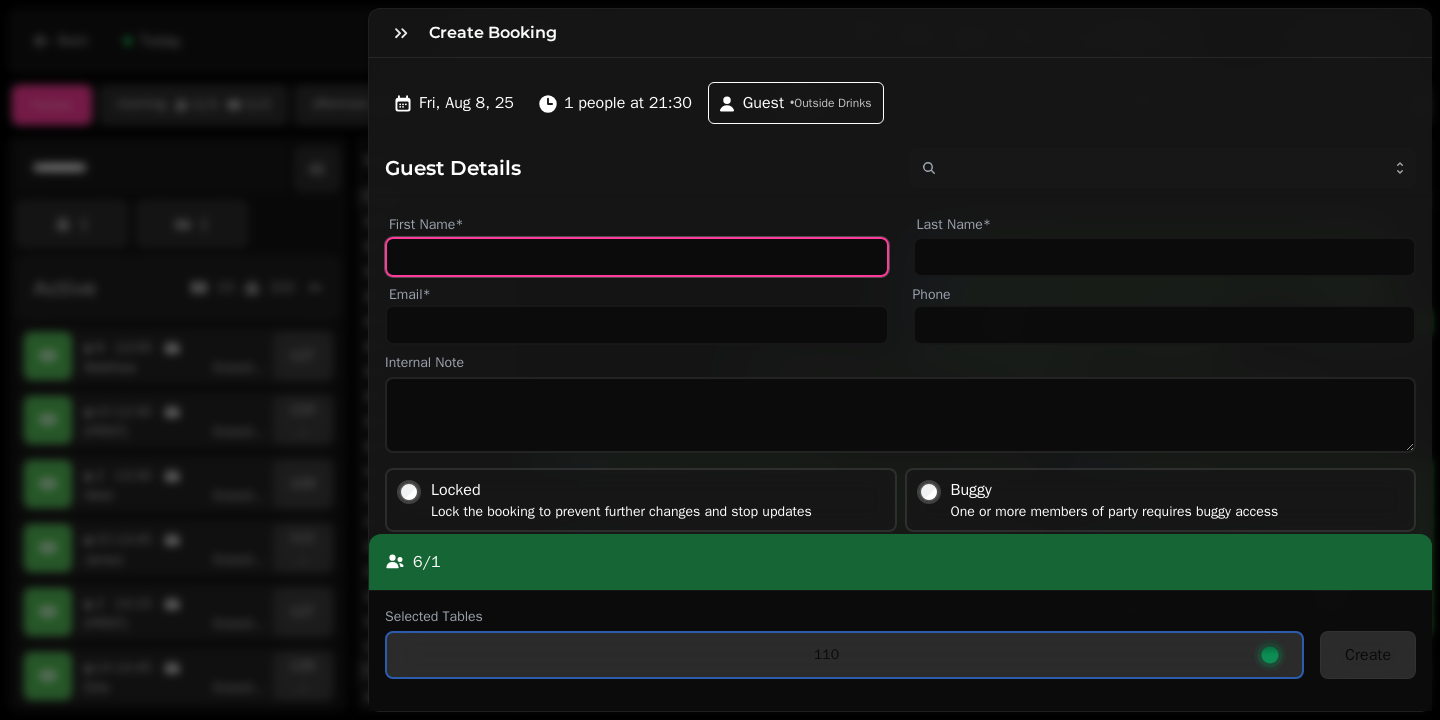 click on "First Name*" at bounding box center (637, 257) 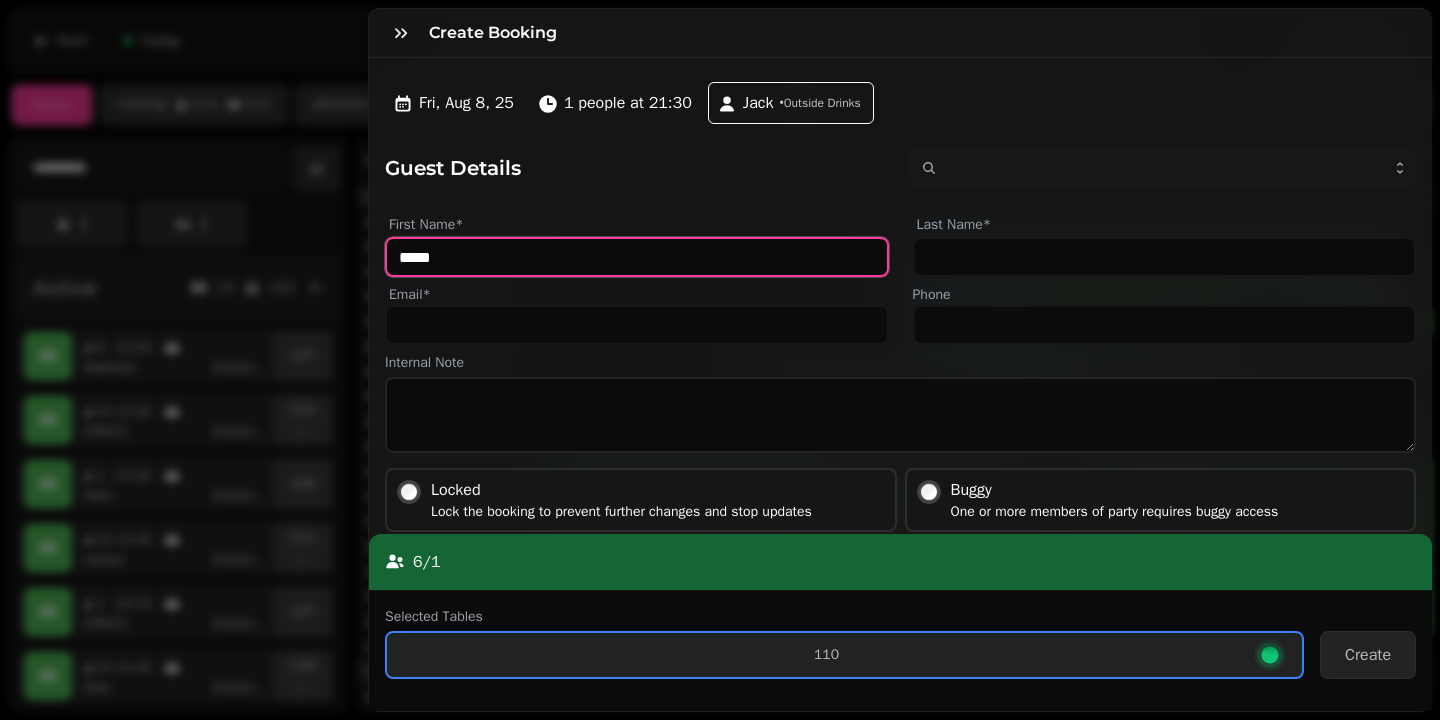 type on "****" 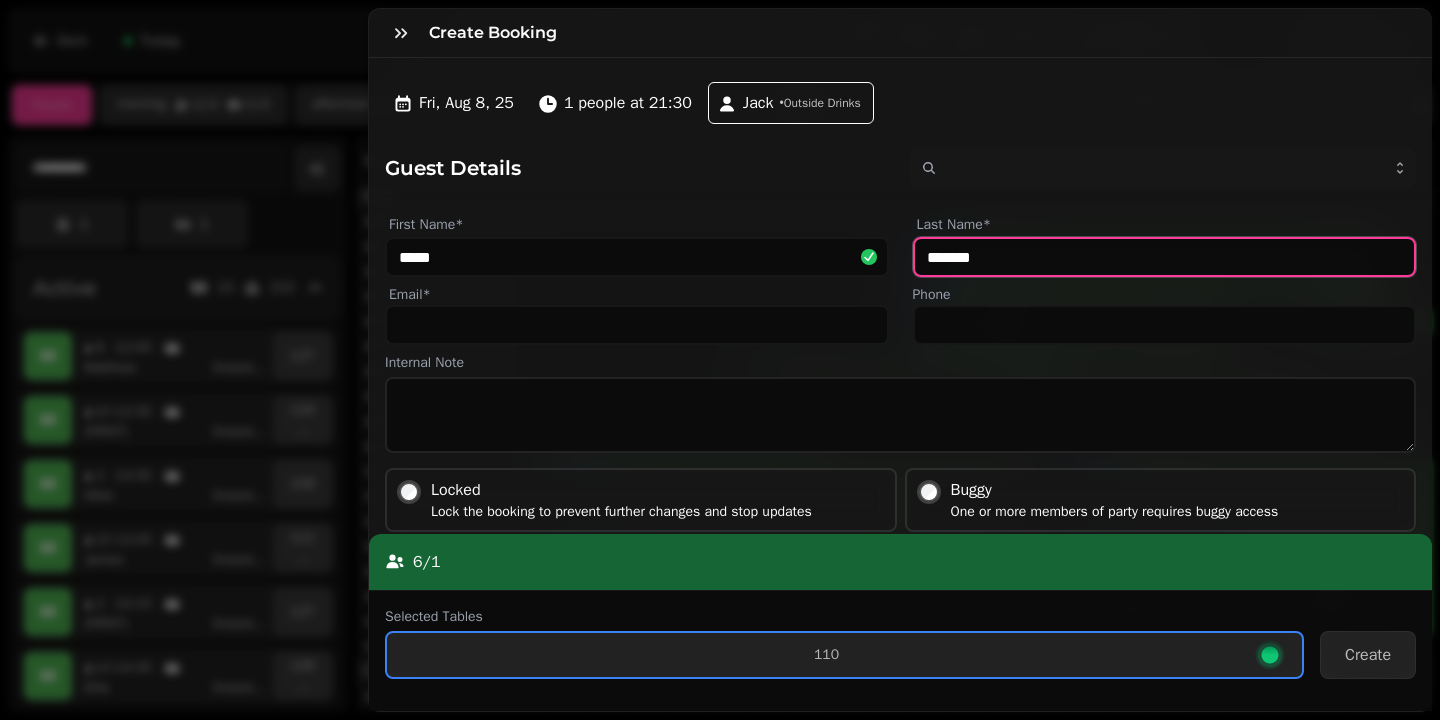 type on "*******" 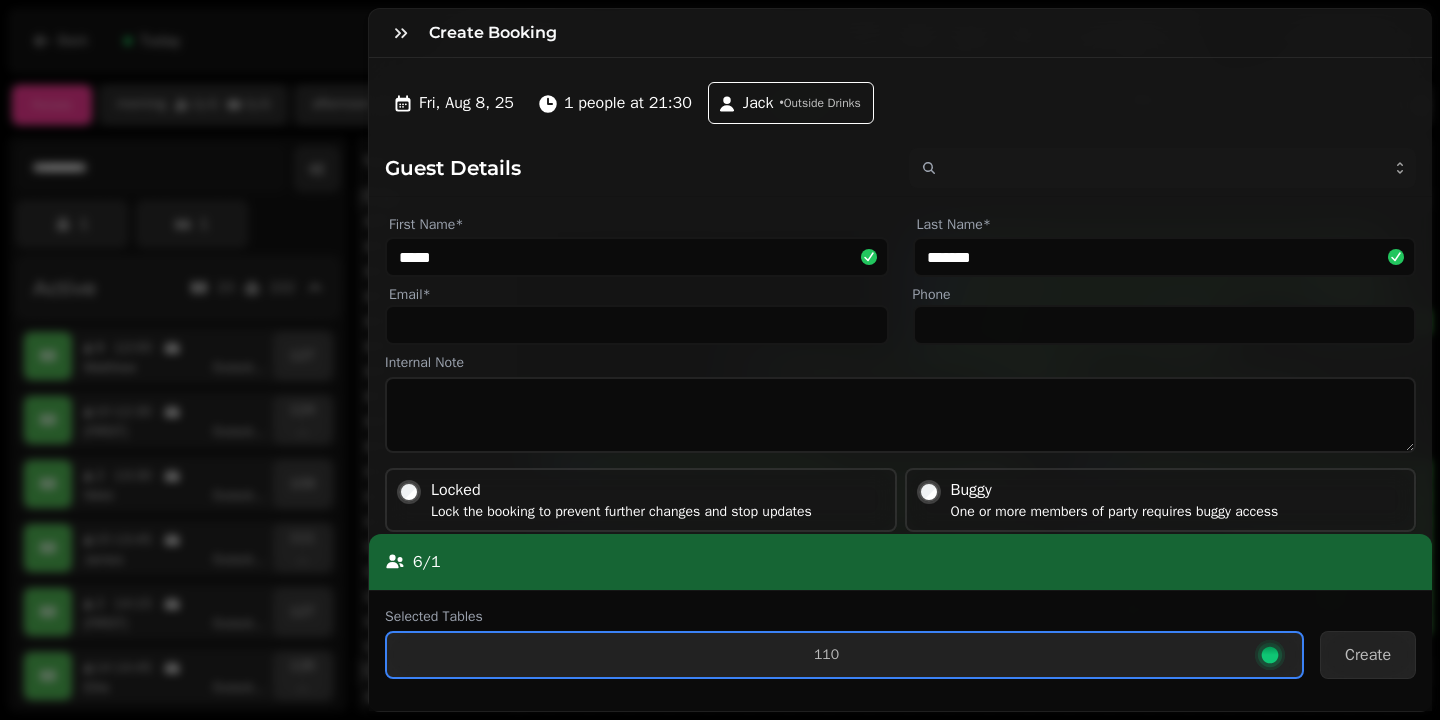 click on "First Name* **** Last Name* ******* Email* Phone Internal Note Locked Lock the booking to prevent further changes and stop updates Wheelchair One or more members of party requires wheelchair access Buggy One or more members of party requires buggy access Highchair One or more members of party requires a highchair Marketing opt-in Does user agree to opt into marketing? Confirmation email Guest shall receive email confirmation of this change" at bounding box center [900, 444] 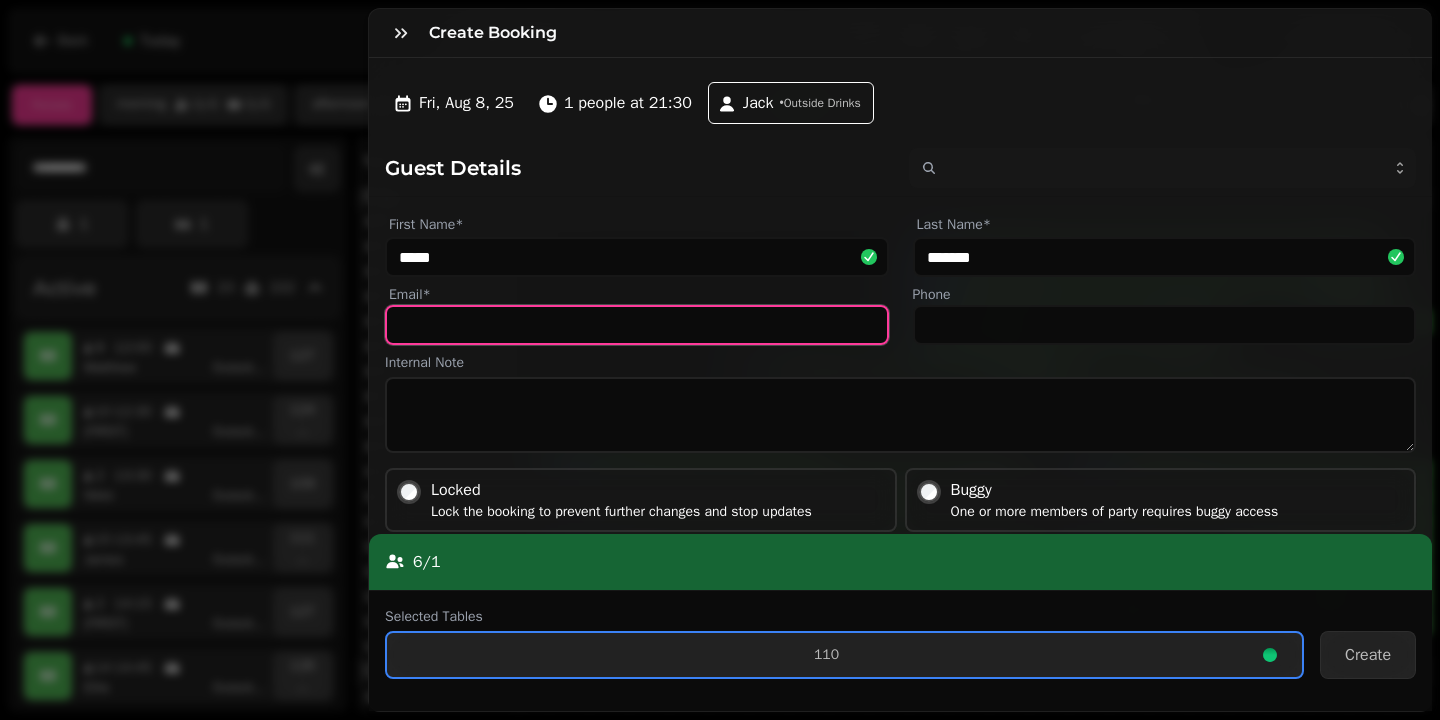 click on "Email*" at bounding box center (637, 325) 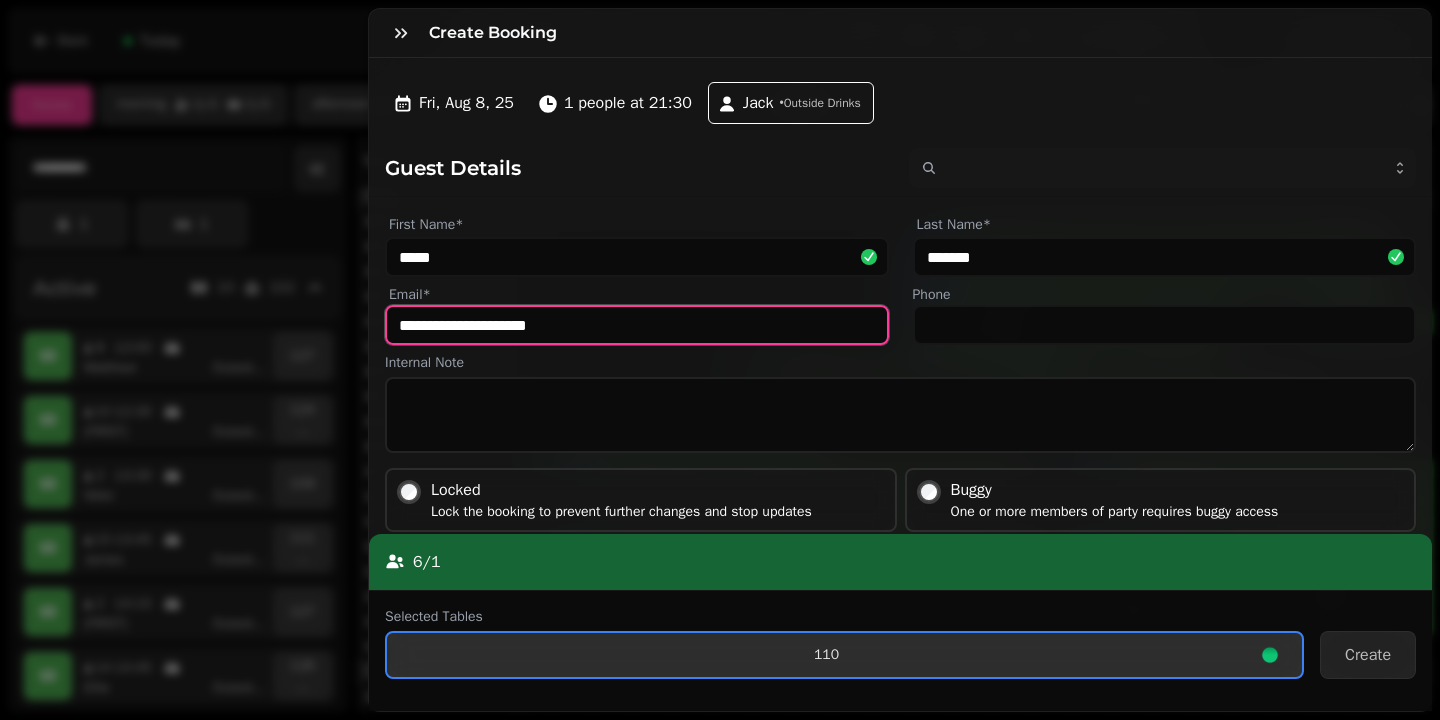 type on "**********" 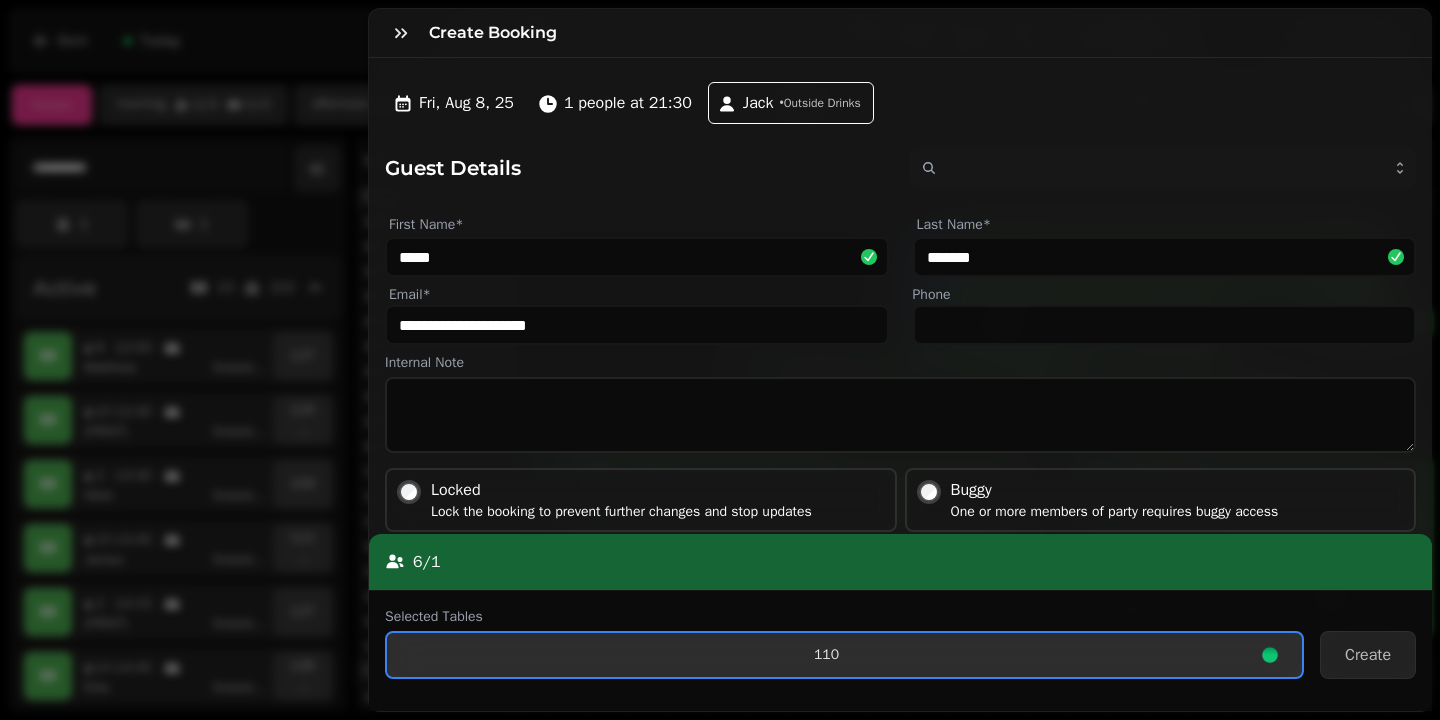 click on "110" at bounding box center [844, 655] 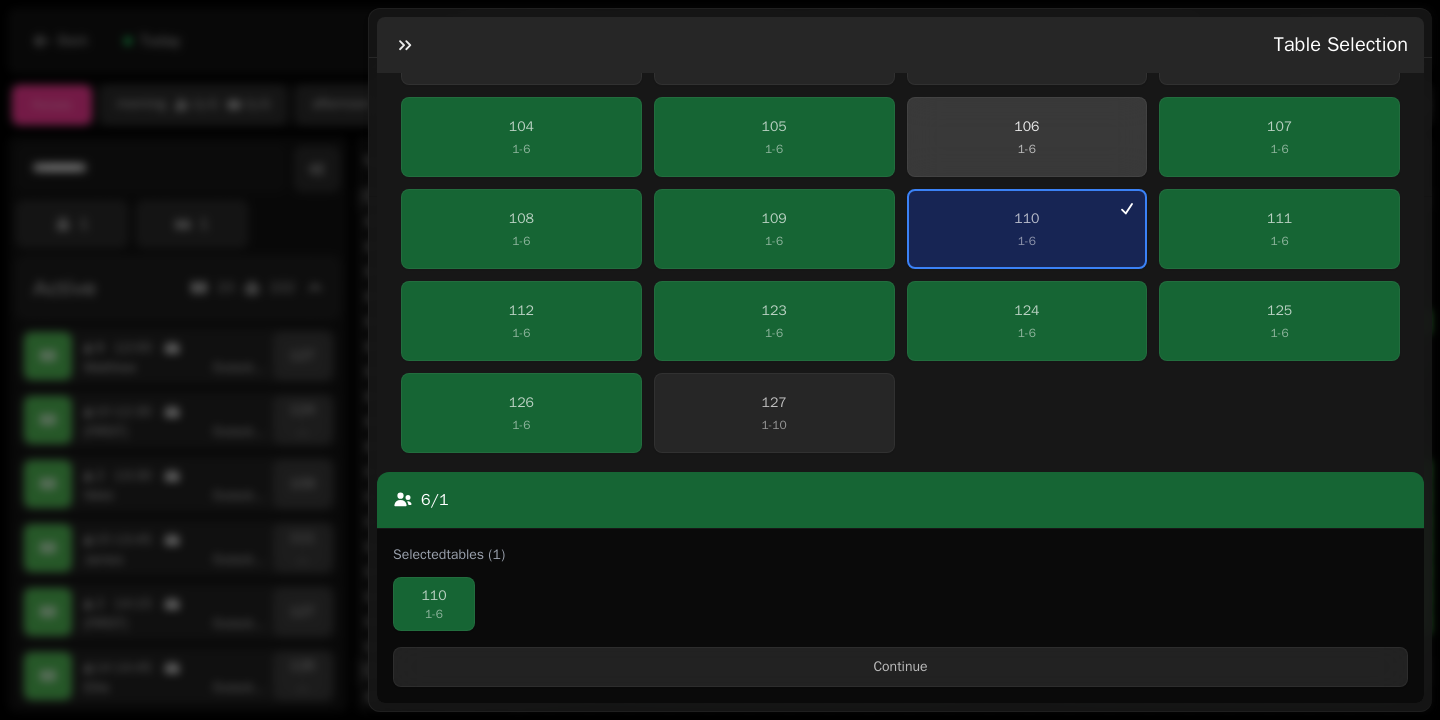 scroll, scrollTop: 519, scrollLeft: 0, axis: vertical 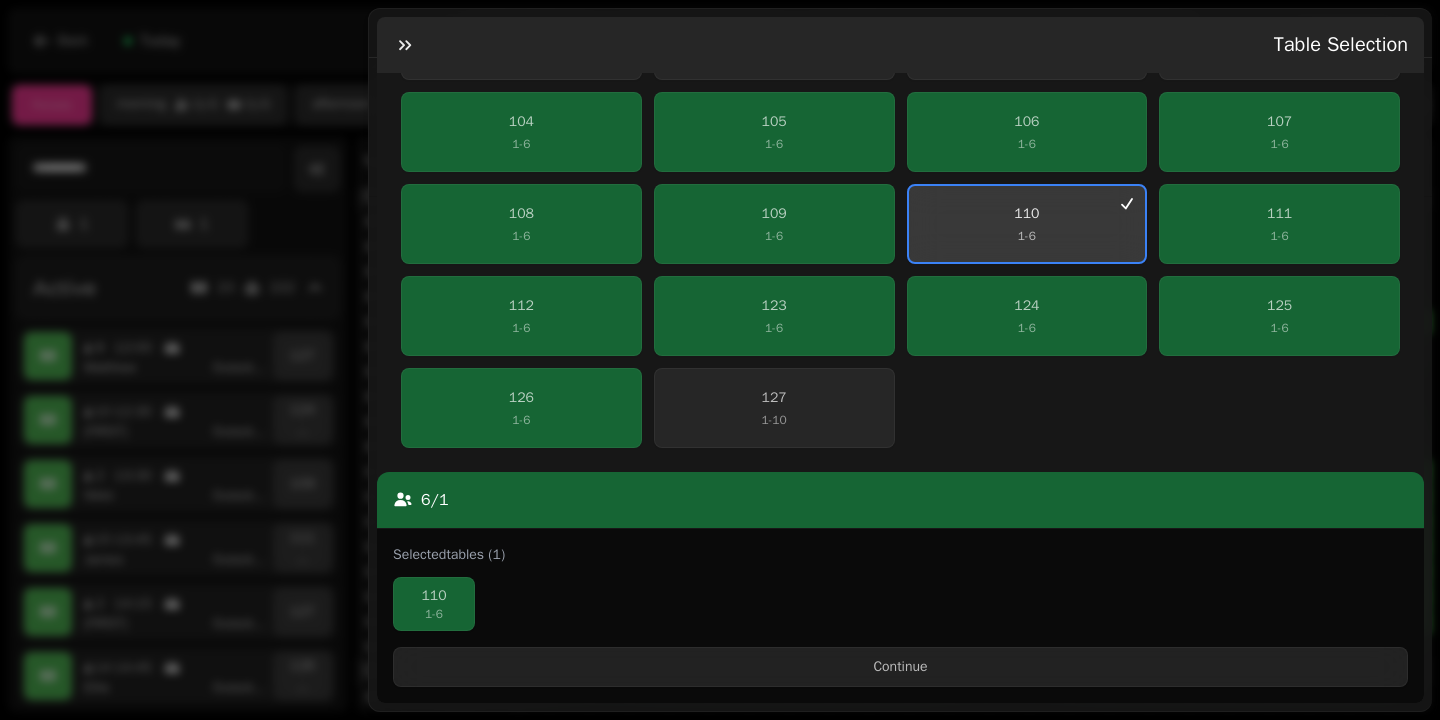 click on "110" at bounding box center (1026, 214) 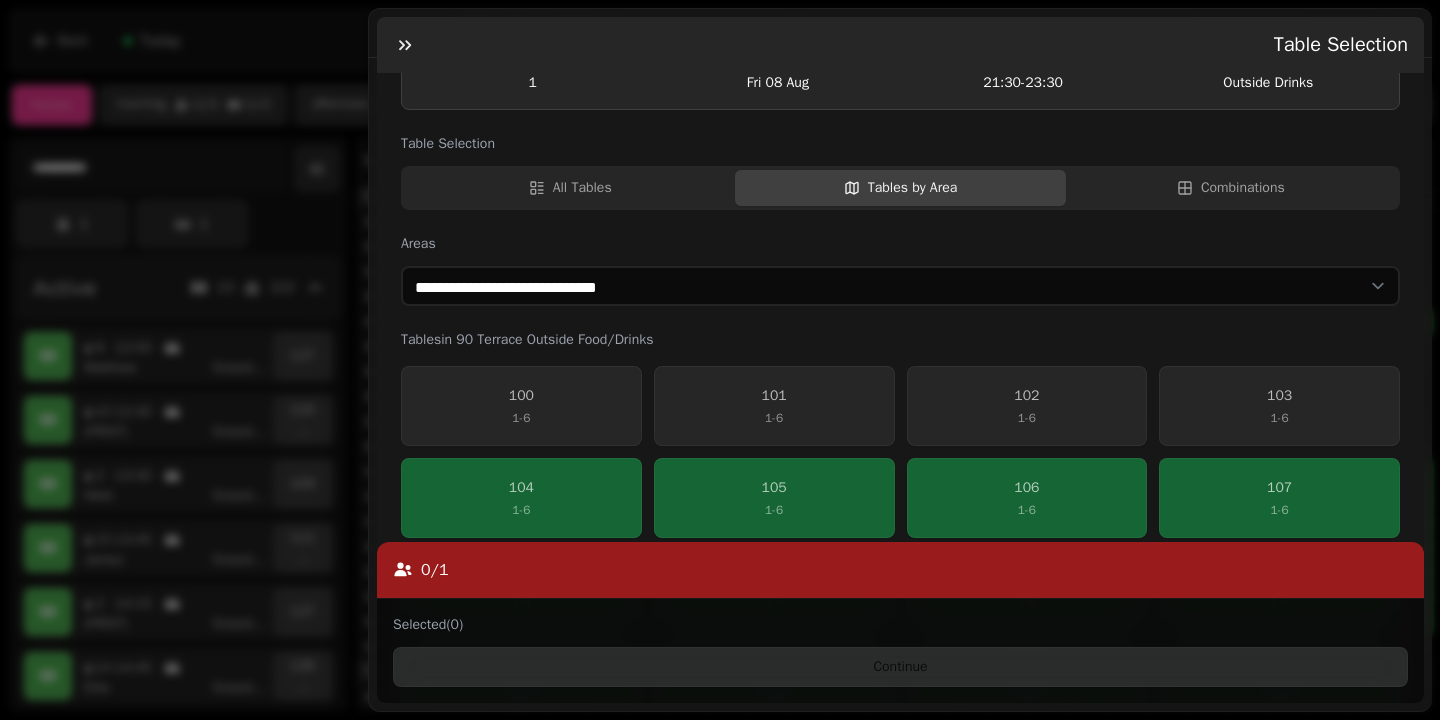 scroll, scrollTop: 0, scrollLeft: 0, axis: both 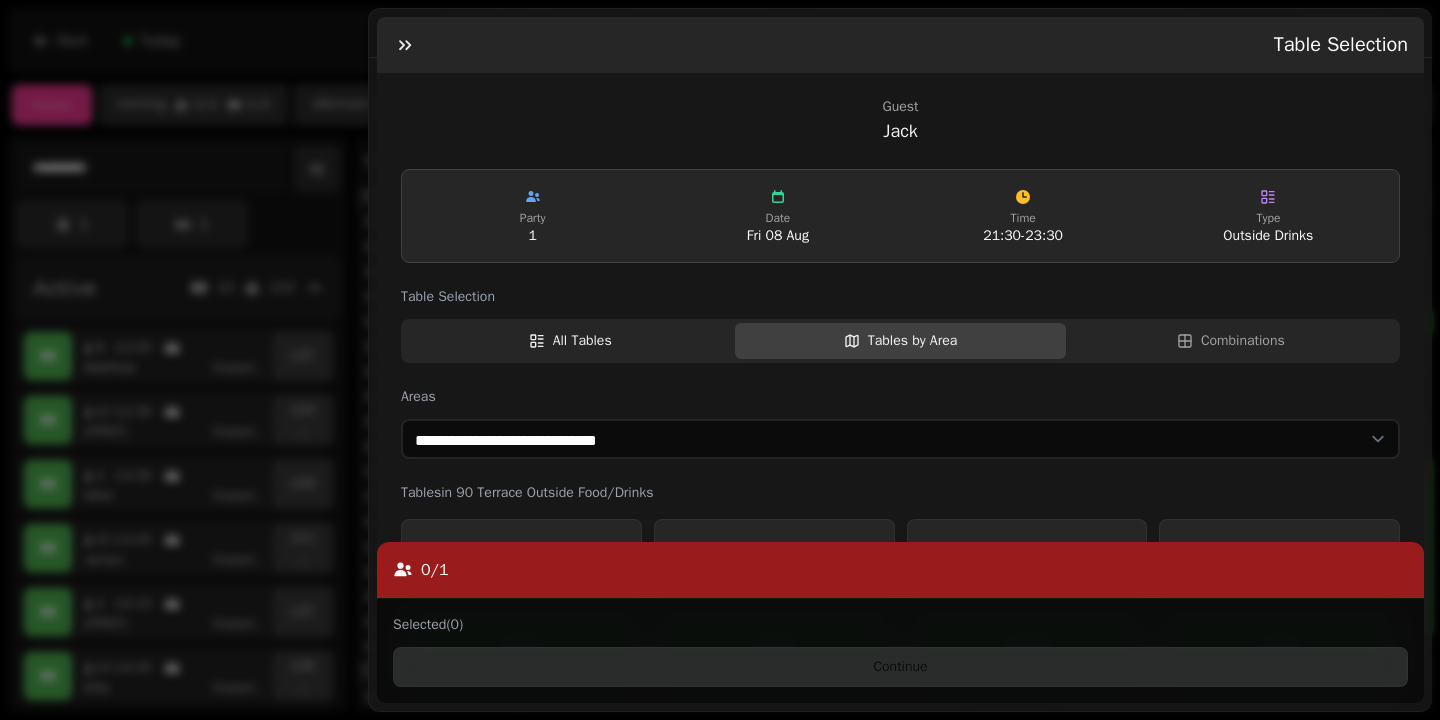 click on "All Tables" at bounding box center (570, 341) 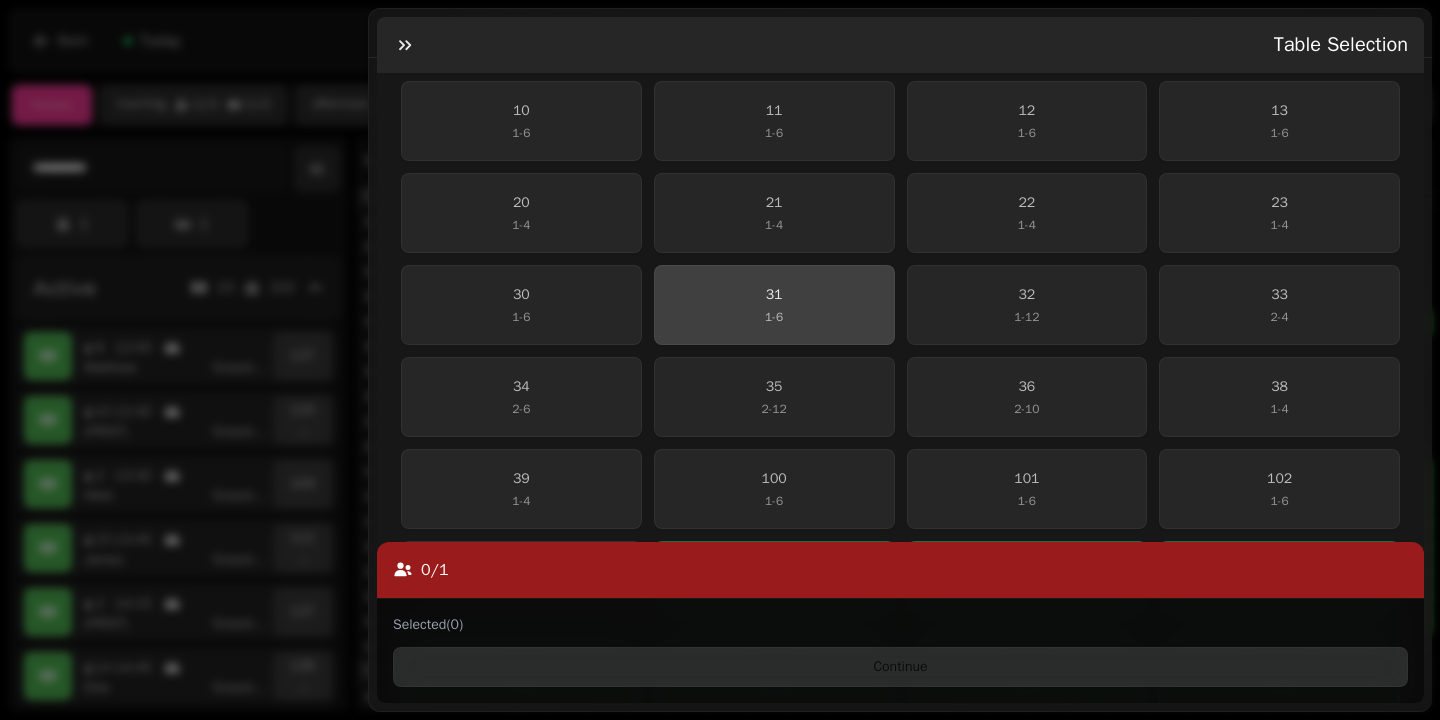 scroll, scrollTop: 701, scrollLeft: 0, axis: vertical 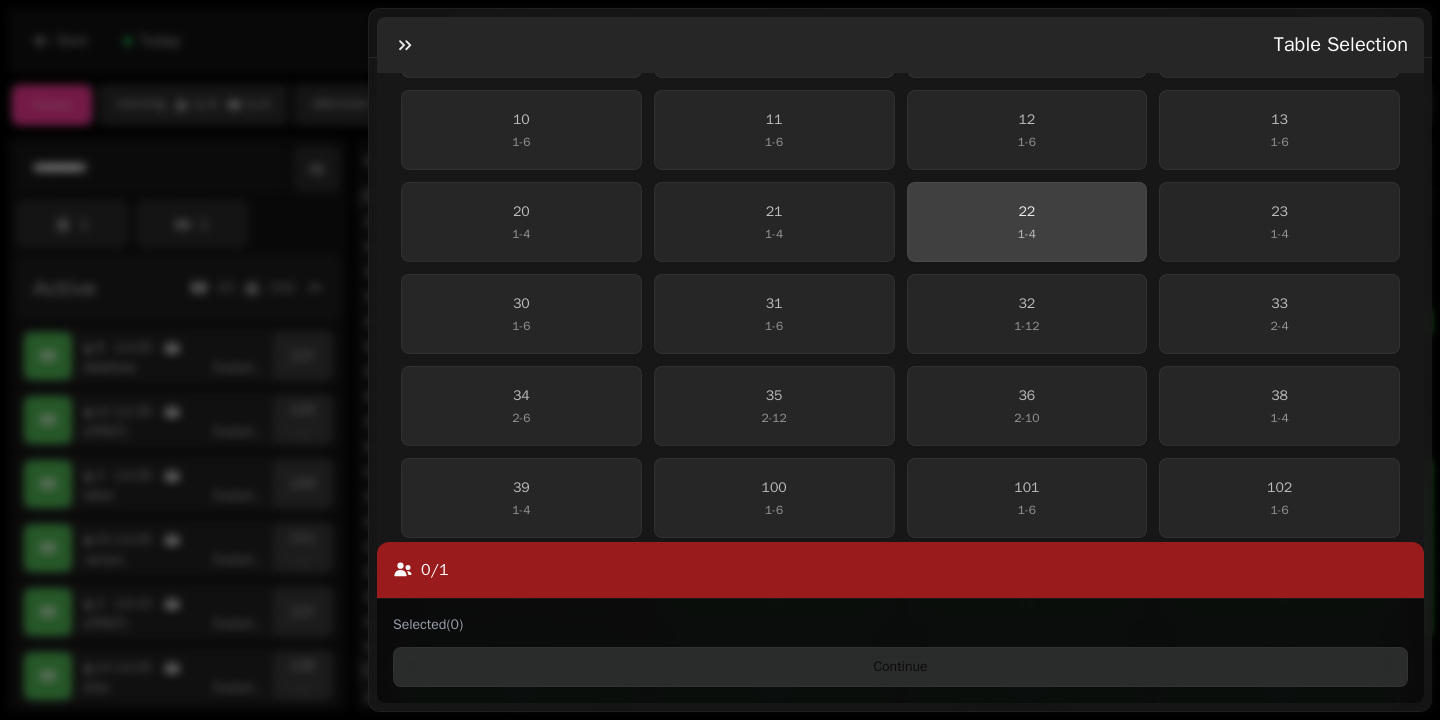 click on "22" at bounding box center [1027, 212] 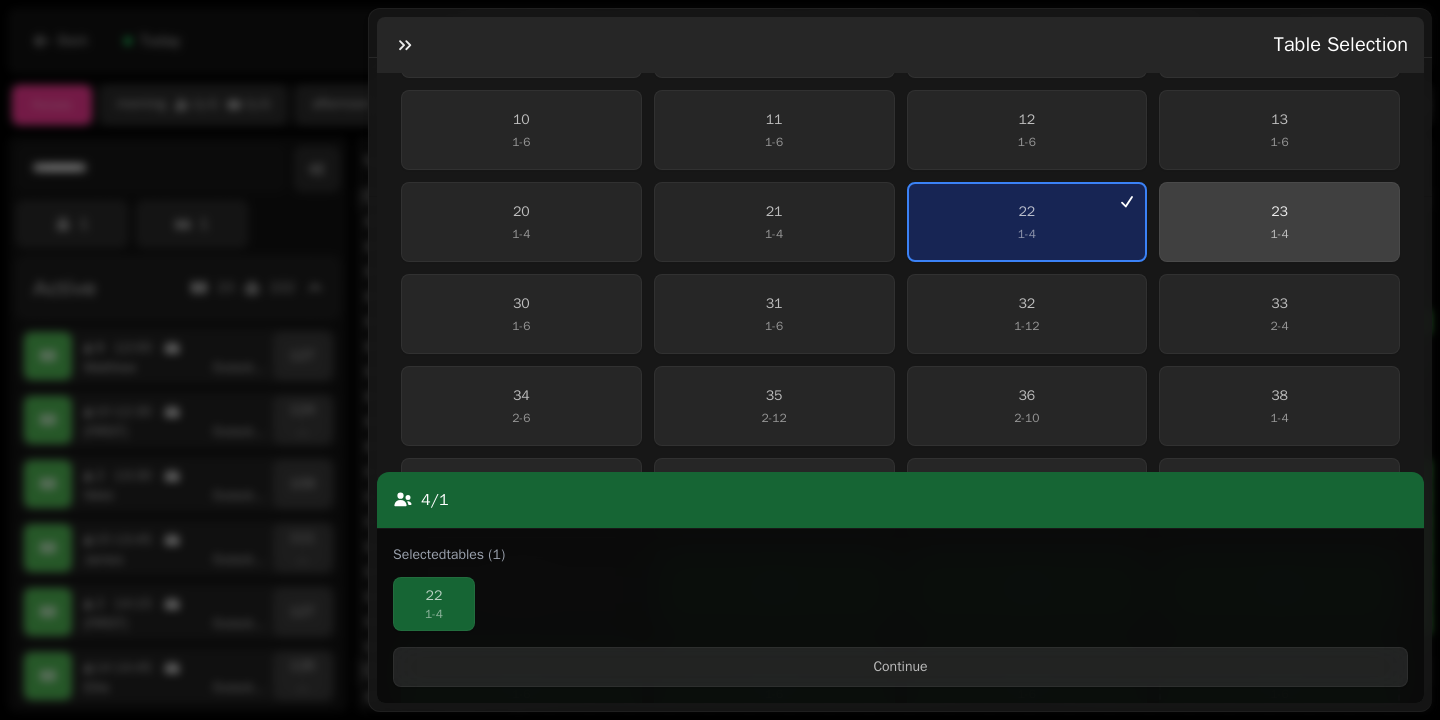 click on "23 1  -  4" at bounding box center (1279, 222) 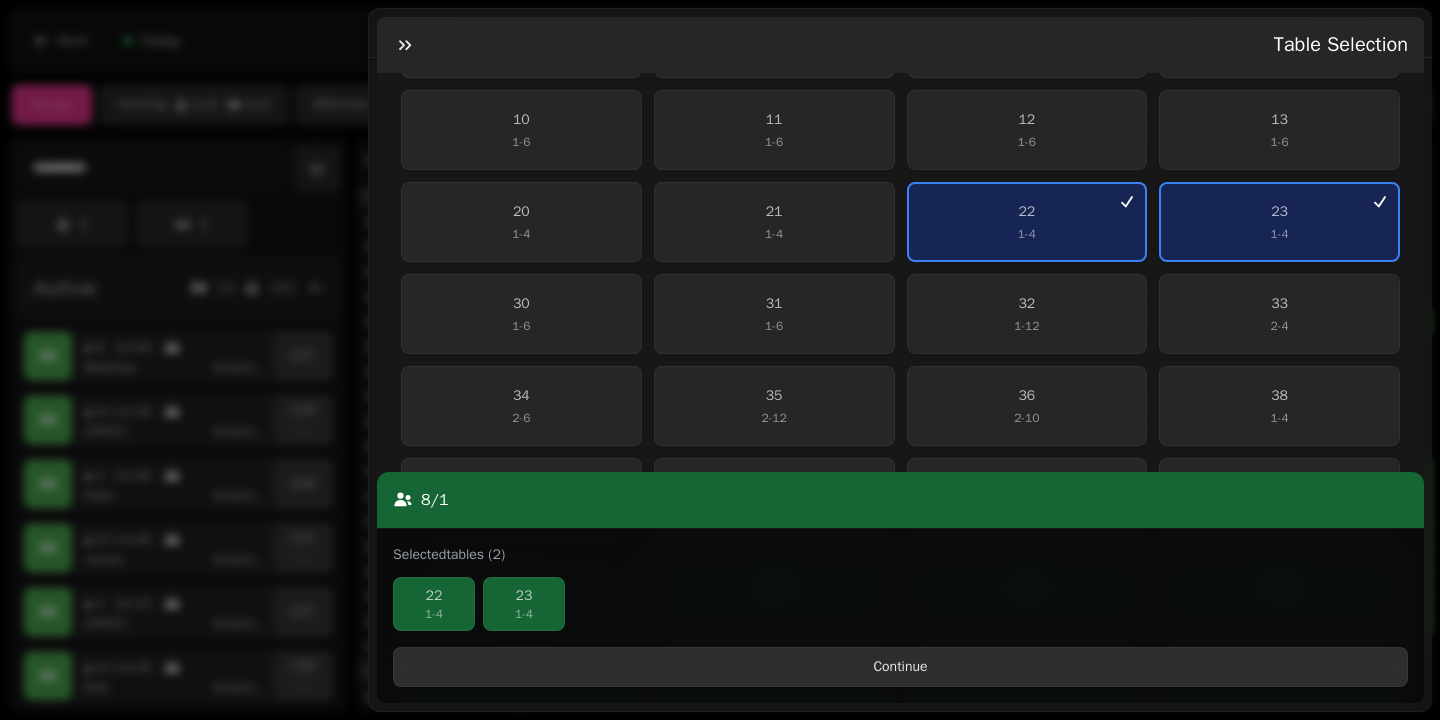 click on "Continue" at bounding box center [900, 667] 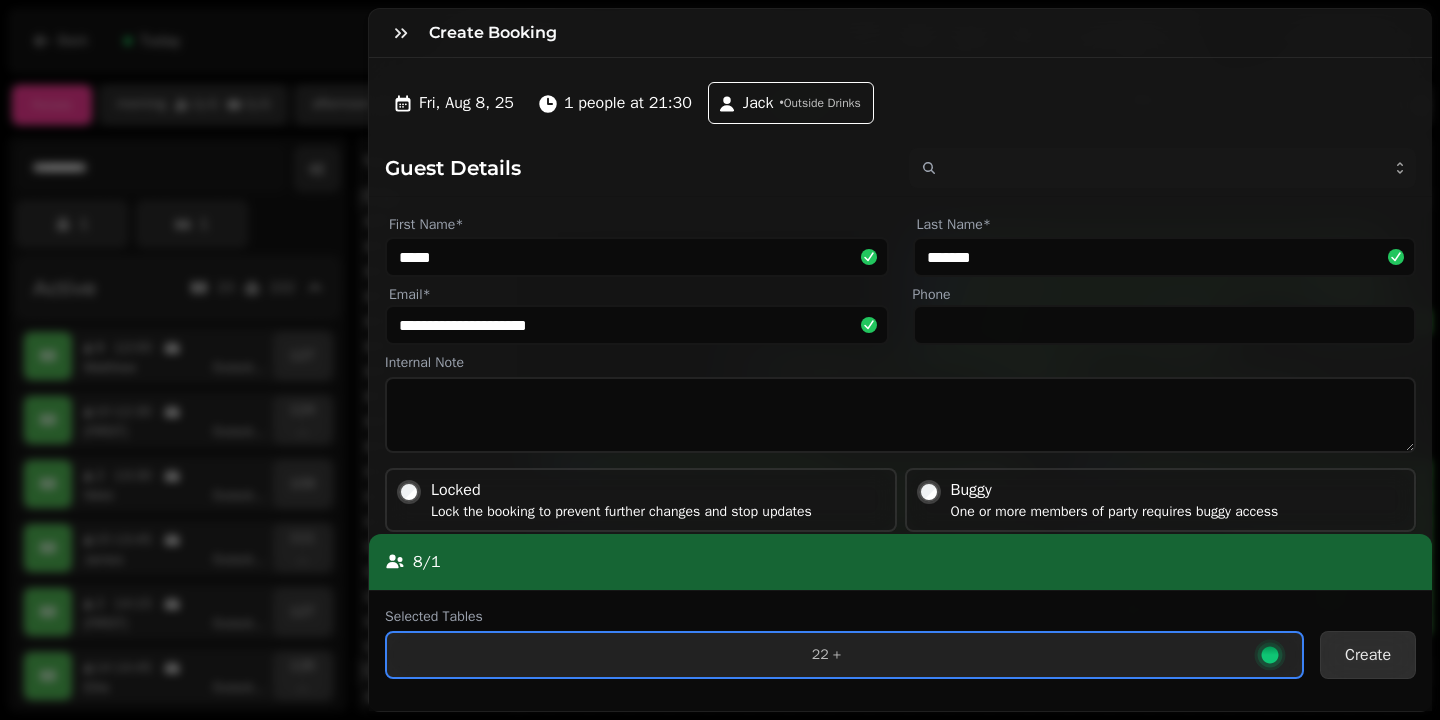 click on "Create" at bounding box center (1368, 655) 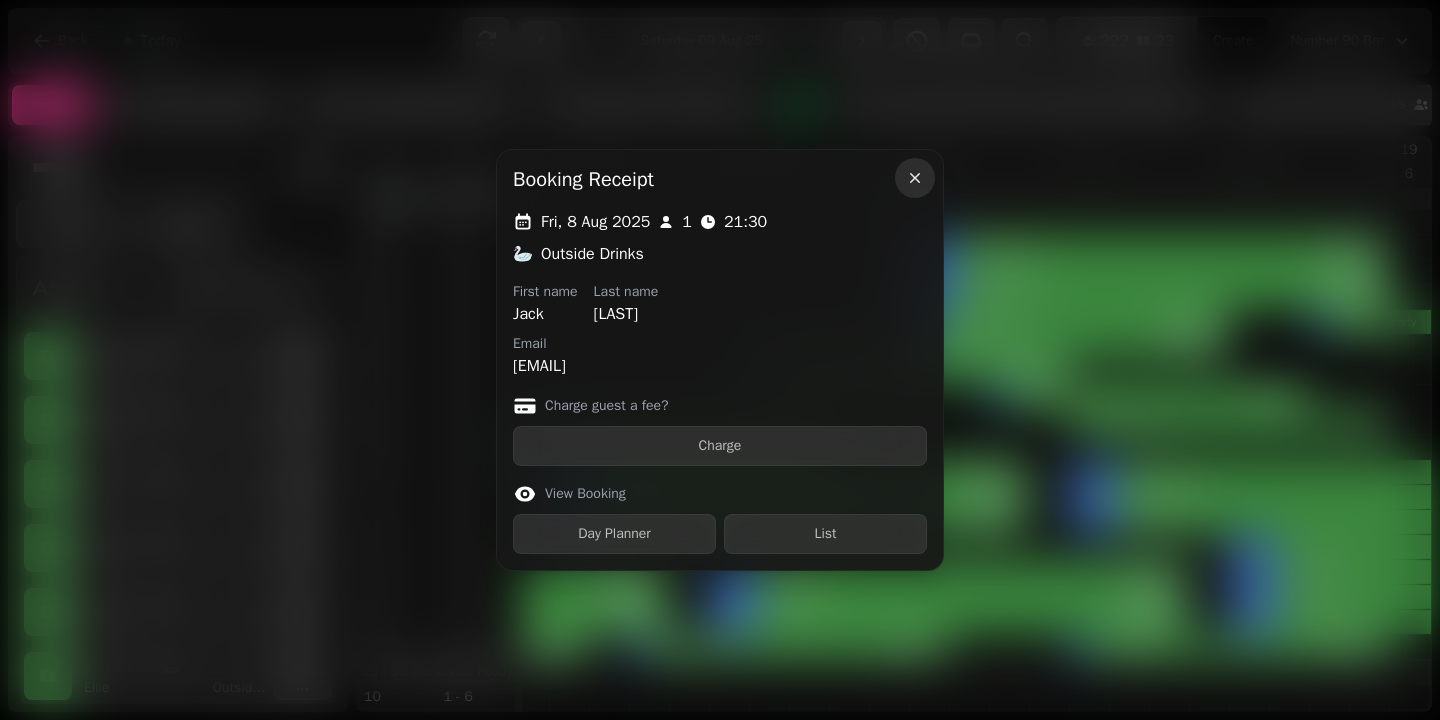 click at bounding box center [915, 178] 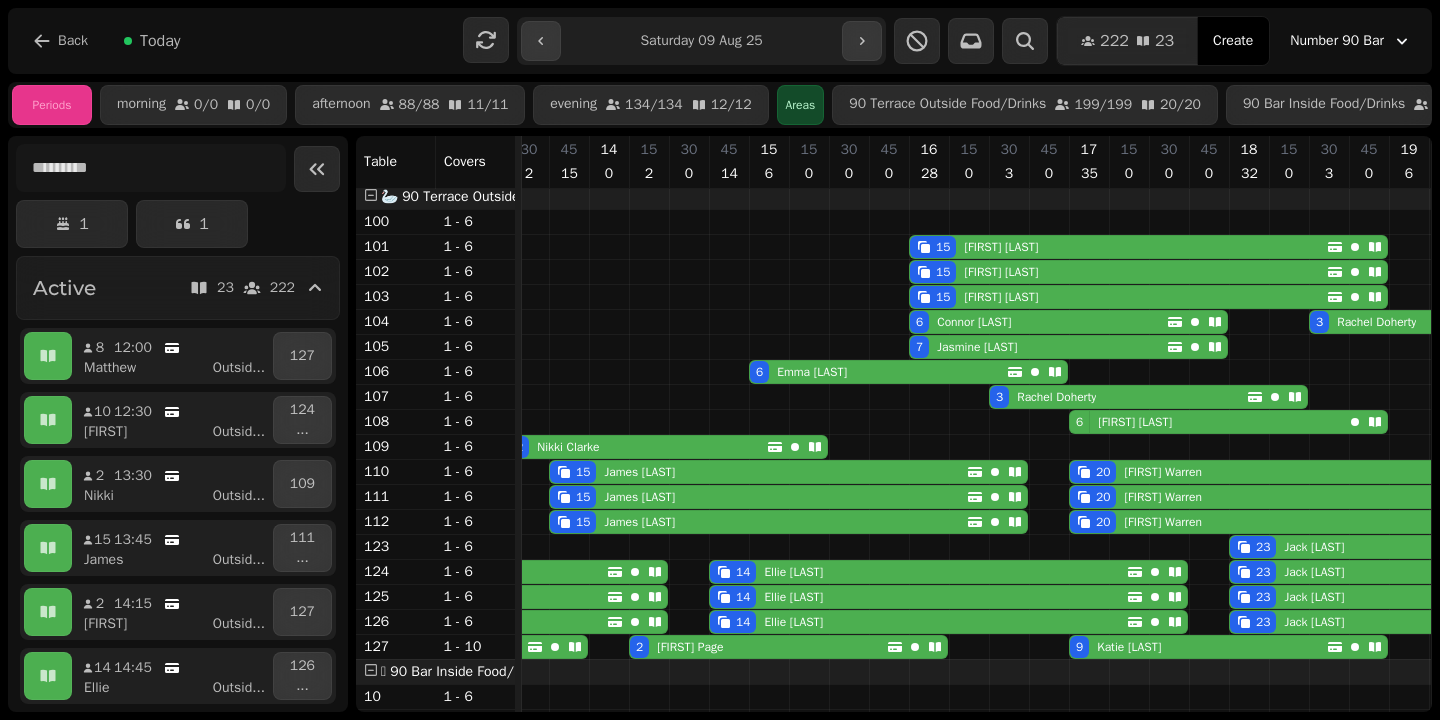 click on "Create" at bounding box center [1233, 41] 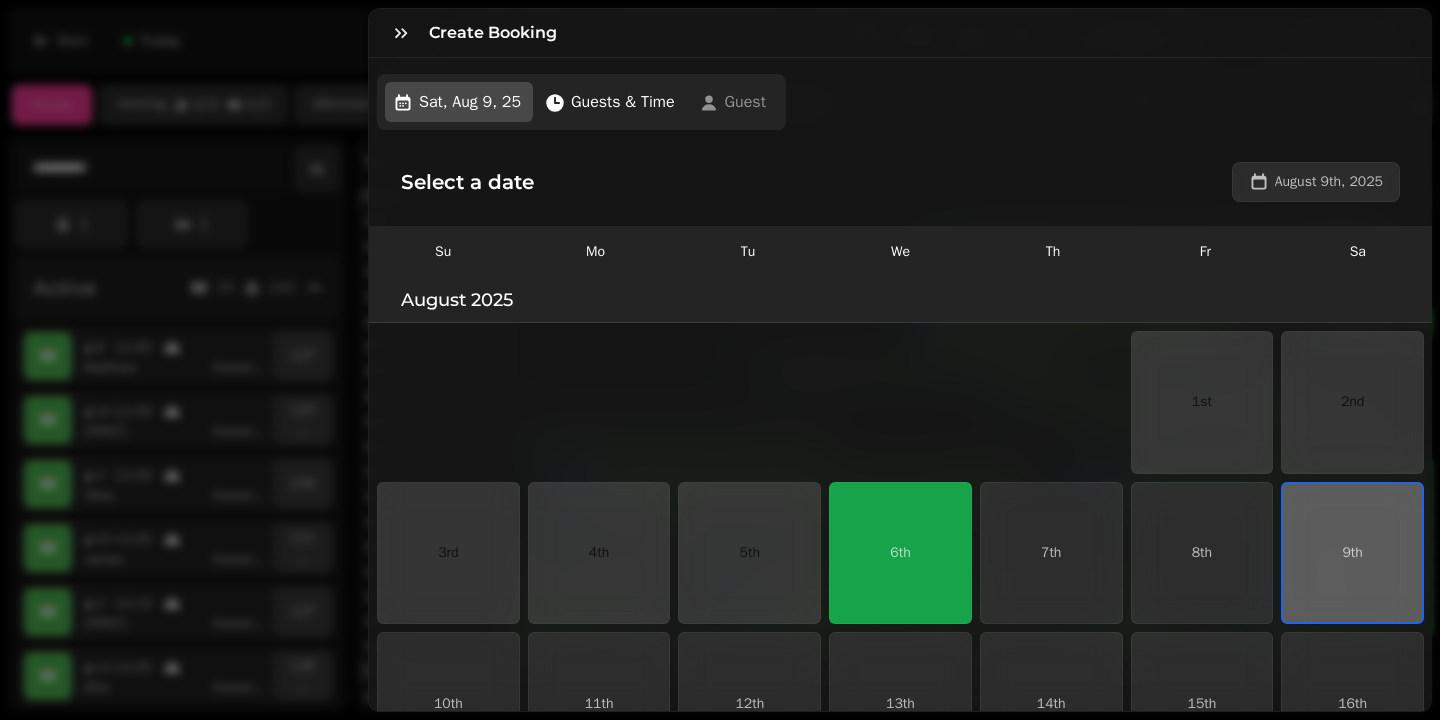 scroll, scrollTop: 85, scrollLeft: 0, axis: vertical 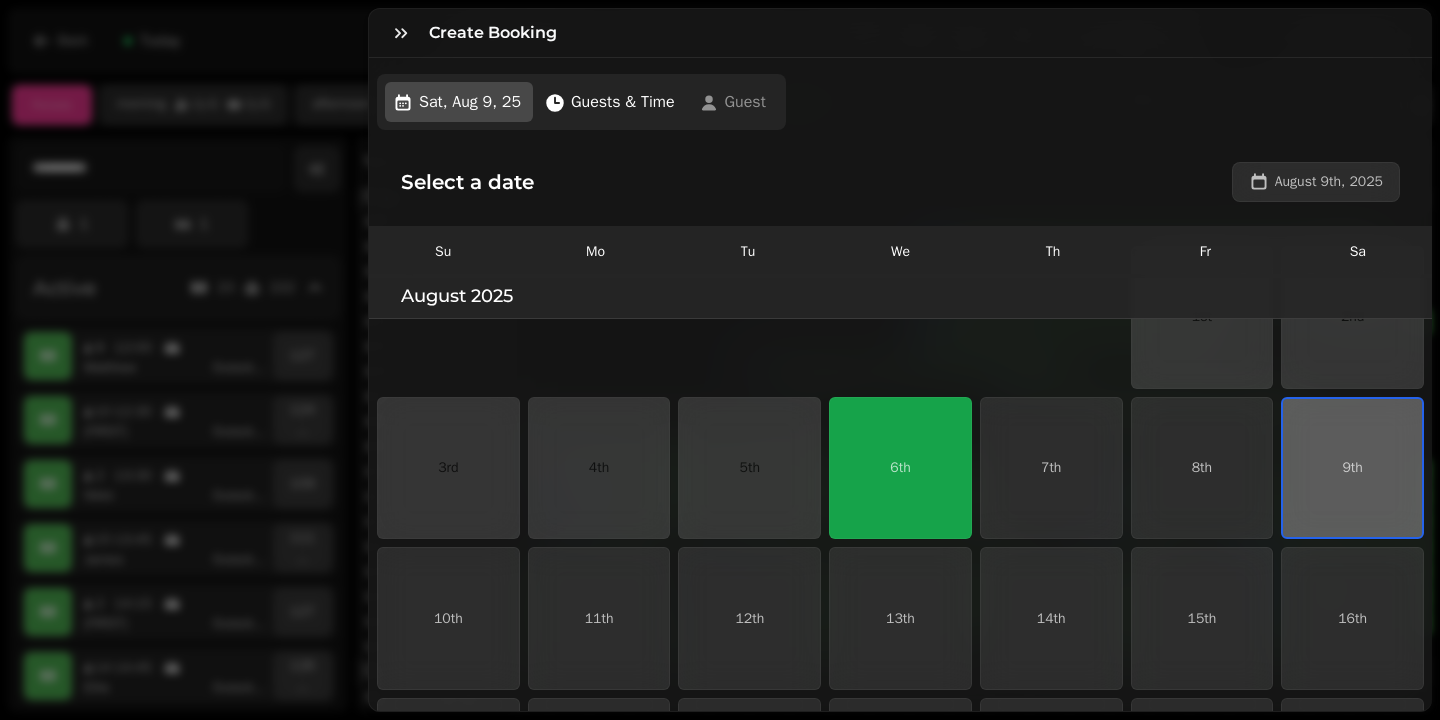 click on "Create Booking Sat, Aug 9, 25 Guests & Time Guest Select a date August 9th, 2025 Su Mo Tu We Th Fr Sa August 2025 1st 2nd 3rd 4th 5th 6th 7th 8th 9th 10th 11th 12th 13th 14th 15th 16th 17th 18th 19th 20th 21st 22nd 23rd 24th 25th 26th 27th 28th 29th 30th 31st September 2025 1st 2nd 3rd 4th 5th 6th 7th 8th 9th 10th 11th 12th 13th 14th 15th 16th 17th 18th 19th 20th 21st 22nd 23rd 24th 25th 26th 27th 28th 29th 30th October 2025 1st 2nd 3rd 4th 5th 6th 7th 8th 9th 10th 11th 12th 13th 14th 15th 16th 17th 18th 19th 20th 21st 22nd 23rd 24th 25th 26th 27th 28th 29th 30th 31st November 2025 1st 2nd 3rd 4th 5th 6th 7th 8th 9th 10th 11th 12th 13th 14th 15th 16th 17th 18th 19th 20th 21st 22nd 23rd 24th 25th 26th 27th 28th 29th 30th December 2025 1st 2nd 3rd 4th 5th 6th 7th 8th 9th 10th 11th 12th 13th 14th 15th 16th 17th 18th 19th 20th 21st 22nd 23rd 24th 25th 26th 27th 28th 29th 30th 31st January 2026 1st 2nd 3rd 4th 5th 6th 7th 8th 9th 10th 11th 12th 13th 14th 15th 16th 17th 18th 19th 20th 21st 22nd 23rd 24th 25th 26th" at bounding box center [720, 376] 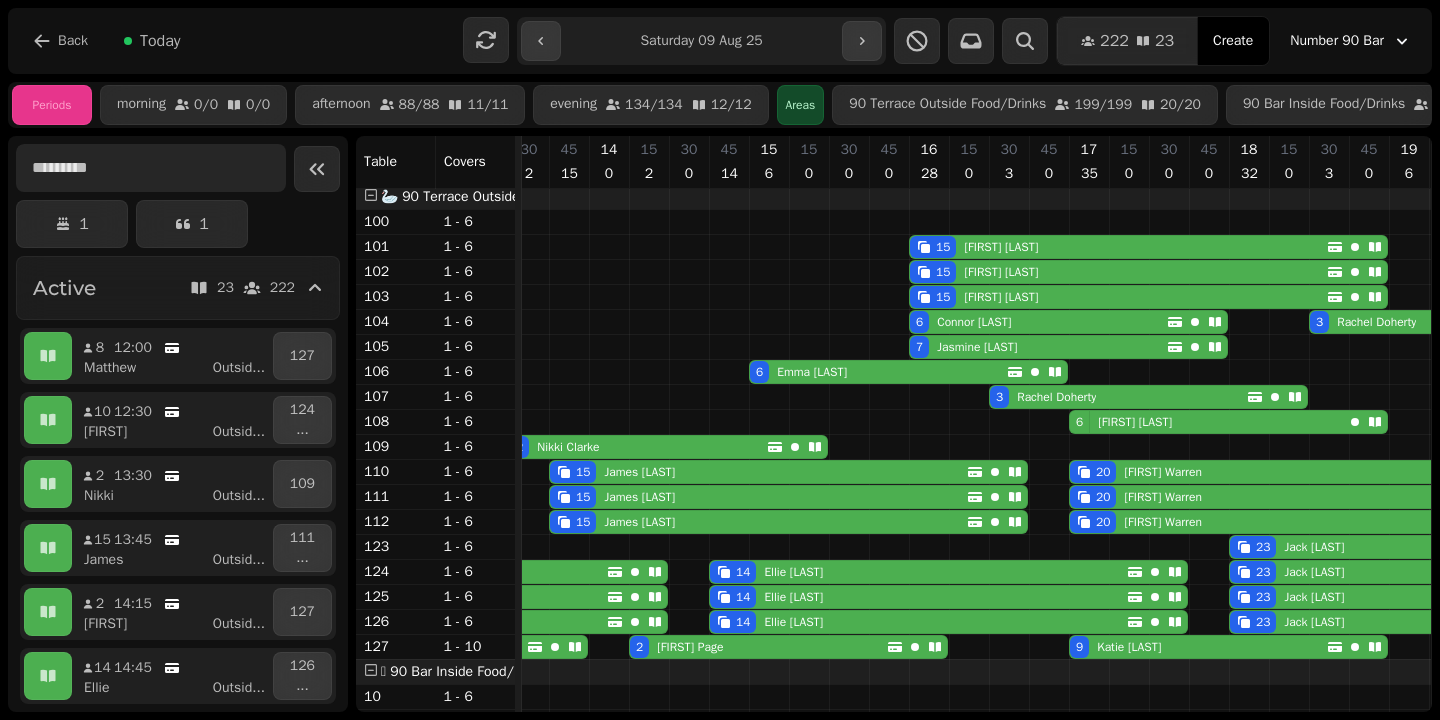 click at bounding box center [151, 168] 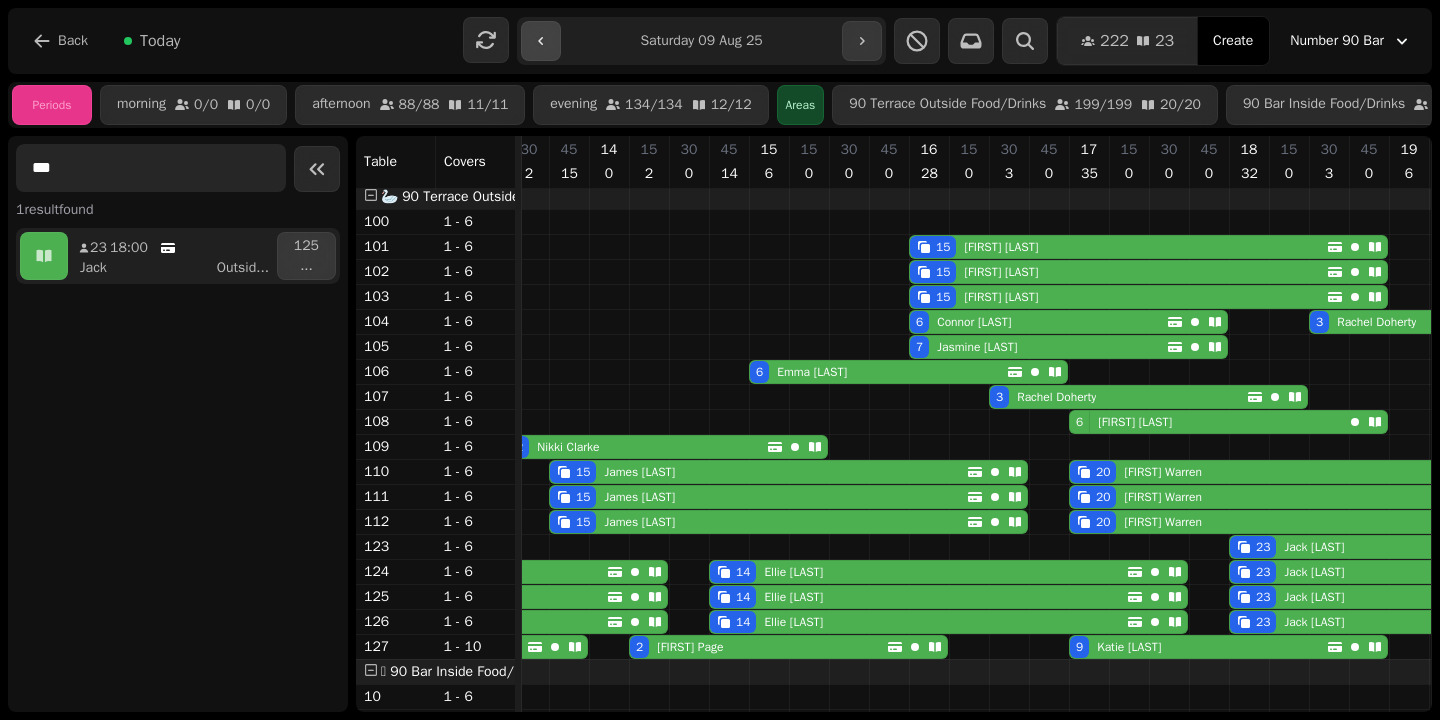 type on "***" 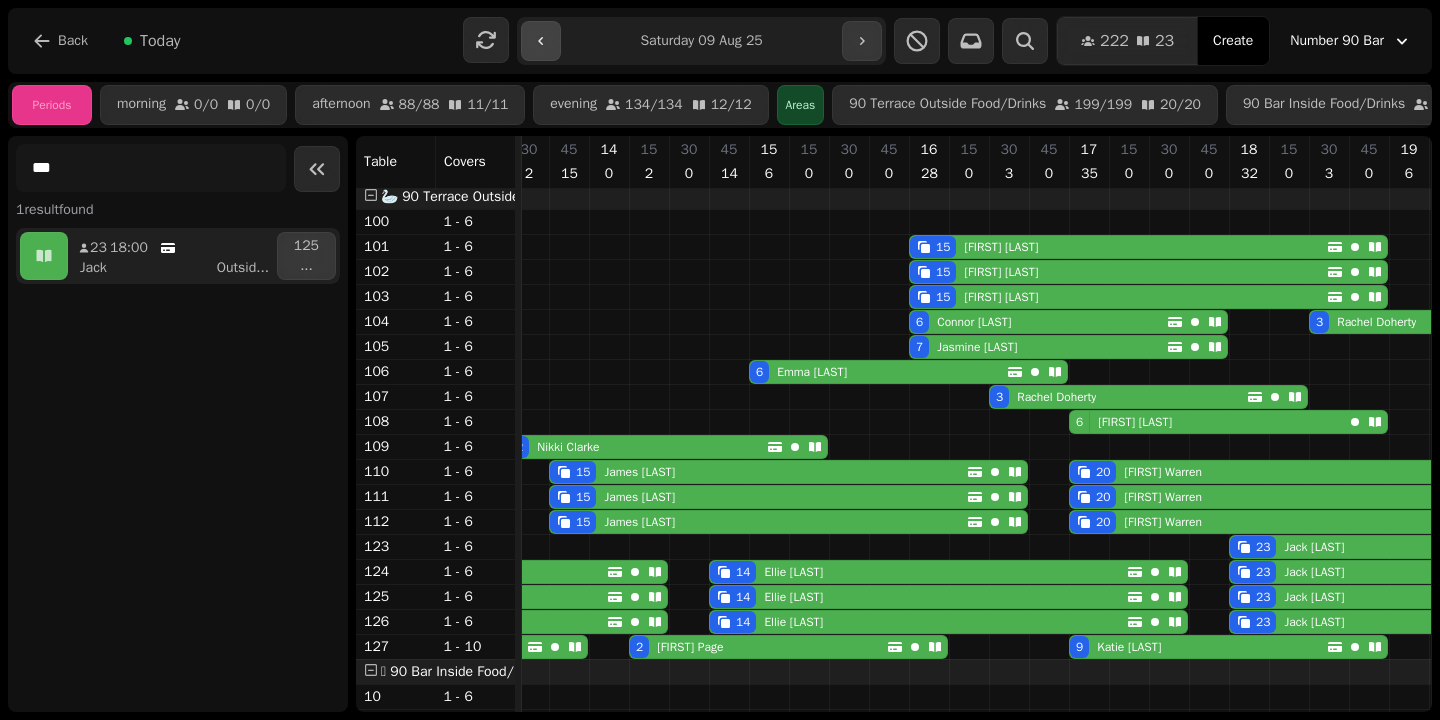 click at bounding box center [541, 41] 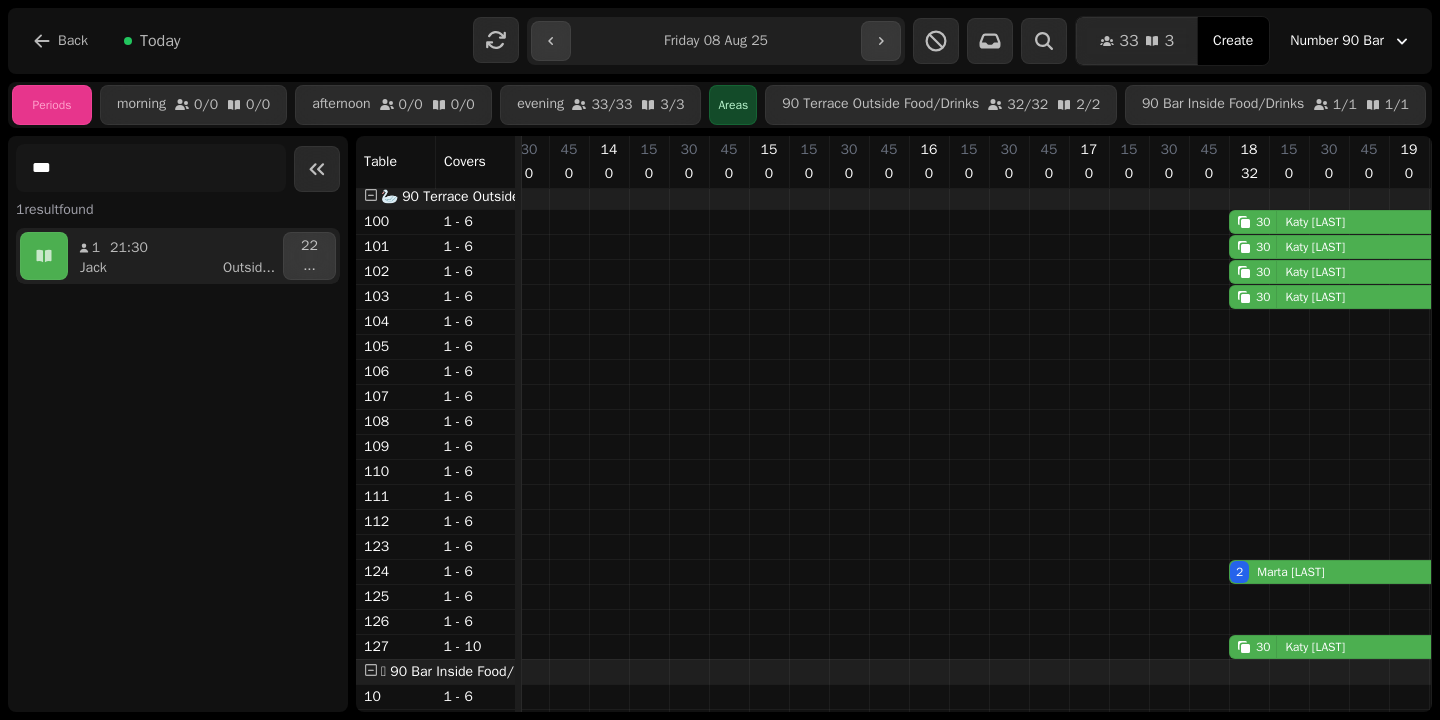 scroll, scrollTop: 0, scrollLeft: 0, axis: both 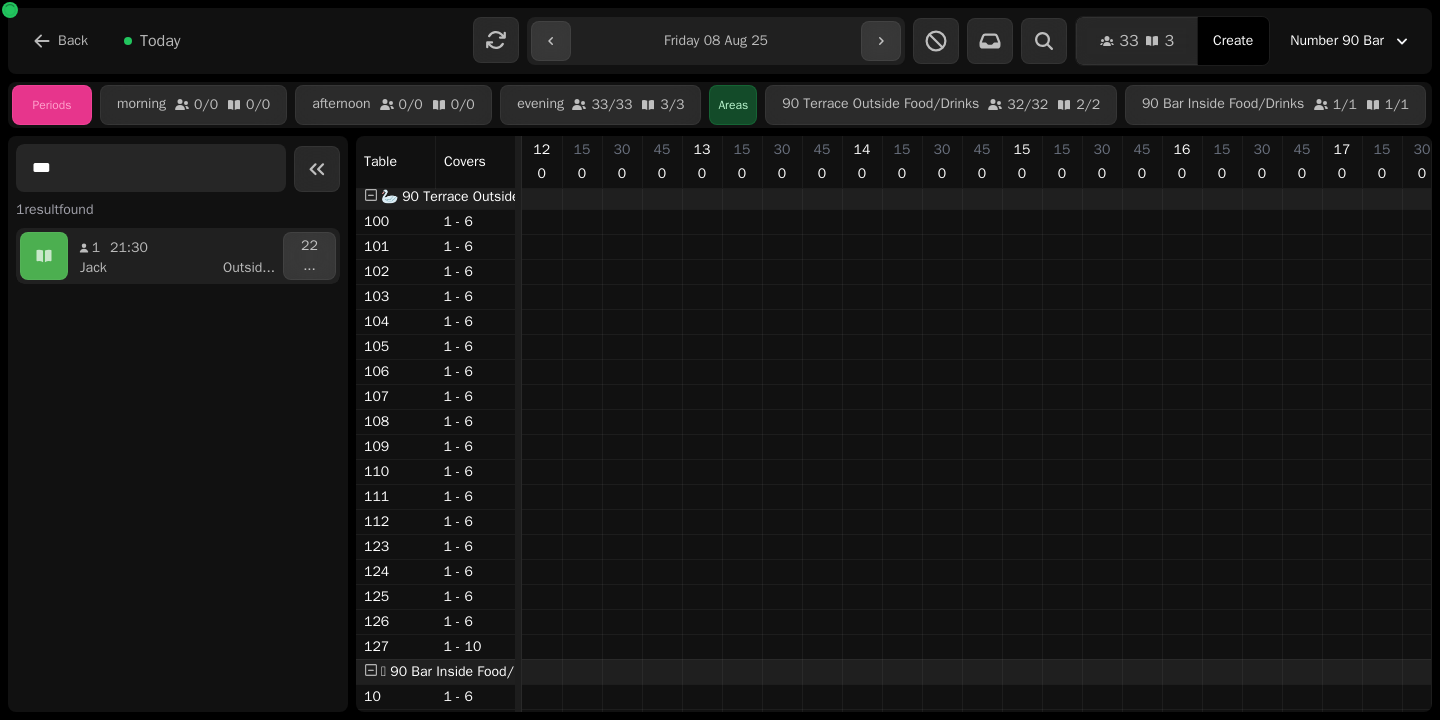 click on "***" at bounding box center (151, 168) 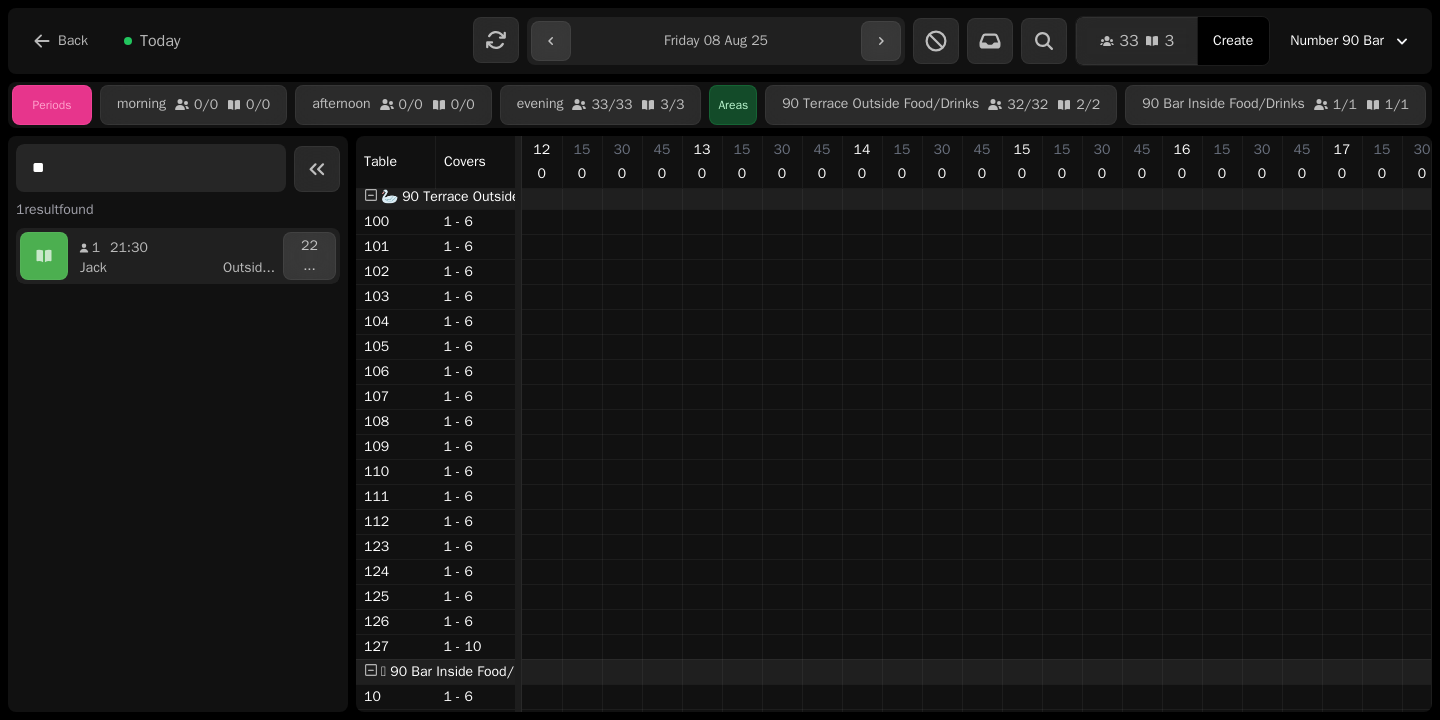 type on "***" 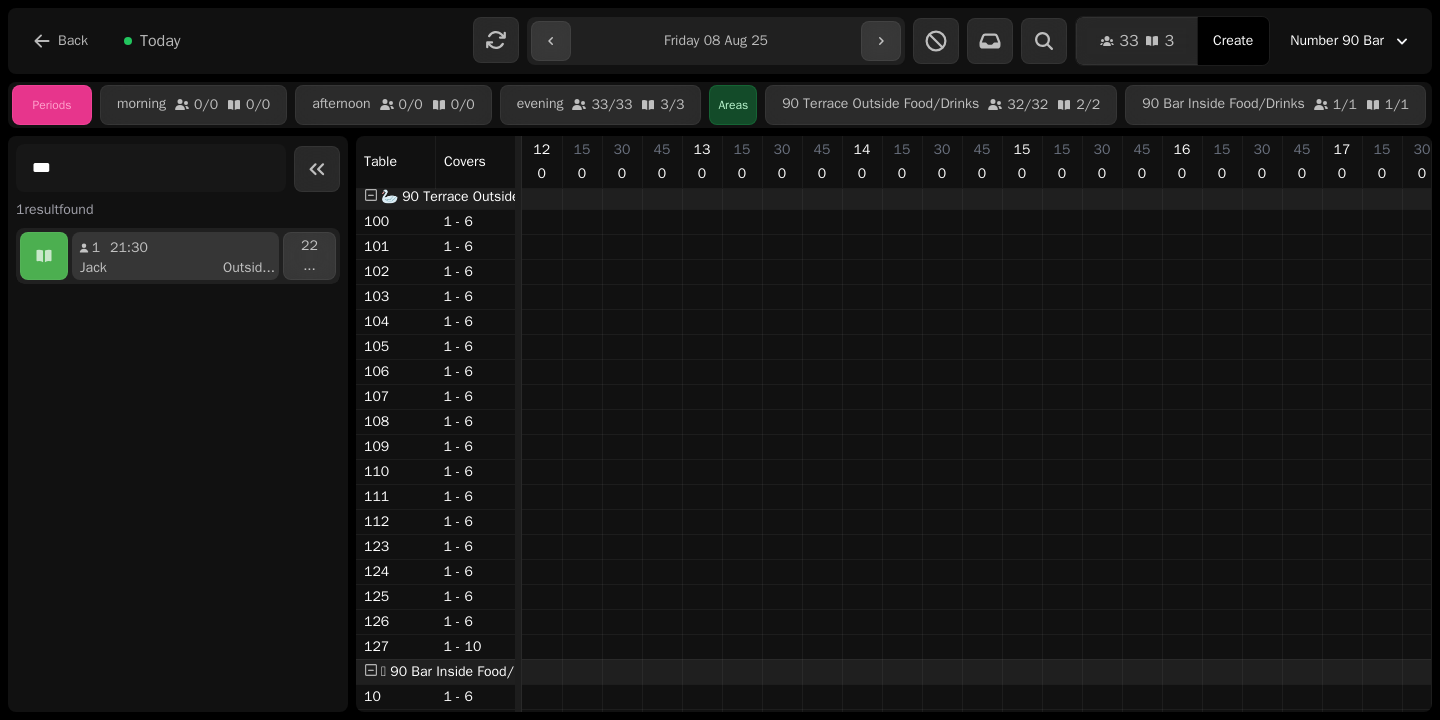 click on "[NUMBER] [TIME]" at bounding box center (120, 248) 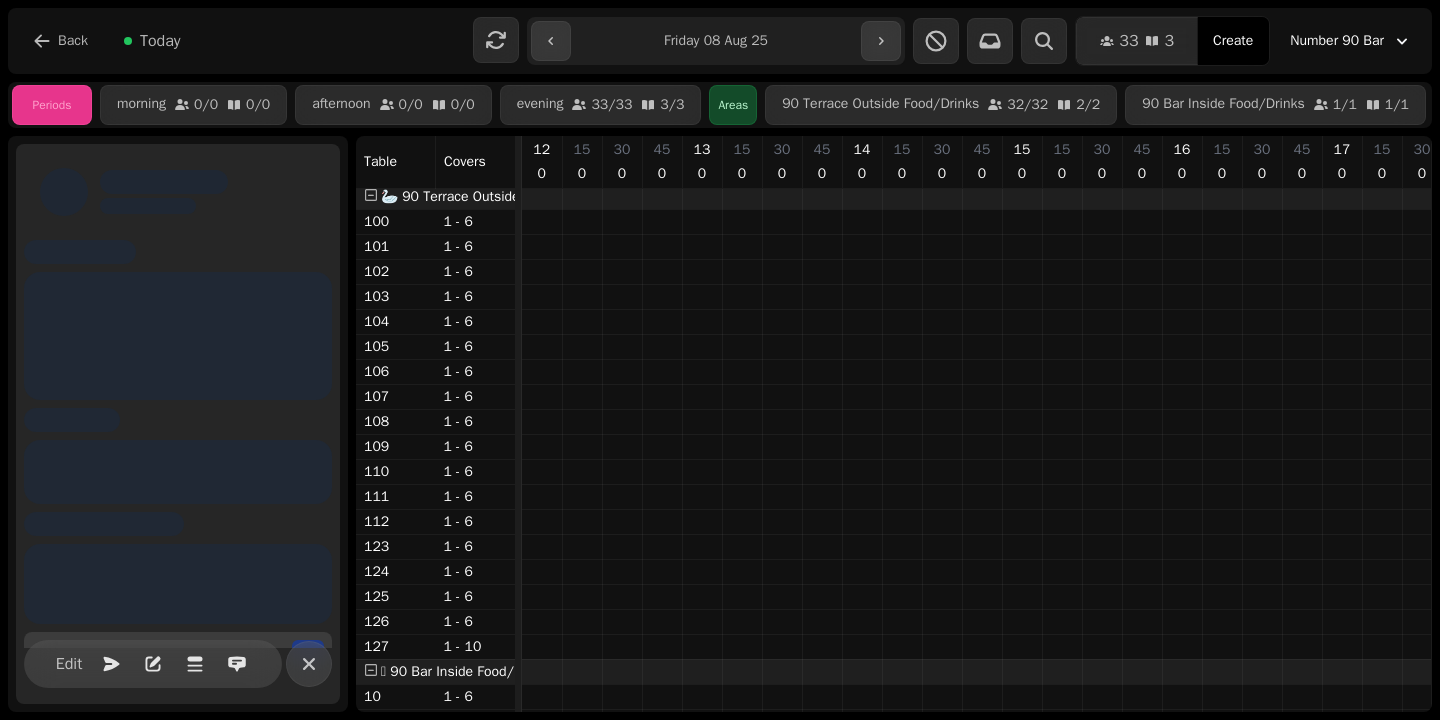 scroll, scrollTop: 0, scrollLeft: 891, axis: horizontal 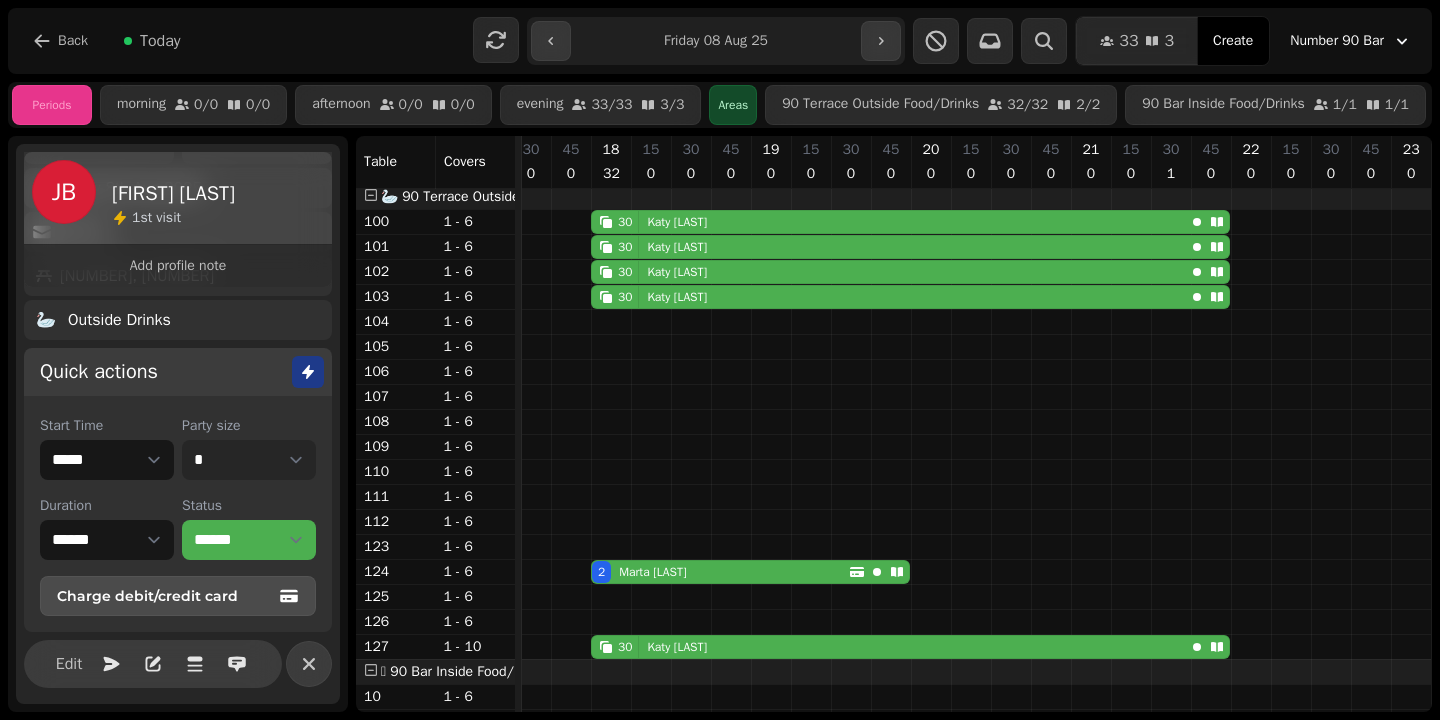 click on "* * * * * * * * * ** ** ** ** ** ** ** ** ** ** ** ** ** ** ** ** ** ** ** ** ** ** ** ** ** ** ** ** ** ** ** ** ** ** ** ** ** ** ** ** ** ** ** ** ** ** ** ** ** ** ** ** ** ** ** ** ** ** ** ** ** ** ** ** ** ** ** ** ** ** ** ** ** ** ** ** ** ** ** ** ** ** ** ** ** ** ** ** ** ** *** *** *** *** *** *** *** *** *** *** *** *** *** *** *** *** *** *** *** *** *** *** *** *** *** *** *** *** *** *** *** *** *** *** *** *** *** *** *** *** *** *** *** *** *** *** *** *** *** *** *** *** *** *** *** *** *** *** *** *** *** *** *** *** *** *** *** *** *** *** *** *** *** *** *** *** *** *** *** *** *** *** *** *** *** *** *** *** *** *** *** *** *** *** *** *** *** *** *** *** *** *** *** *** *** *** *** *** *** *** *** *** *** *** *** *** *** *** *** *** *** *** *** *** *** *** *** *** *** *** *** *** *** *** *** *** *** *** *** *** *** *** *** *** *** *** *** *** *** *** ***" at bounding box center [249, 460] 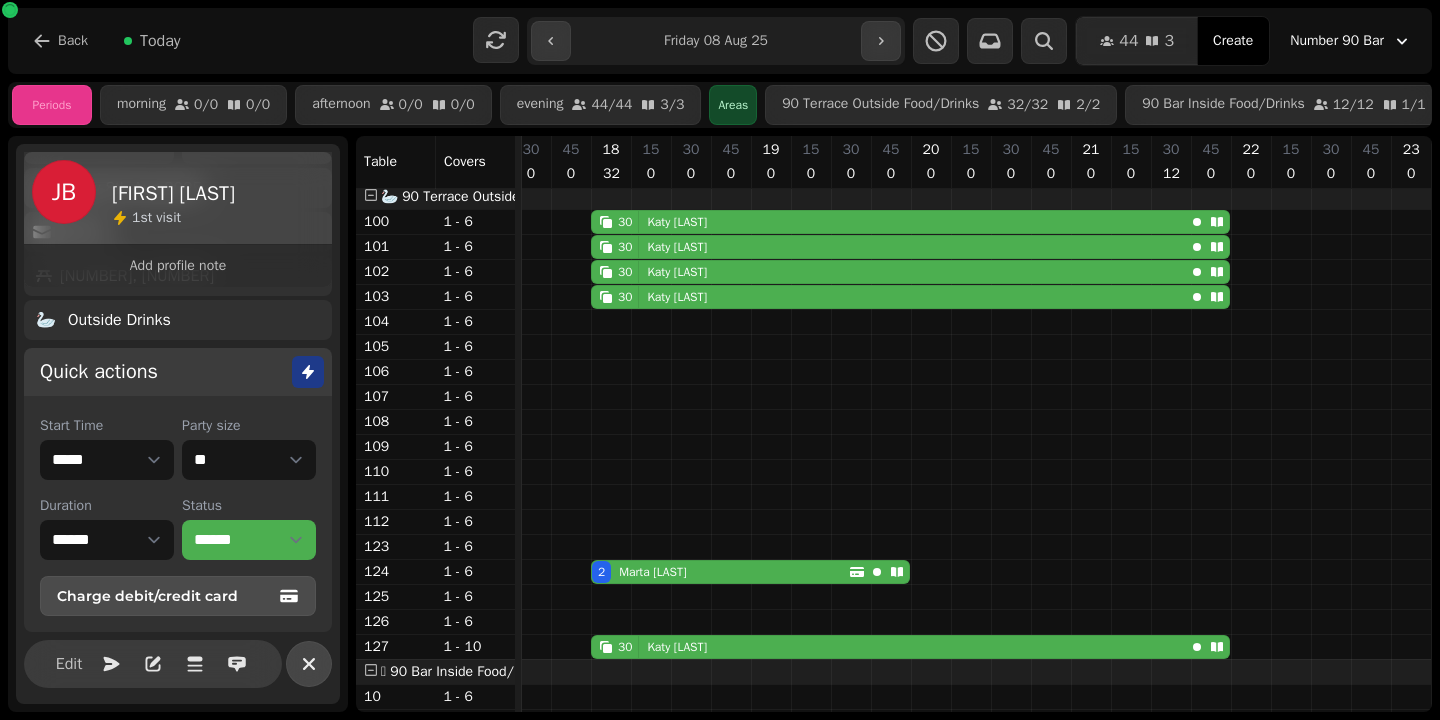 click 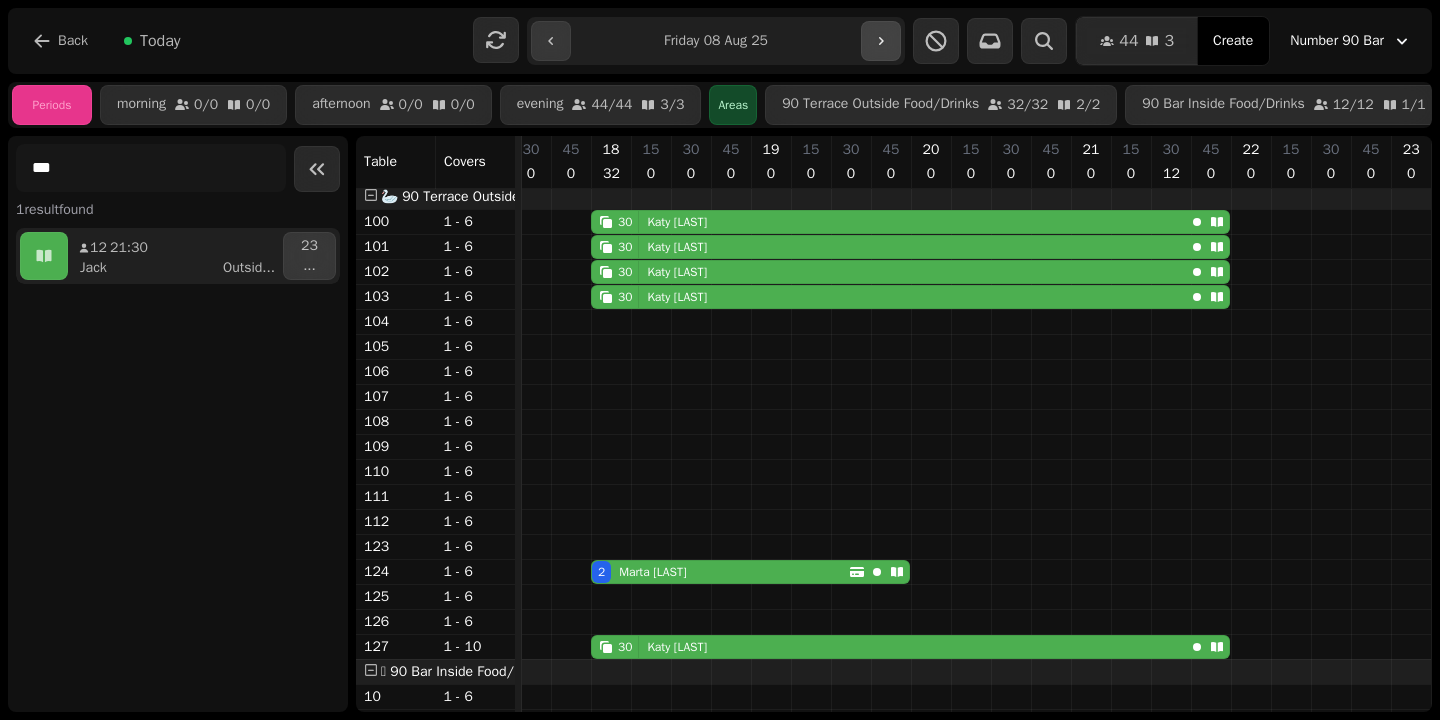 click at bounding box center [881, 41] 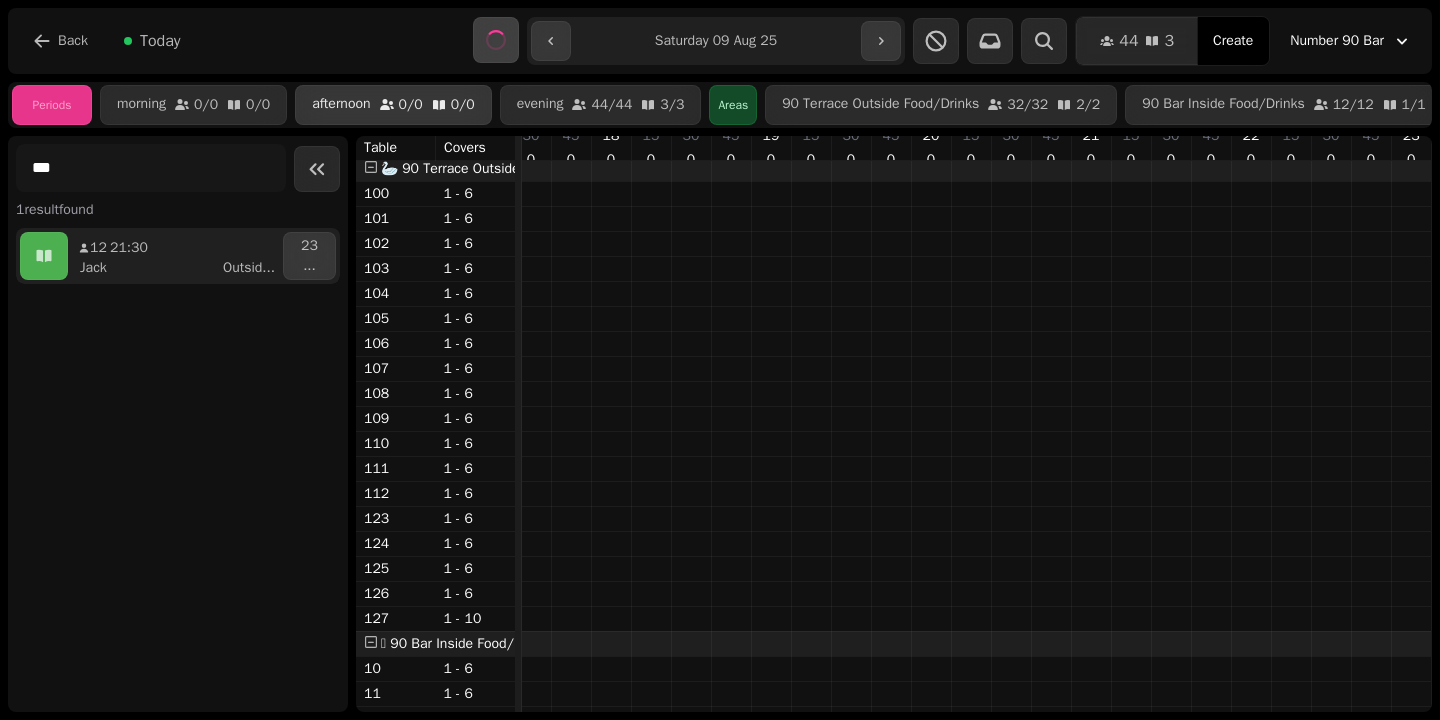 scroll, scrollTop: 0, scrollLeft: 0, axis: both 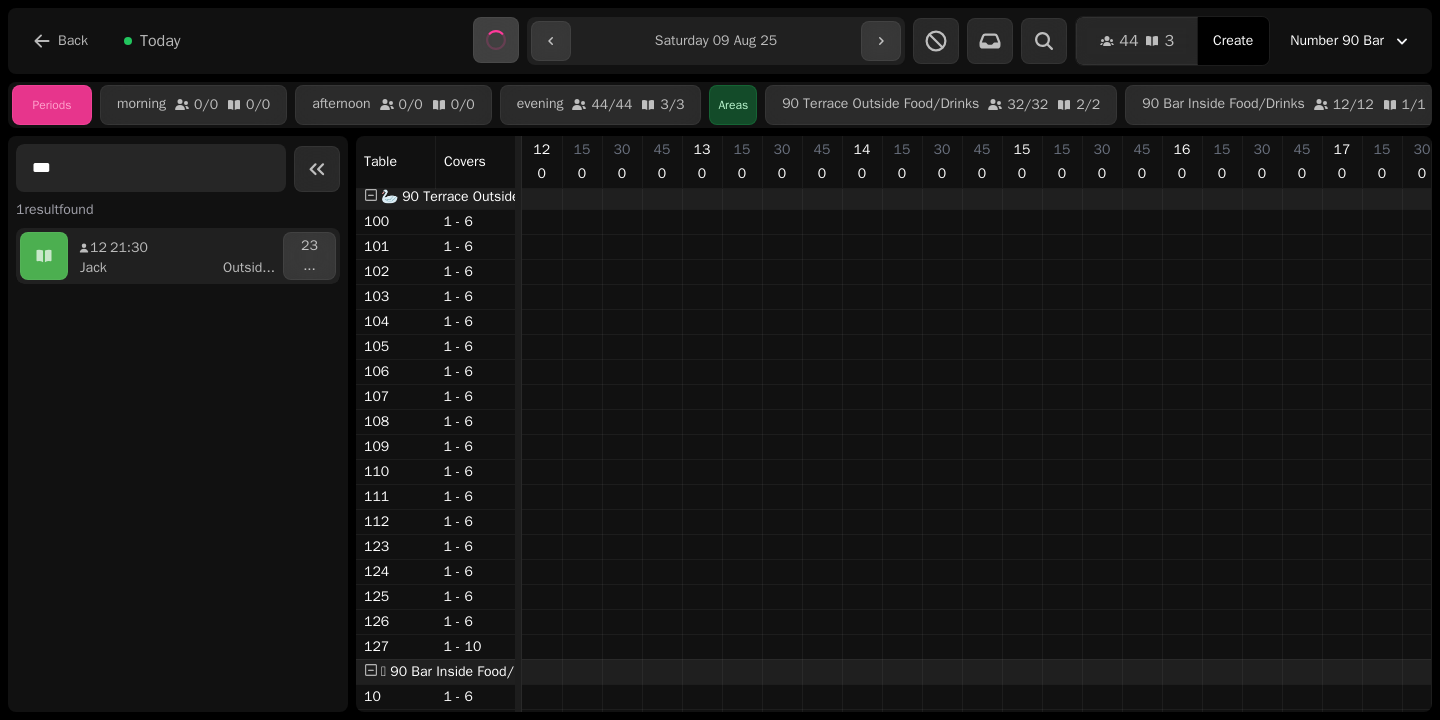 click on "***" at bounding box center (151, 168) 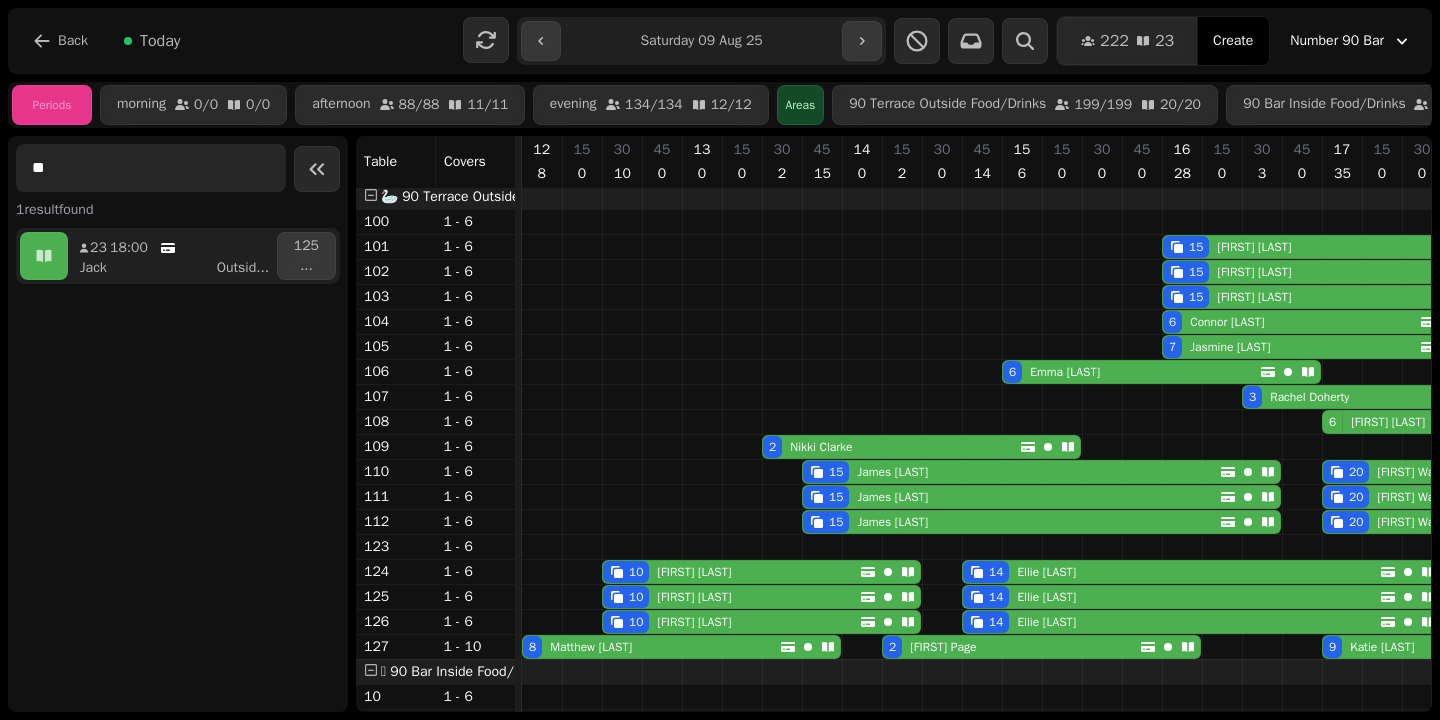 type on "*" 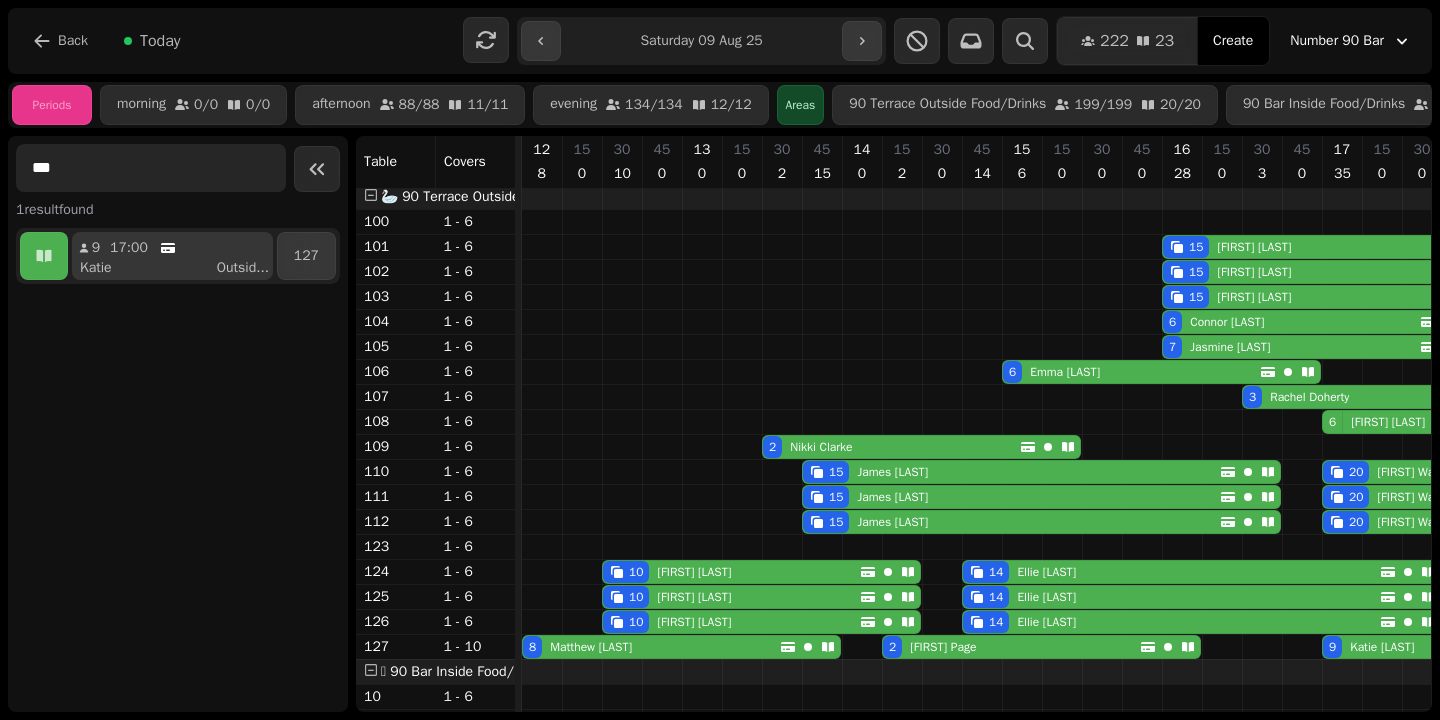 type on "***" 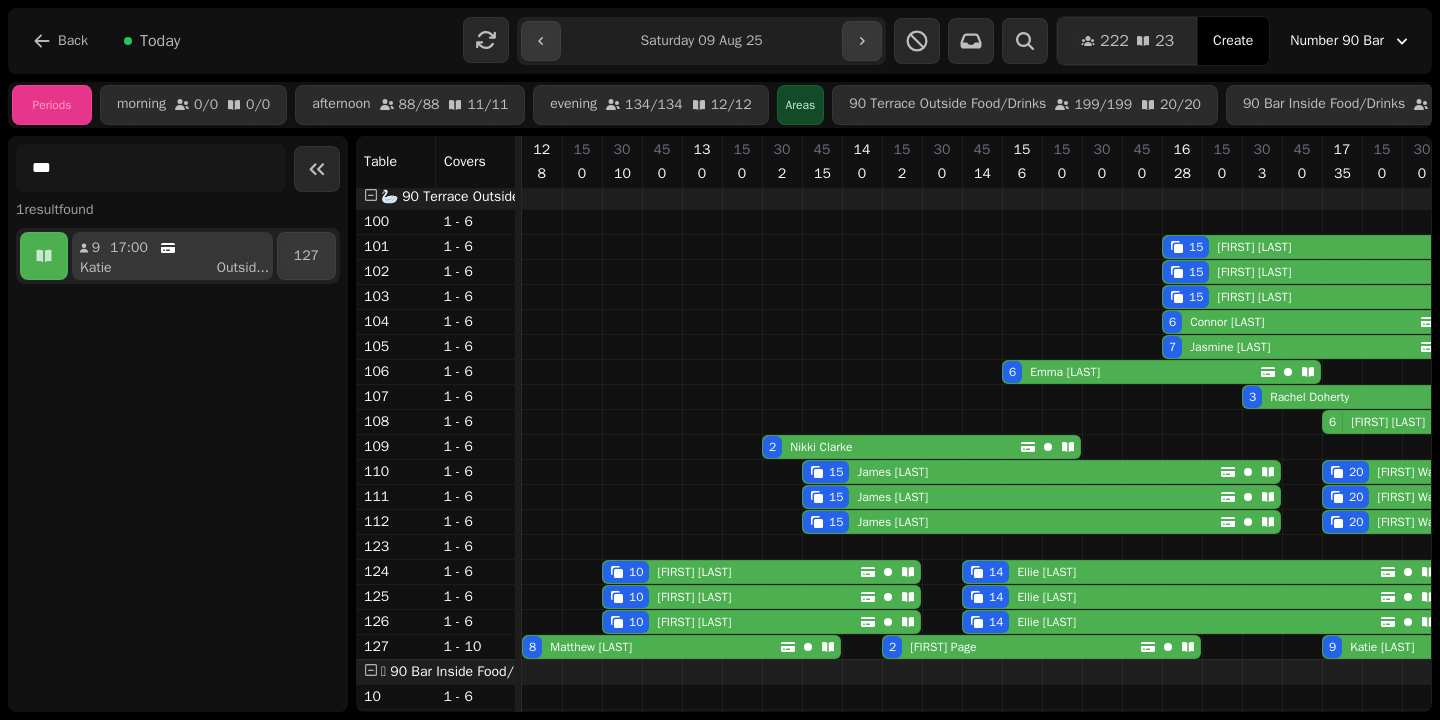 click on "Katie" at bounding box center [96, 268] 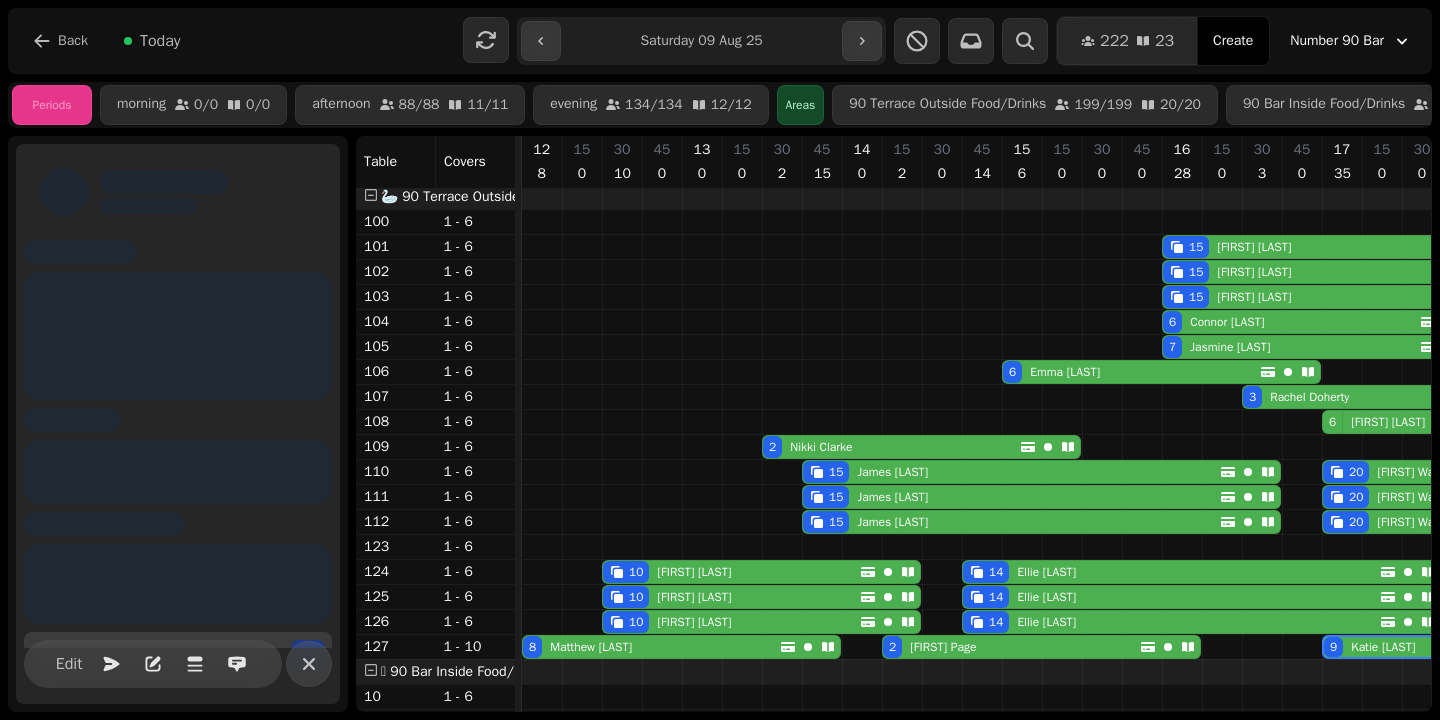 scroll, scrollTop: 0, scrollLeft: 787, axis: horizontal 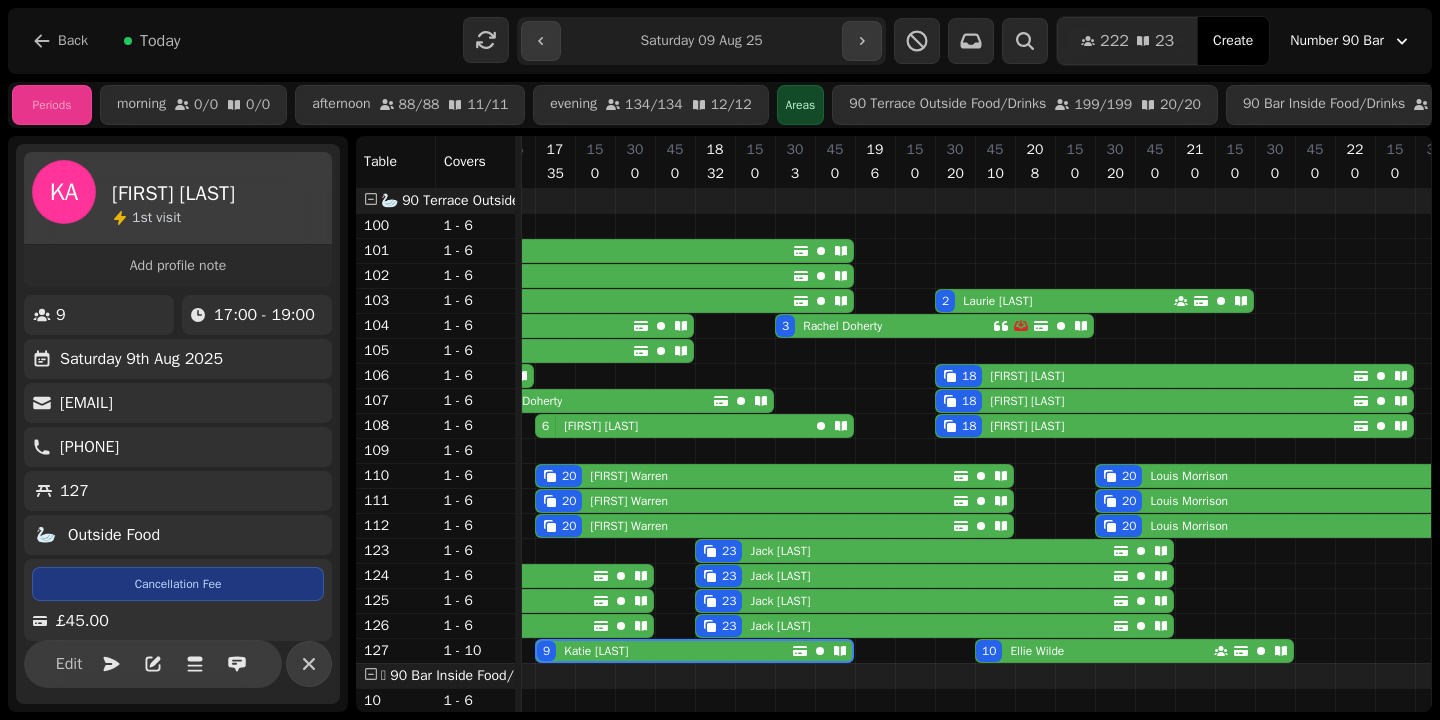 click on "[FIRST] [LAST]" at bounding box center (1033, 651) 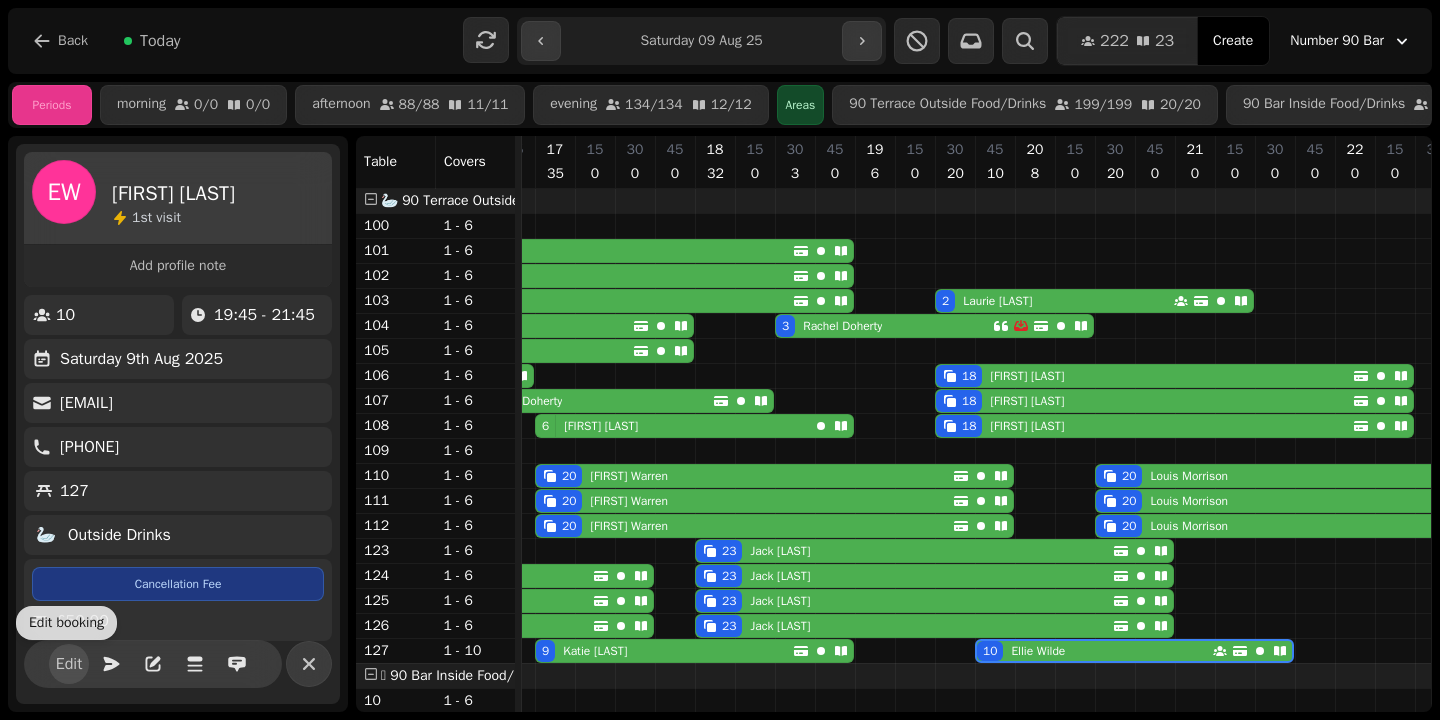 scroll, scrollTop: 0, scrollLeft: 891, axis: horizontal 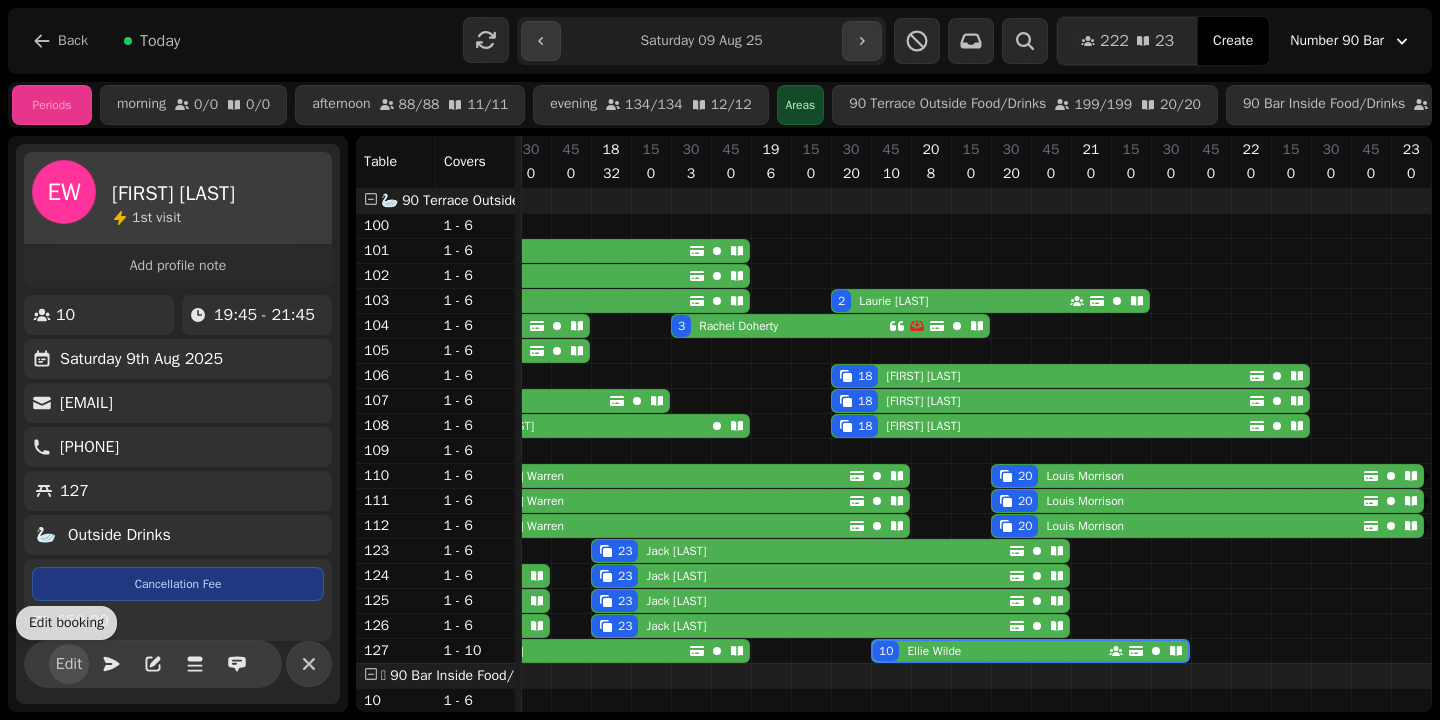 click on "Edit" at bounding box center [69, 664] 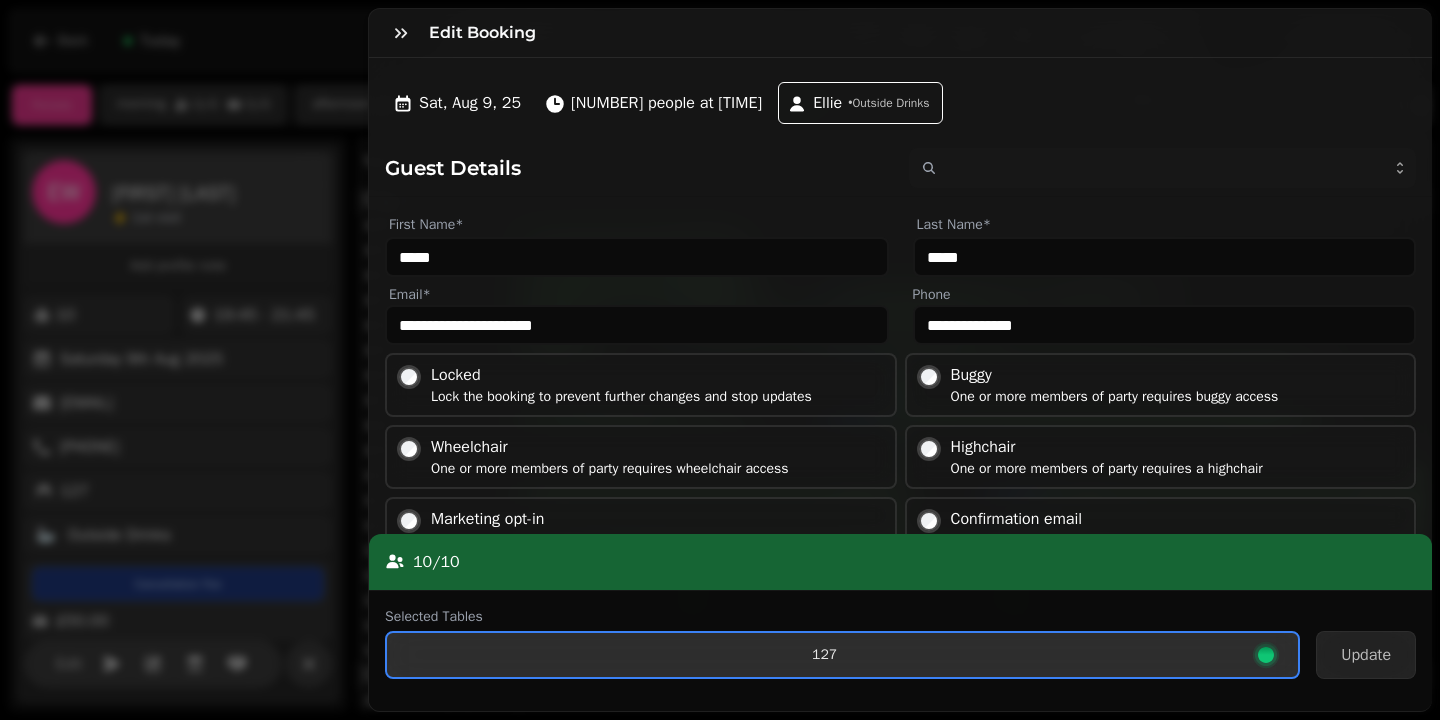 click on "127" at bounding box center [824, 655] 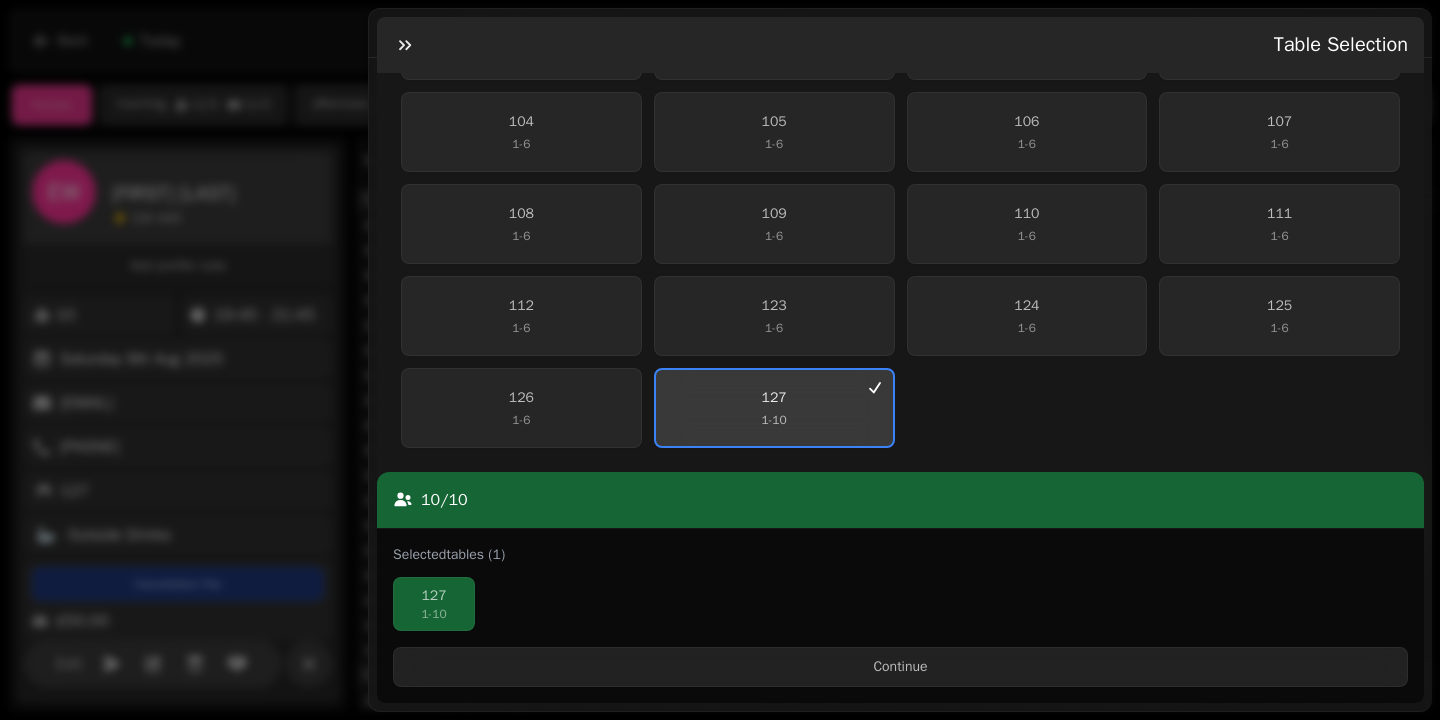 click on "[NUMBER] - [NUMBER]" at bounding box center [774, 420] 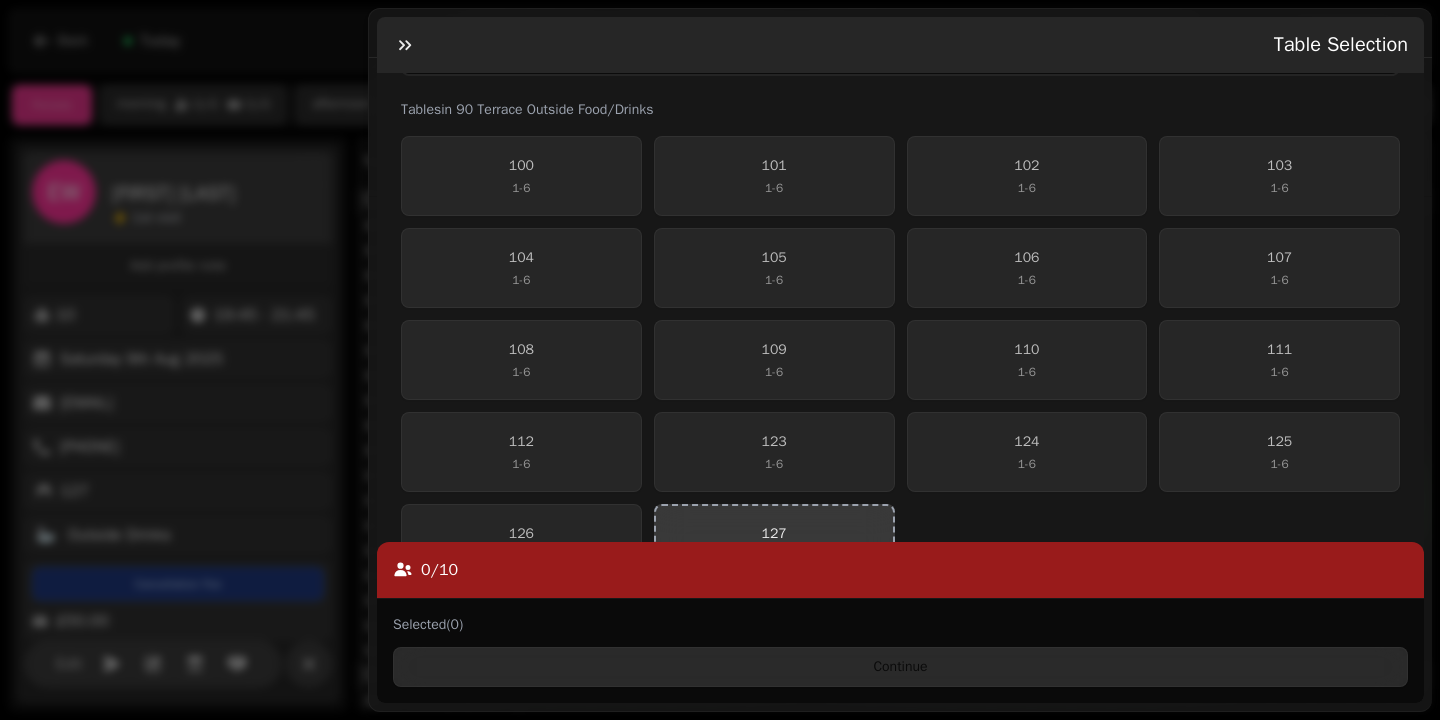scroll, scrollTop: 381, scrollLeft: 0, axis: vertical 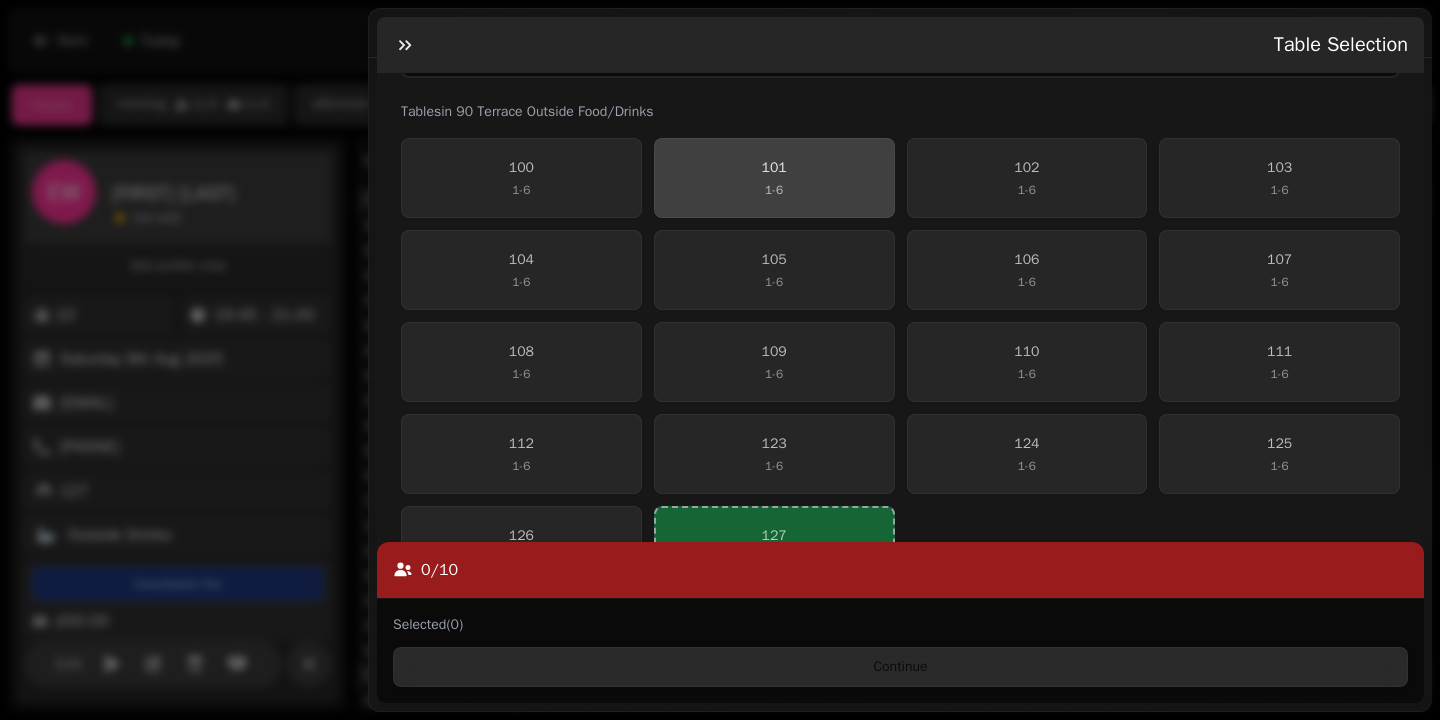 click on "101 1  -  6" at bounding box center (774, 178) 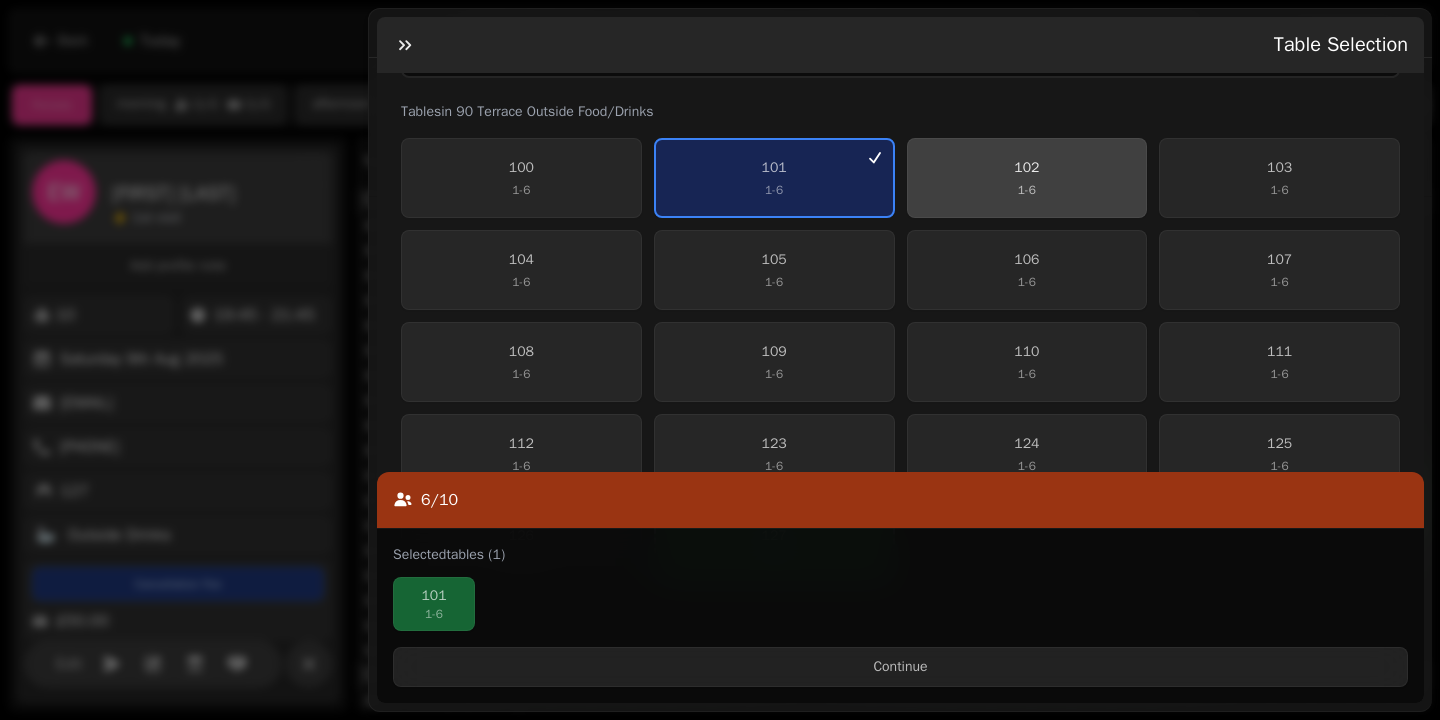 click on "102 1  -  6" at bounding box center [1027, 178] 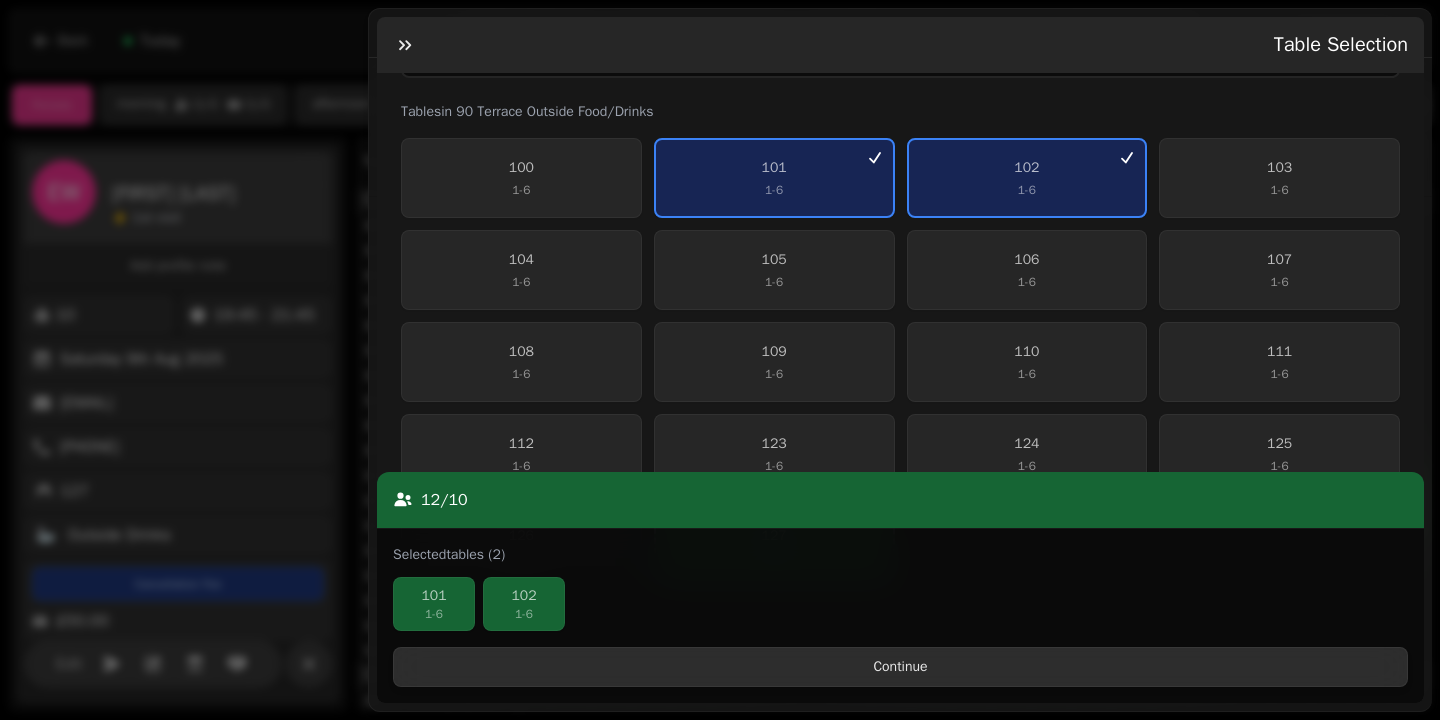 click on "Continue" at bounding box center [900, 667] 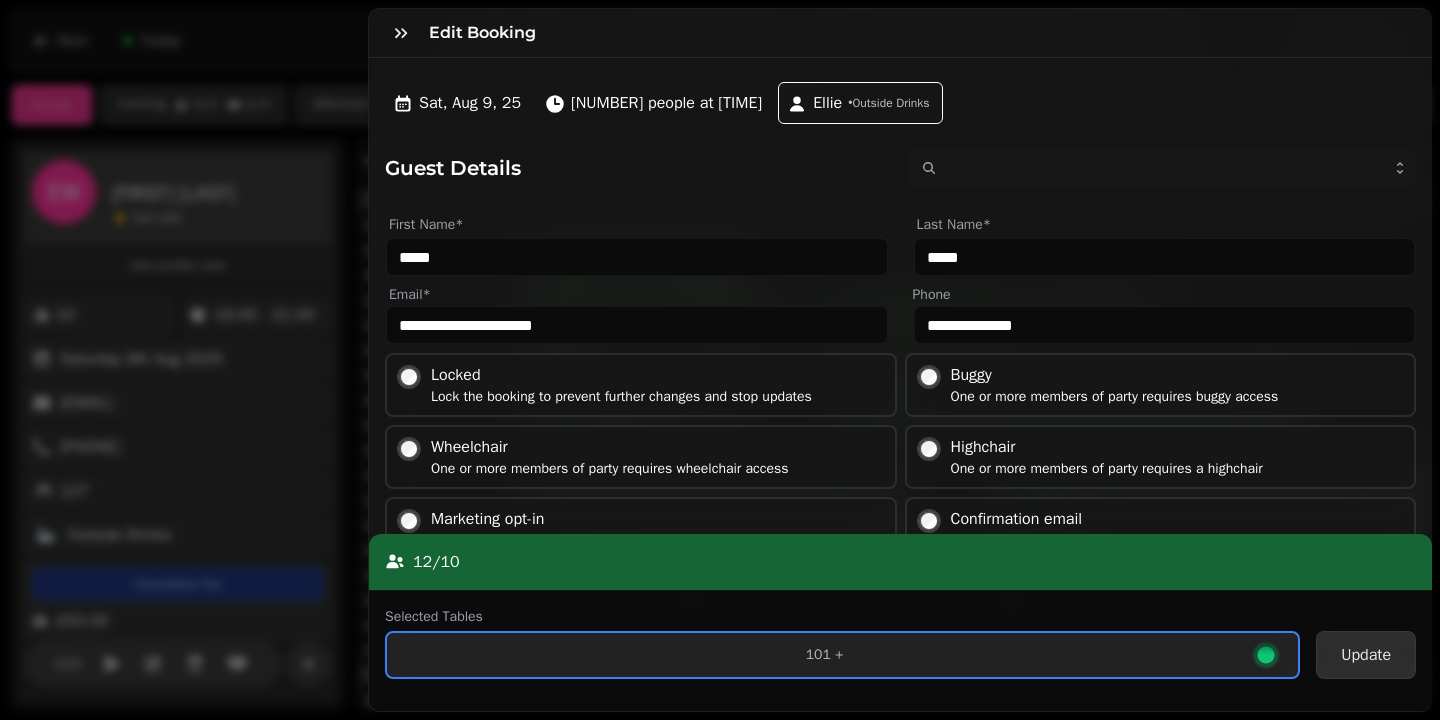 click on "Update" at bounding box center (1366, 655) 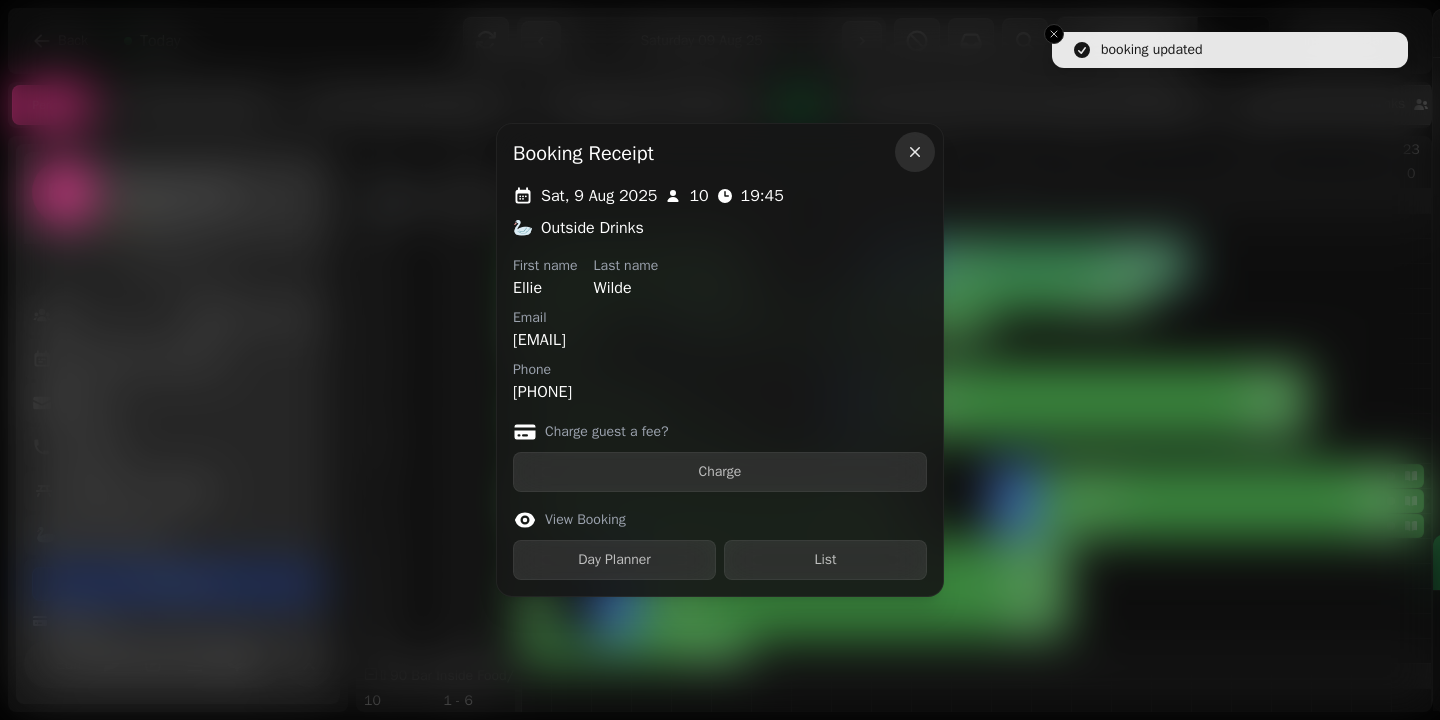 click 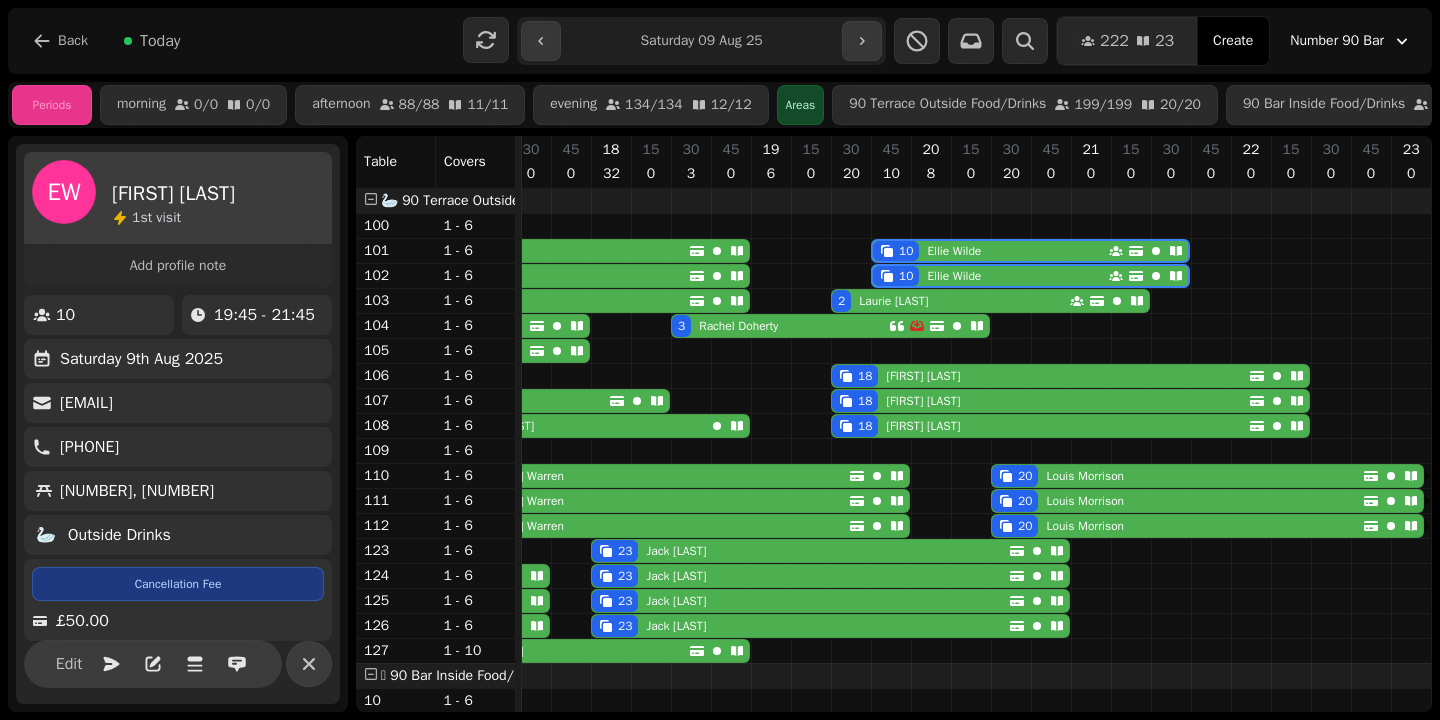 click on "[NUMBER] [FIRST] Outsid ..." at bounding box center (560, 651) 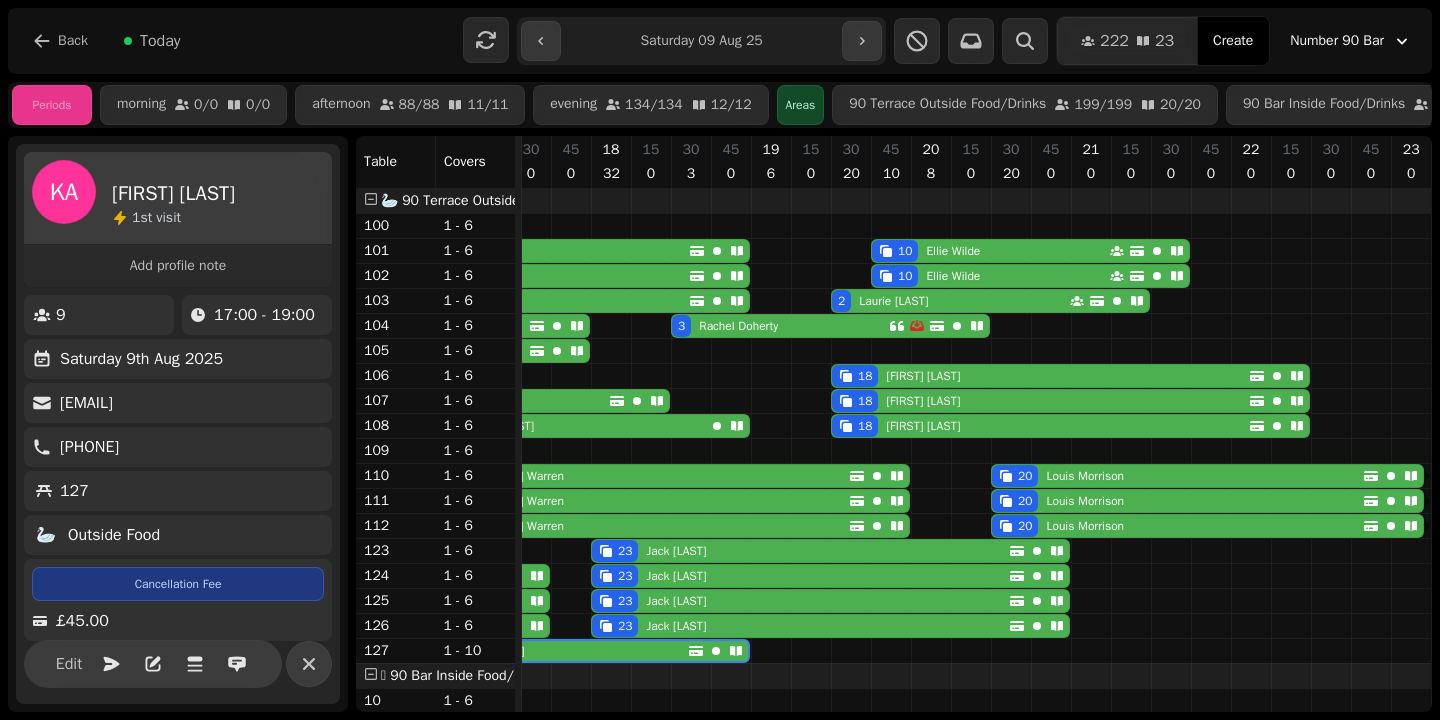 scroll, scrollTop: 0, scrollLeft: 787, axis: horizontal 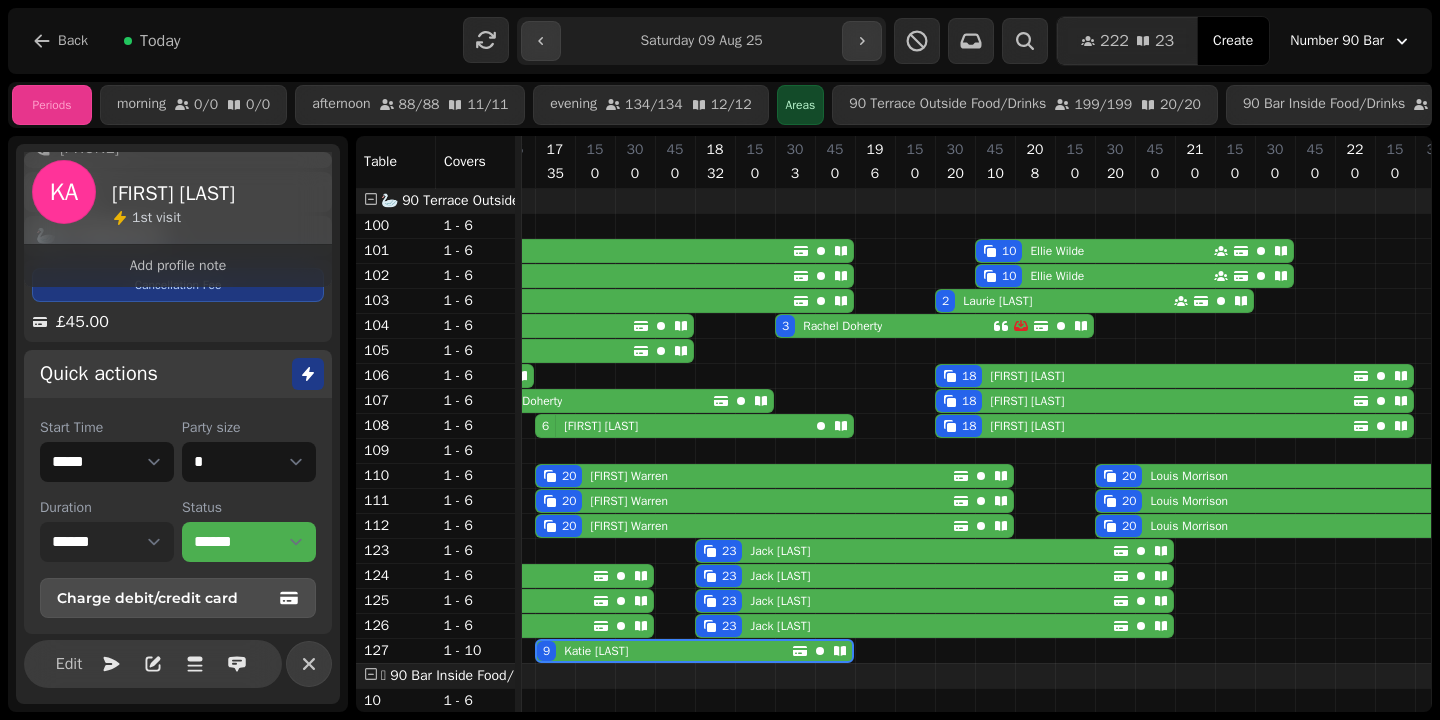 click on "****** ****** ****** ***** ****** ****** ****** ***** ****** ****** ****** ***** ****** ****** ****** ***** ****** ****** ****** ***** ****** ****** ****** ***** ****** ****** ****** ***** ****** ****** ****** ***** ****** ****** ****** ***** ****** ****** ****** ****** ******* ******* ******* ****** ******* ******* ******* ****** ******* ******* ******* ****** ******* ******* ******* ****** ******* ******* ******* ****** ******* ******* ******* ****** ******* ******* ******* ****** ******* ******* ******* ****** ******* ******* ******* ****** ******* ******* ******* ****** ******* ******* ******* ****** ******* ******* ******* ****** ******* ******* ******* ****** ******* ******* ******* ******" at bounding box center [107, 542] 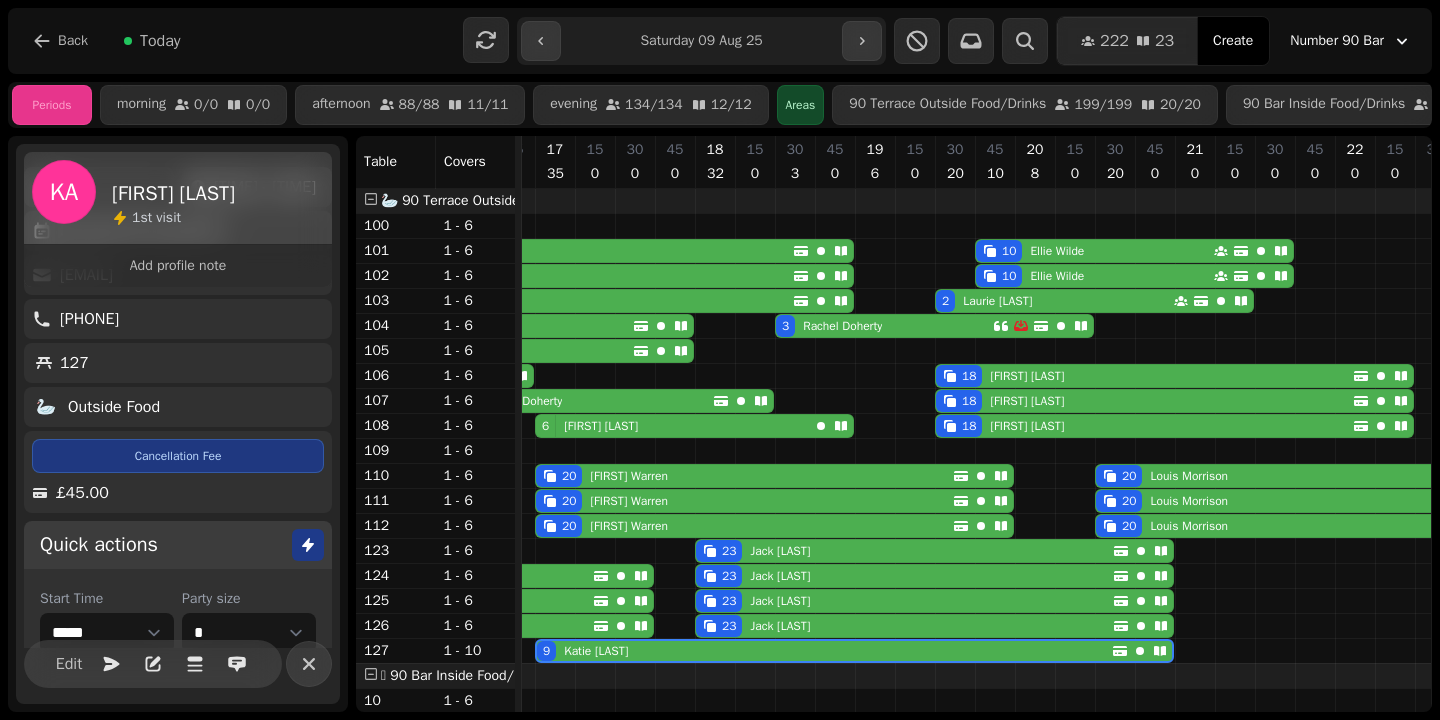 scroll, scrollTop: 179, scrollLeft: 0, axis: vertical 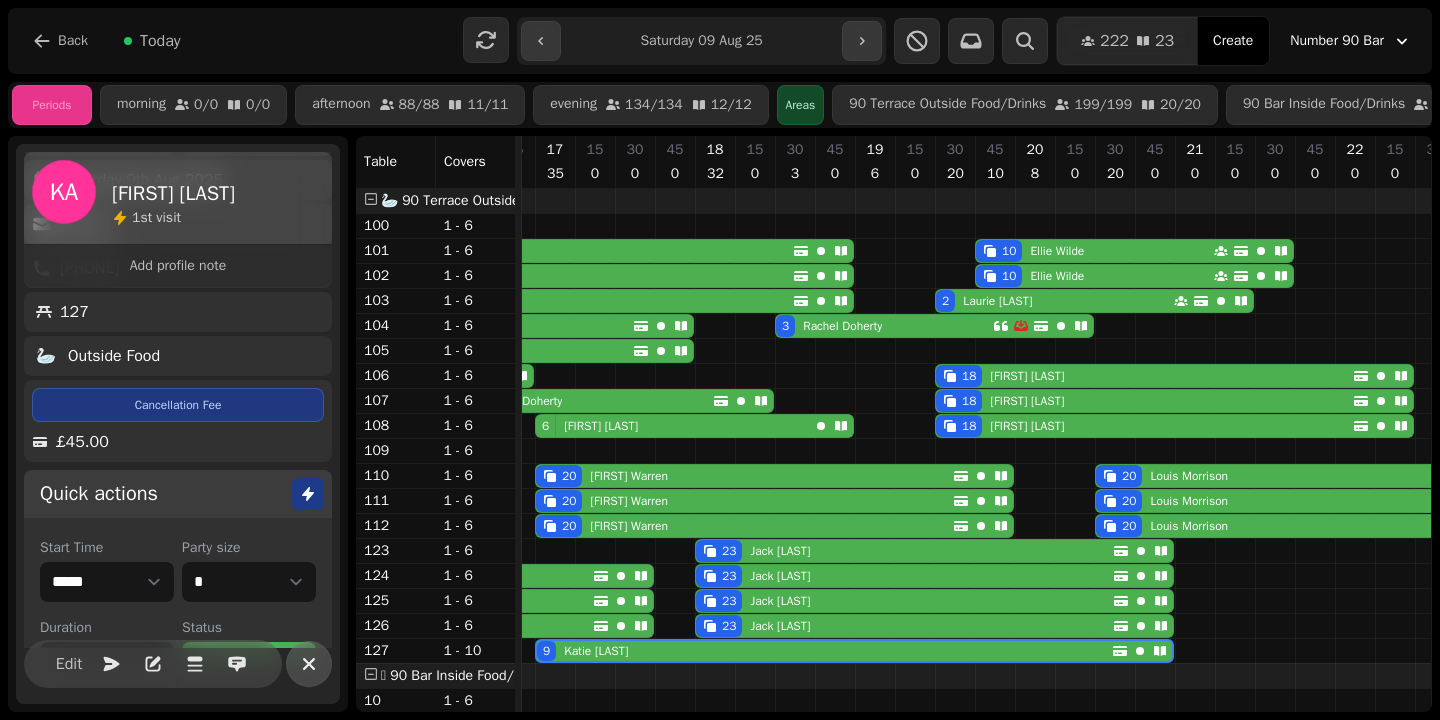 click at bounding box center [309, 664] 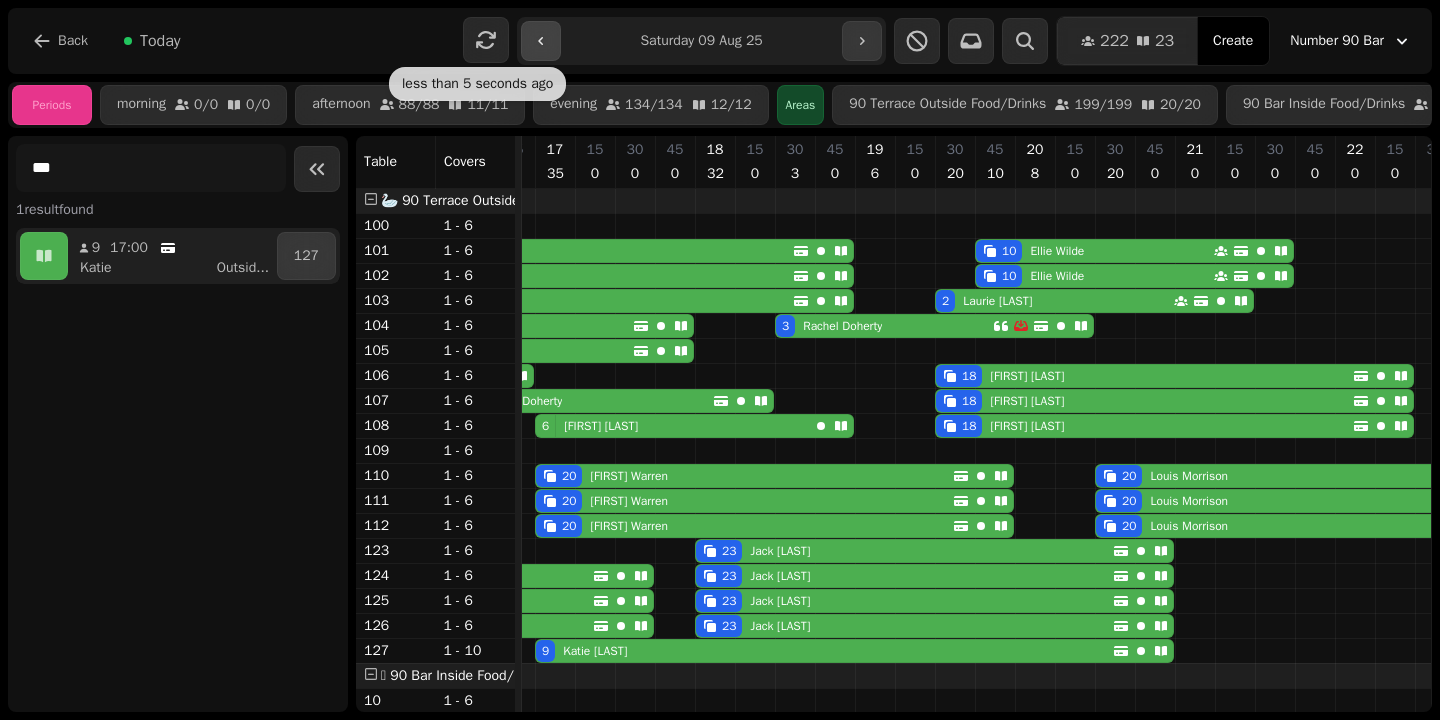 click at bounding box center [541, 41] 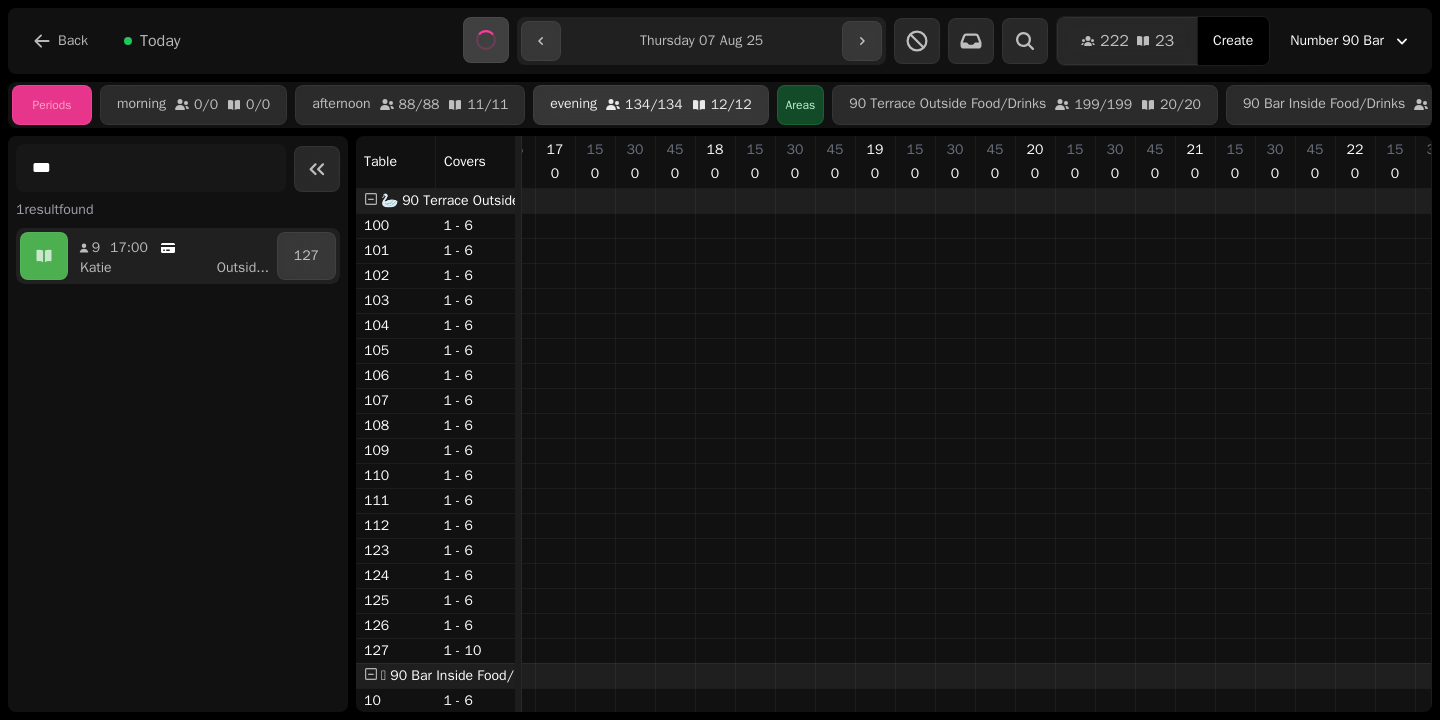 scroll, scrollTop: 0, scrollLeft: 0, axis: both 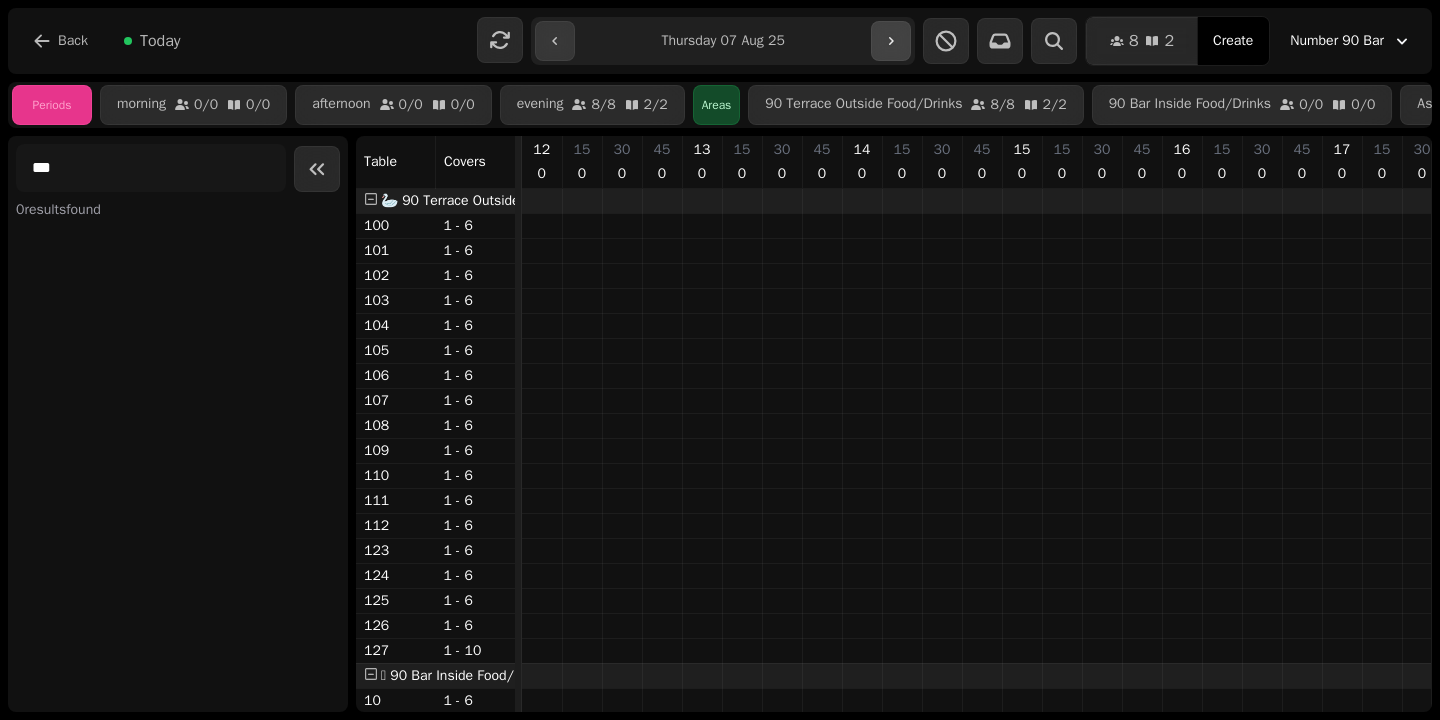 click at bounding box center (891, 41) 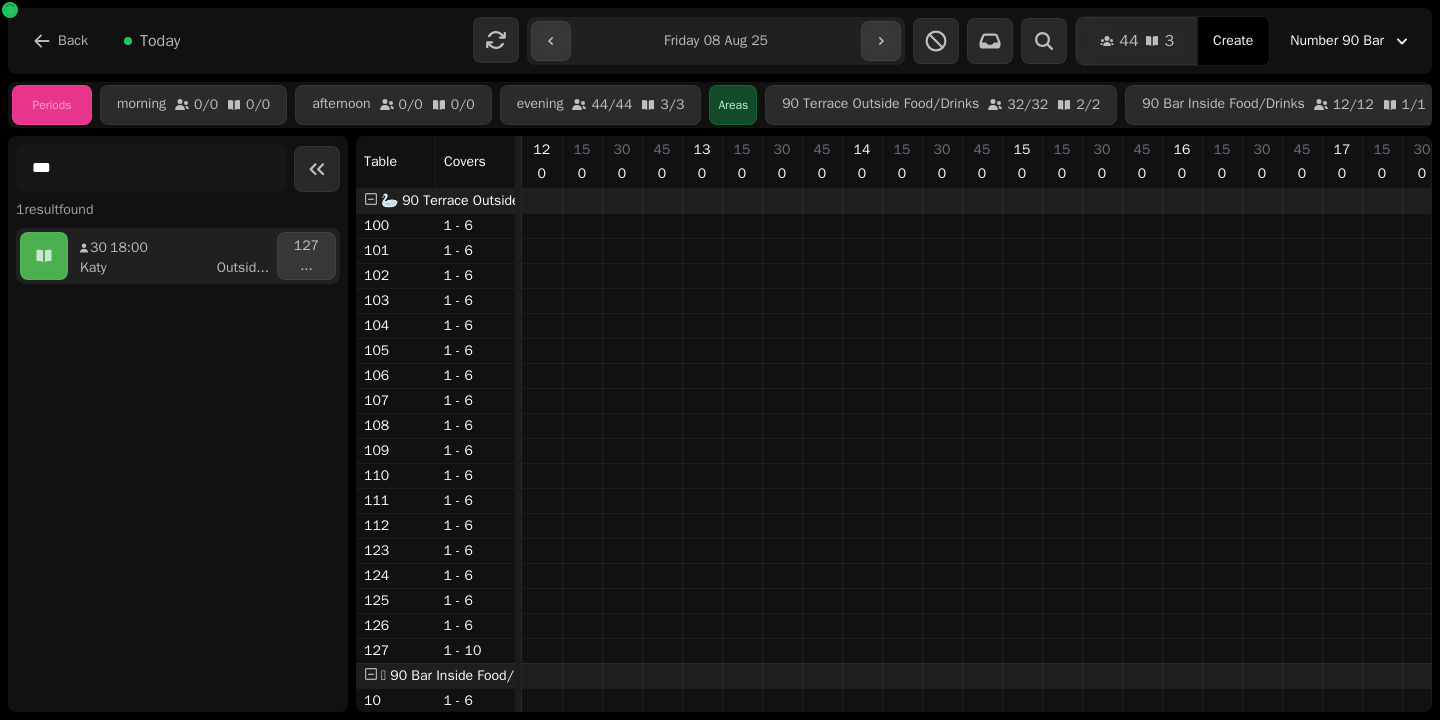 click on "**********" at bounding box center [716, 41] 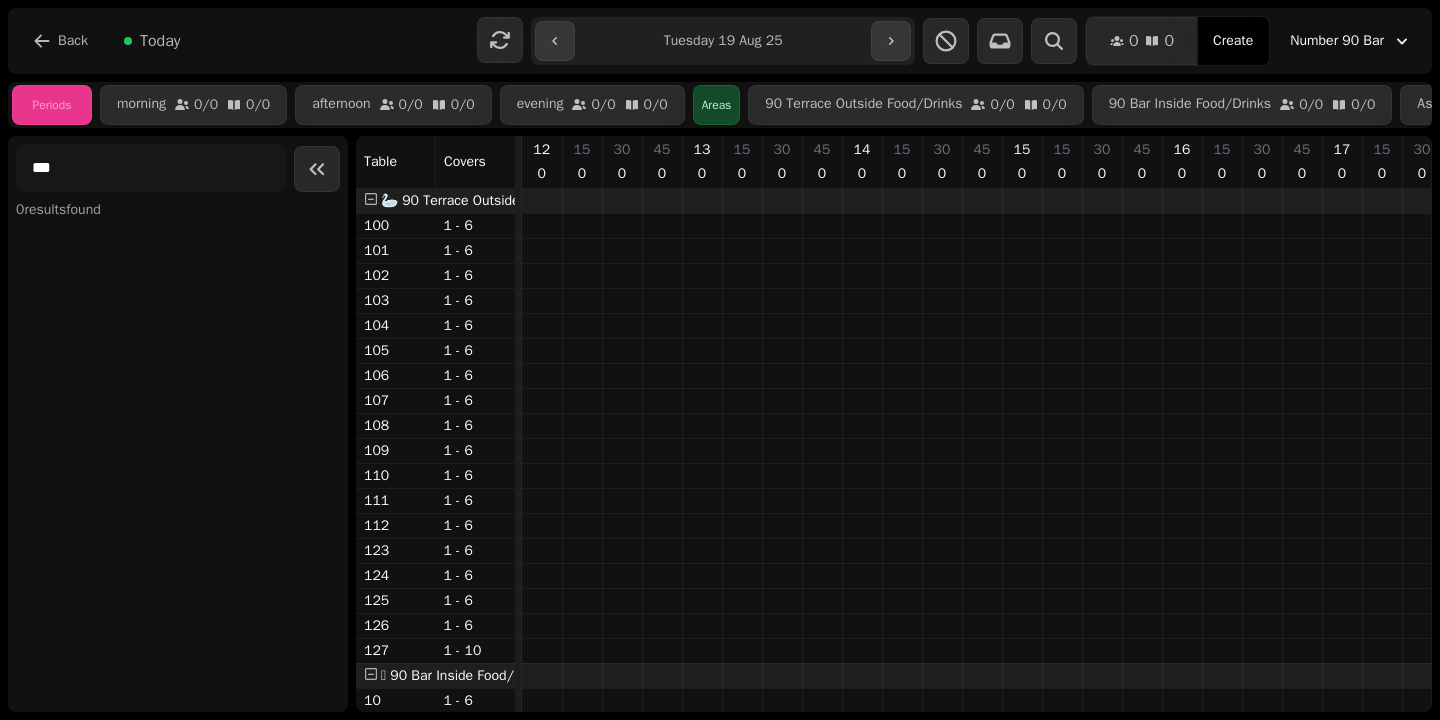 click on "**********" at bounding box center (722, 41) 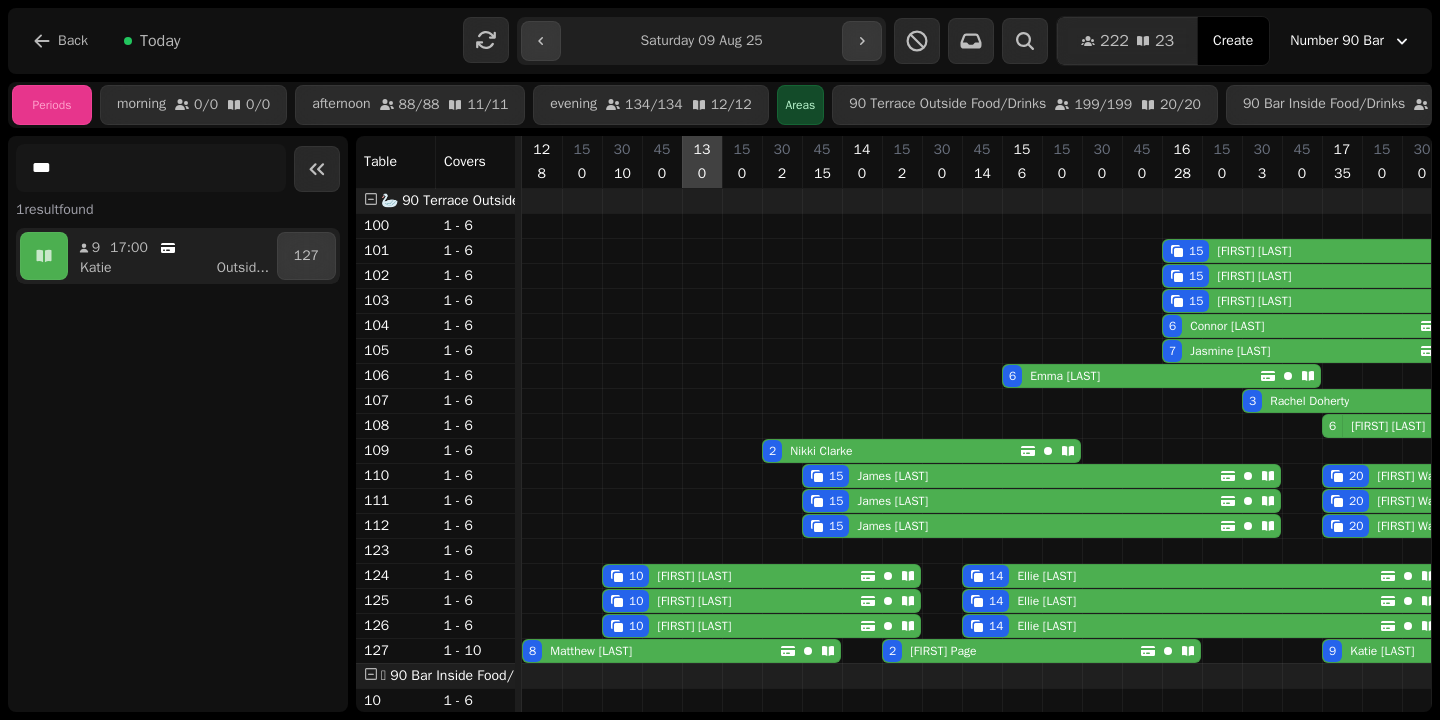scroll, scrollTop: 18, scrollLeft: 44, axis: both 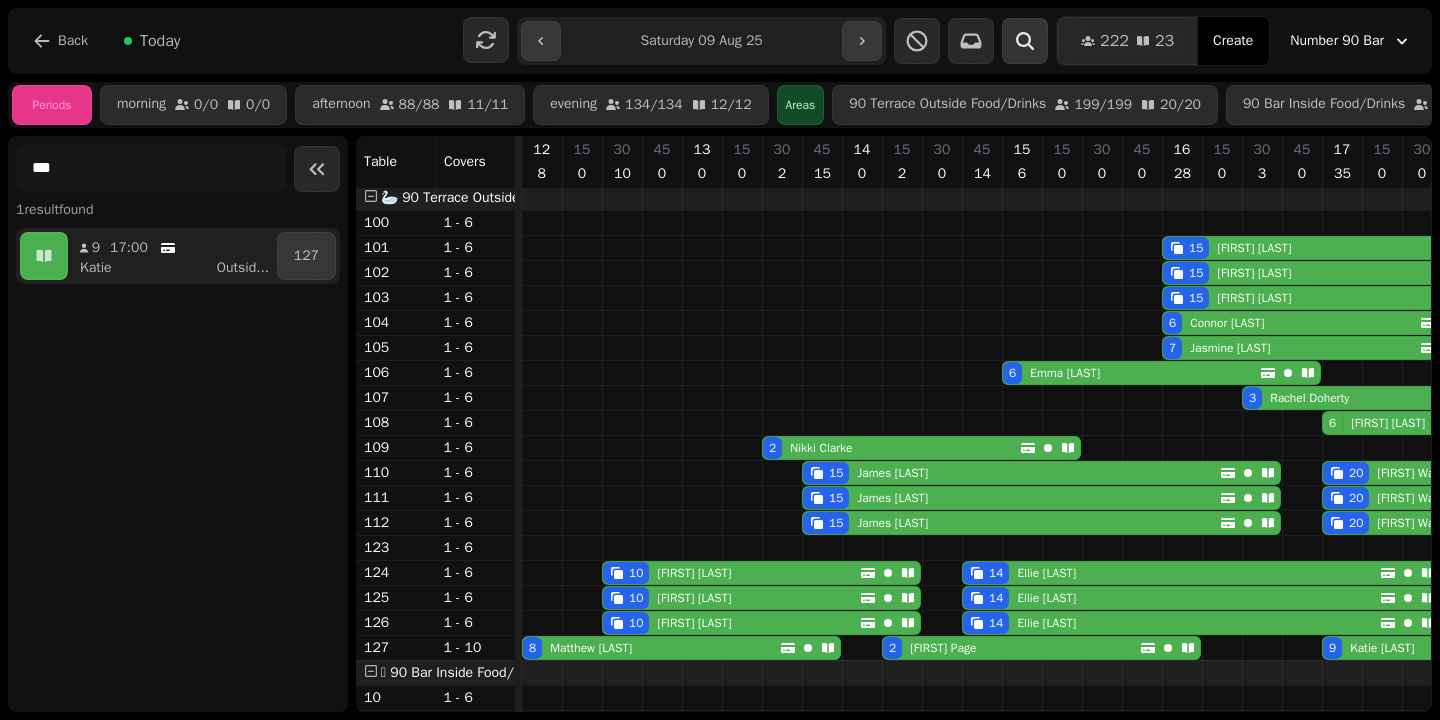 click 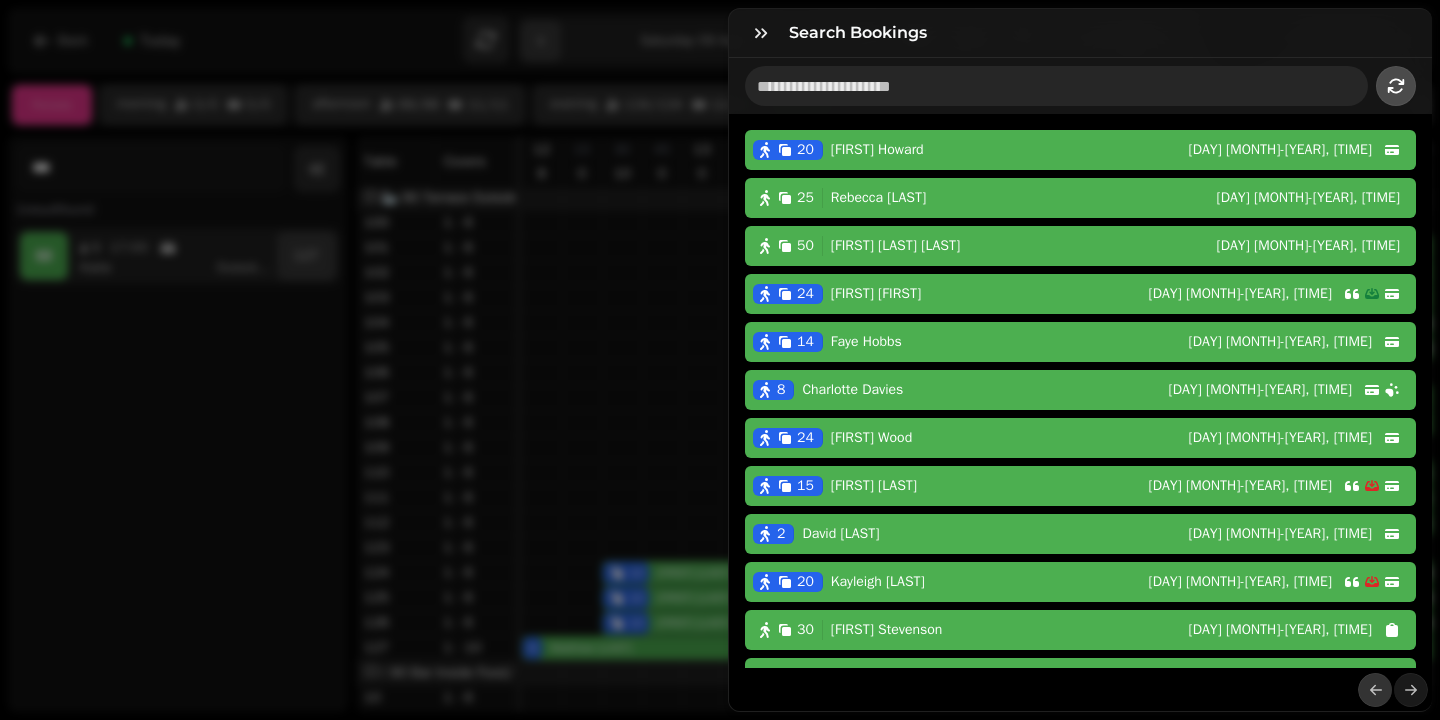 click at bounding box center (1056, 86) 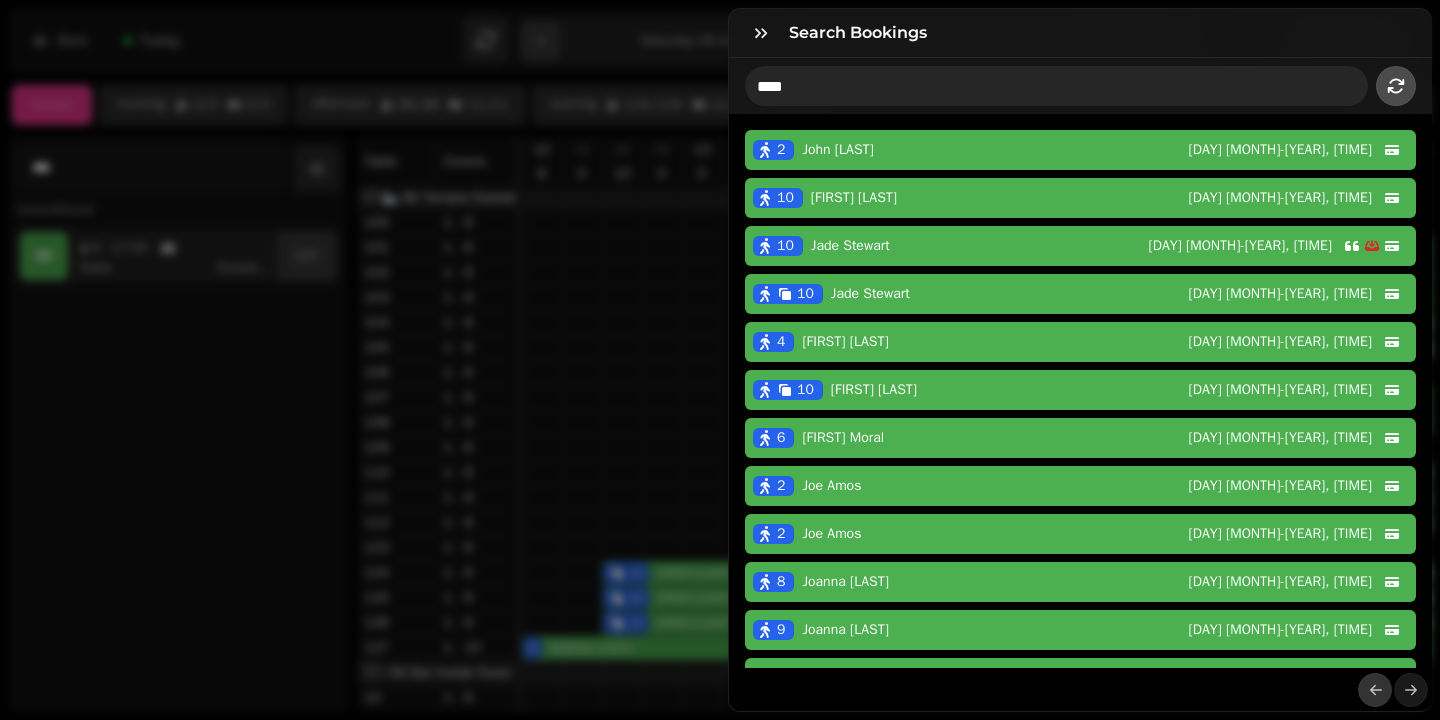type on "****" 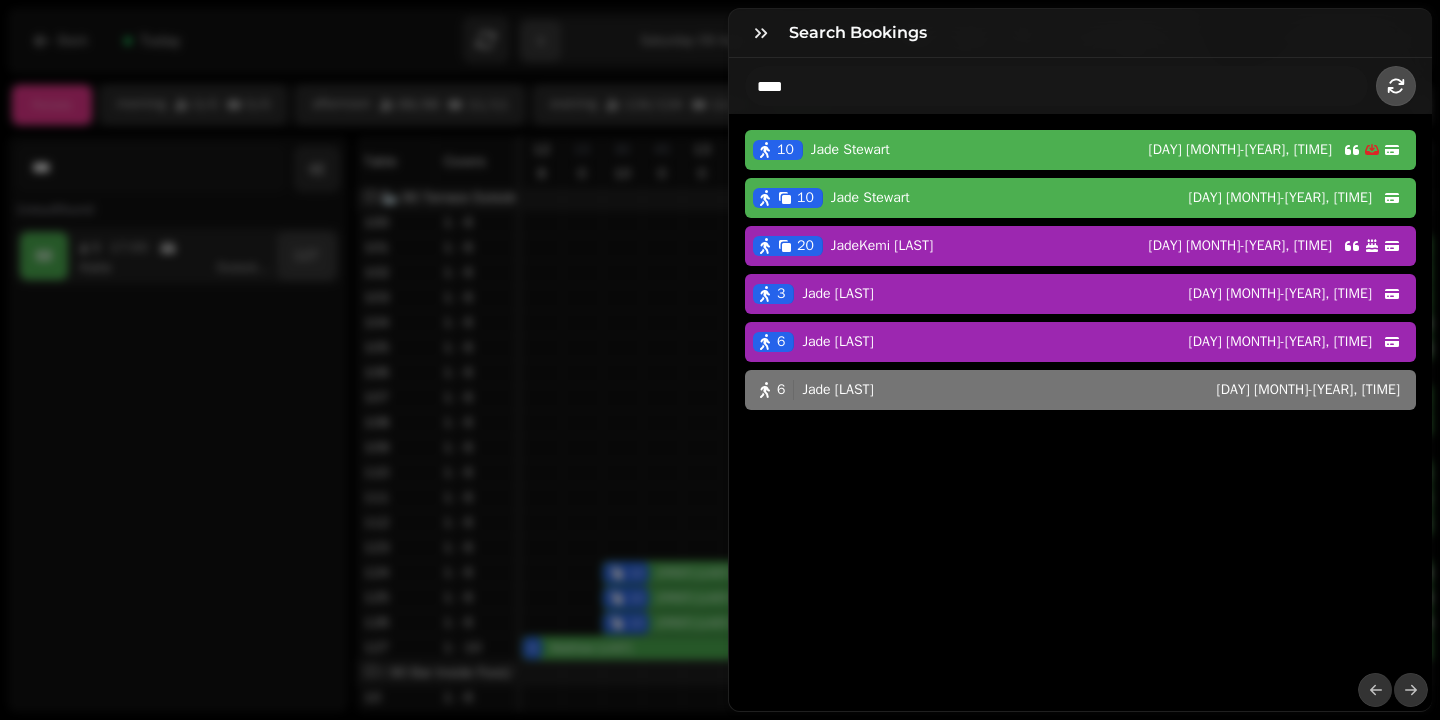 click 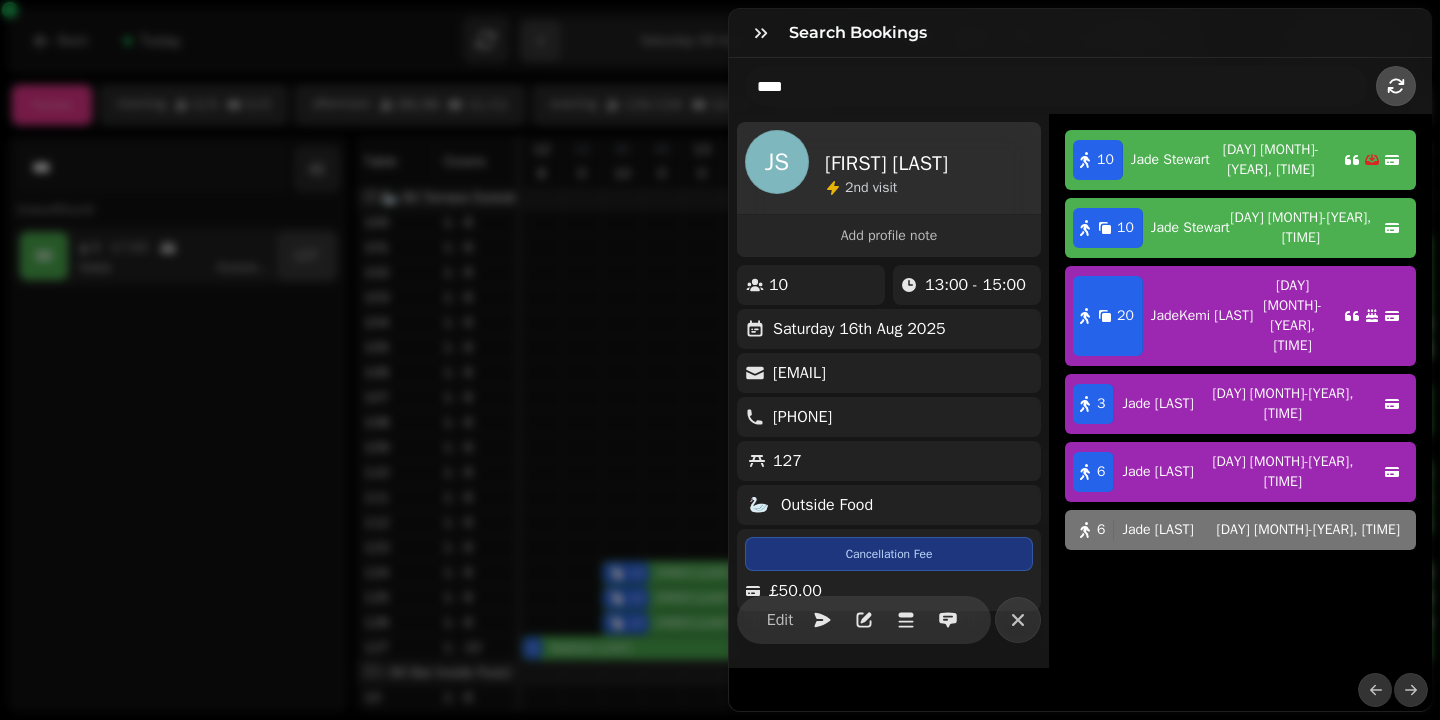 click on "JS [FIRST] [LAST] [NUMBER] nd visit" at bounding box center (846, 164) 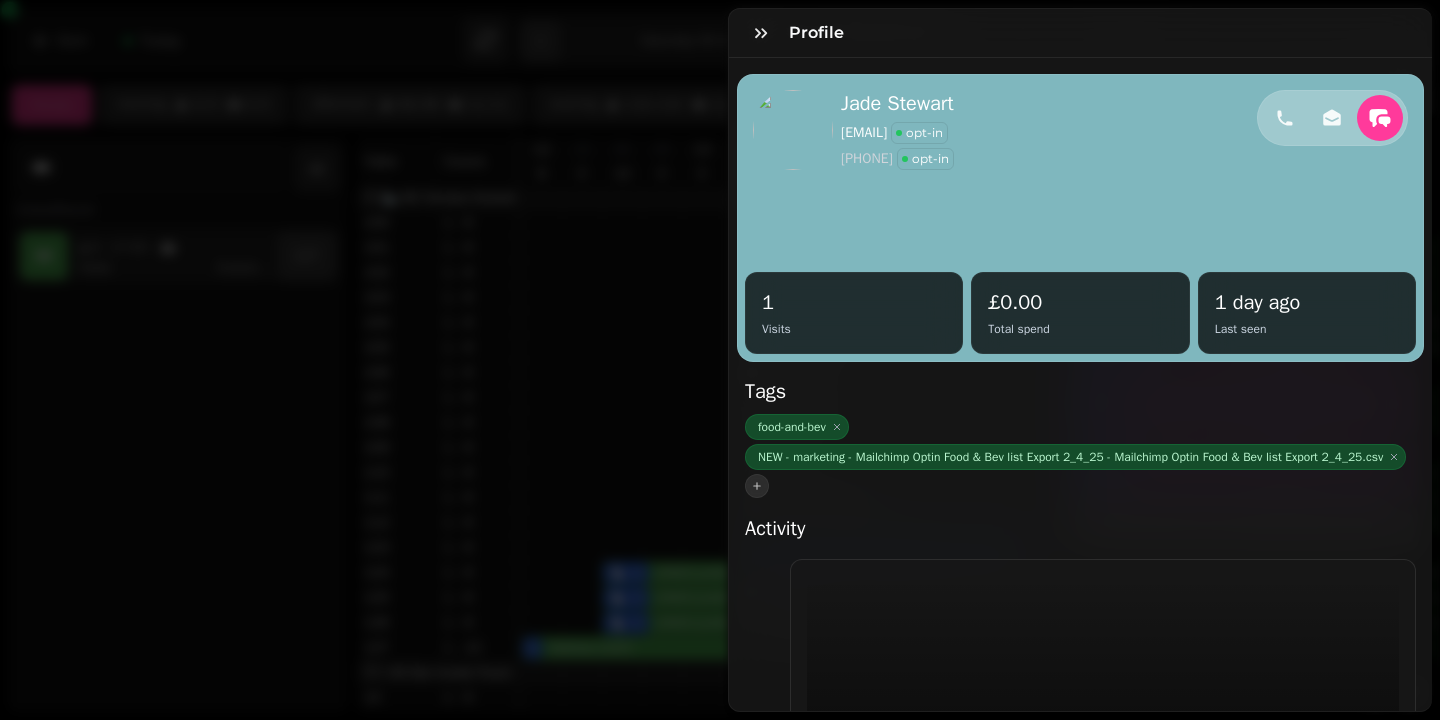 click 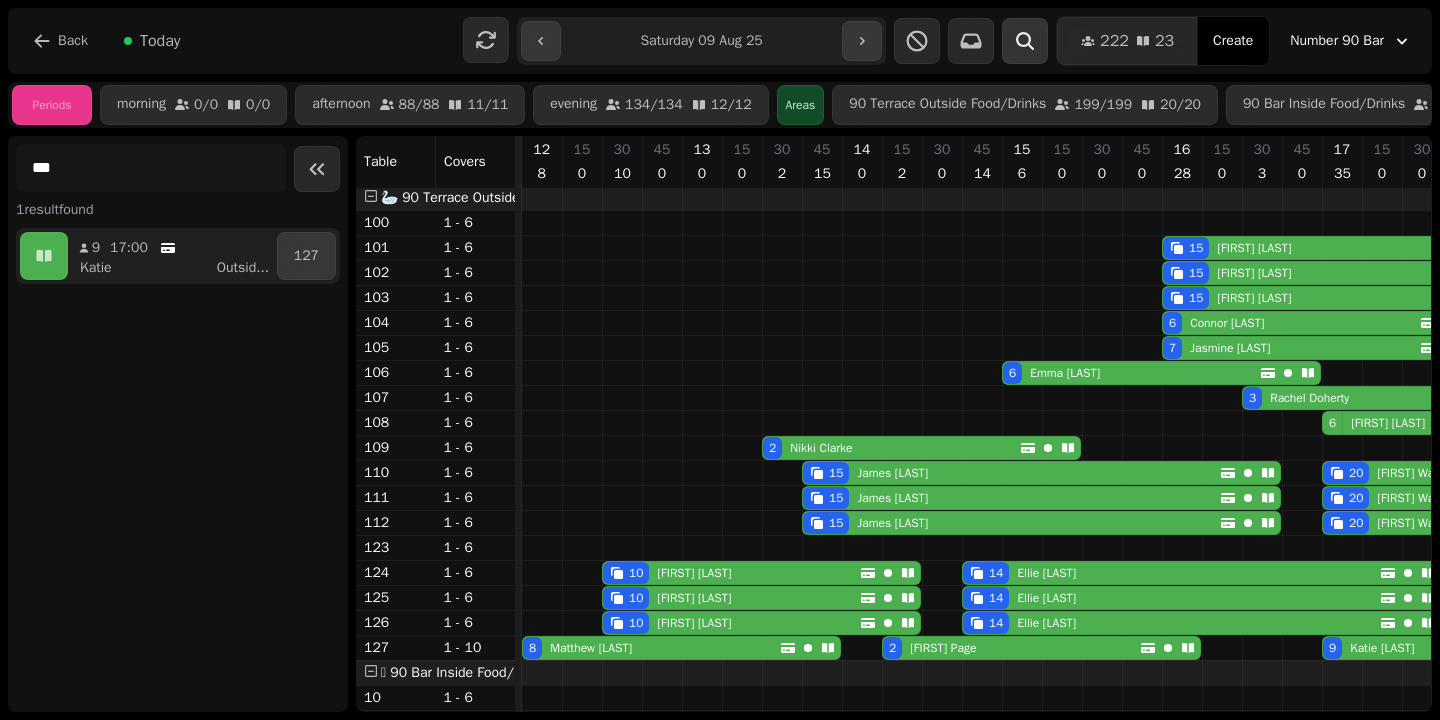 click at bounding box center [1025, 41] 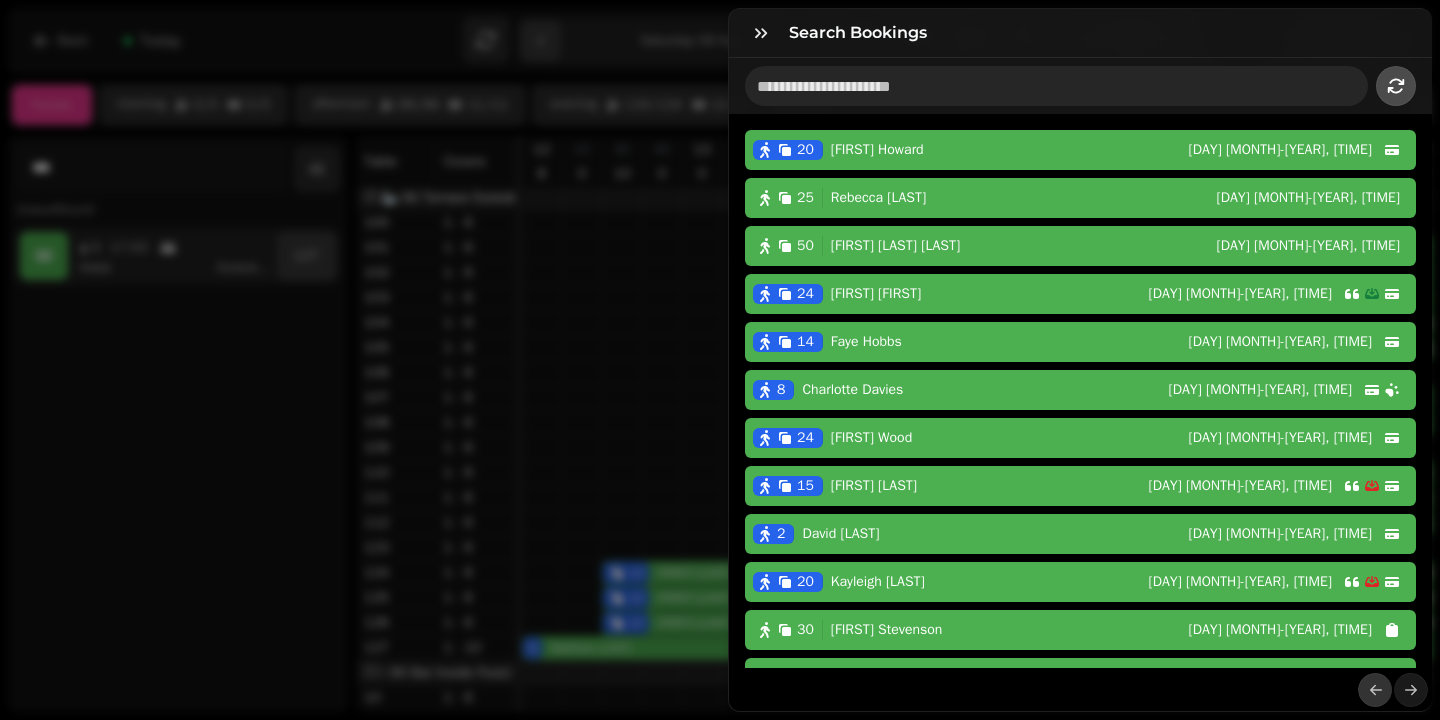 click at bounding box center (1056, 86) 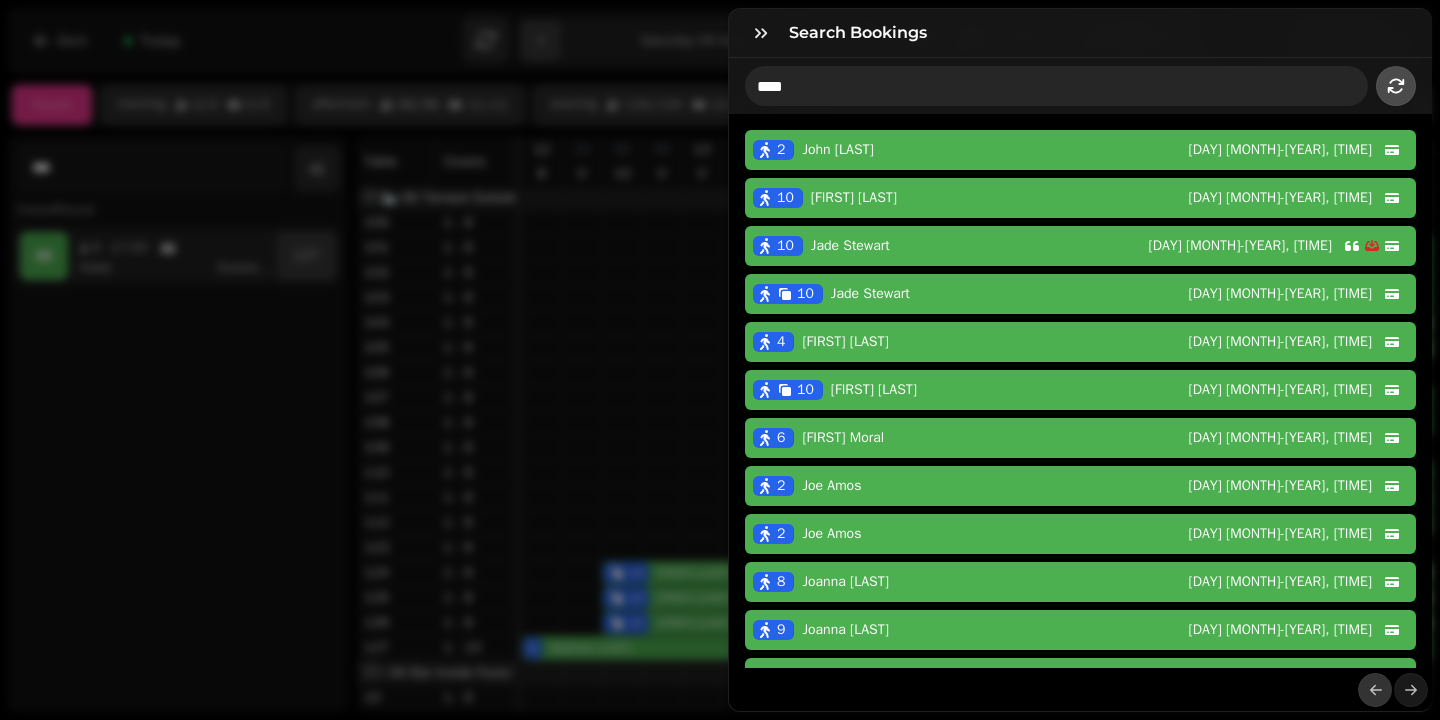 type on "****" 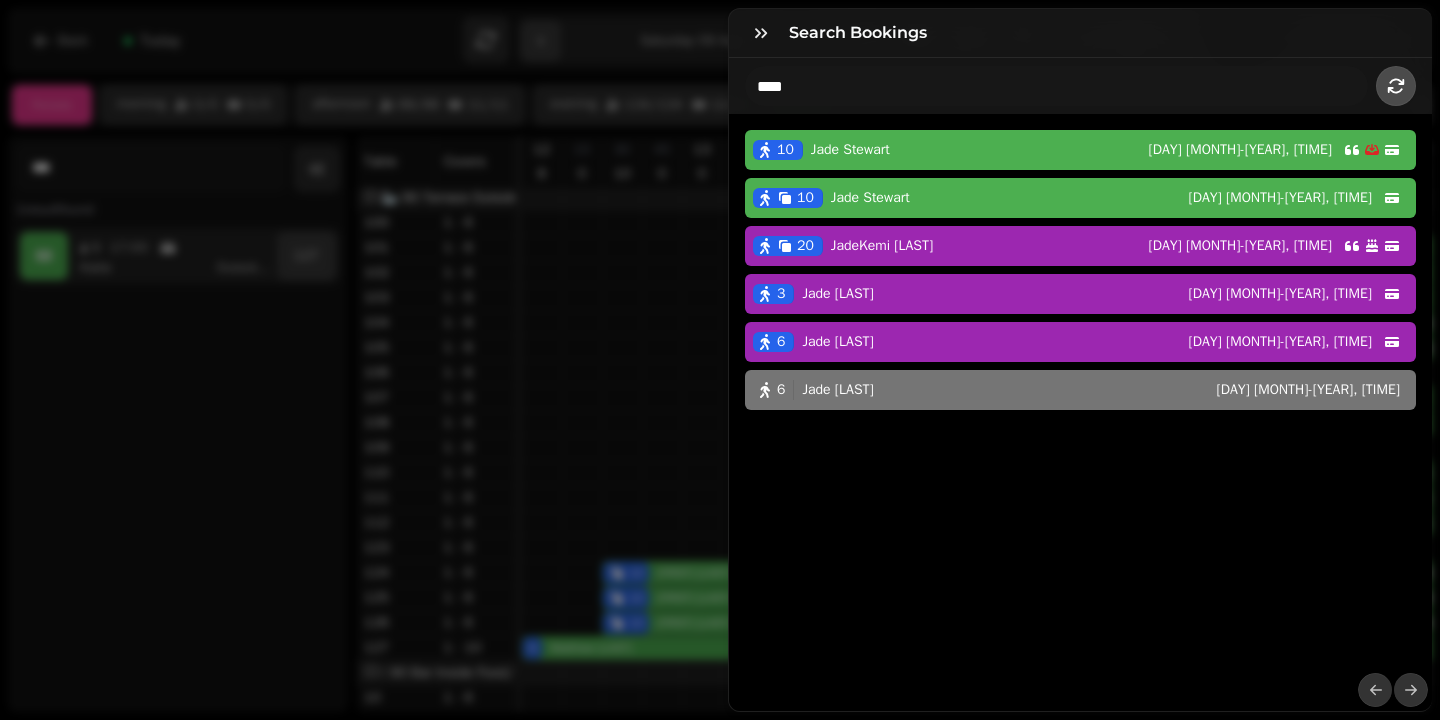 click on "[FIRST] [LAST]" at bounding box center [870, 198] 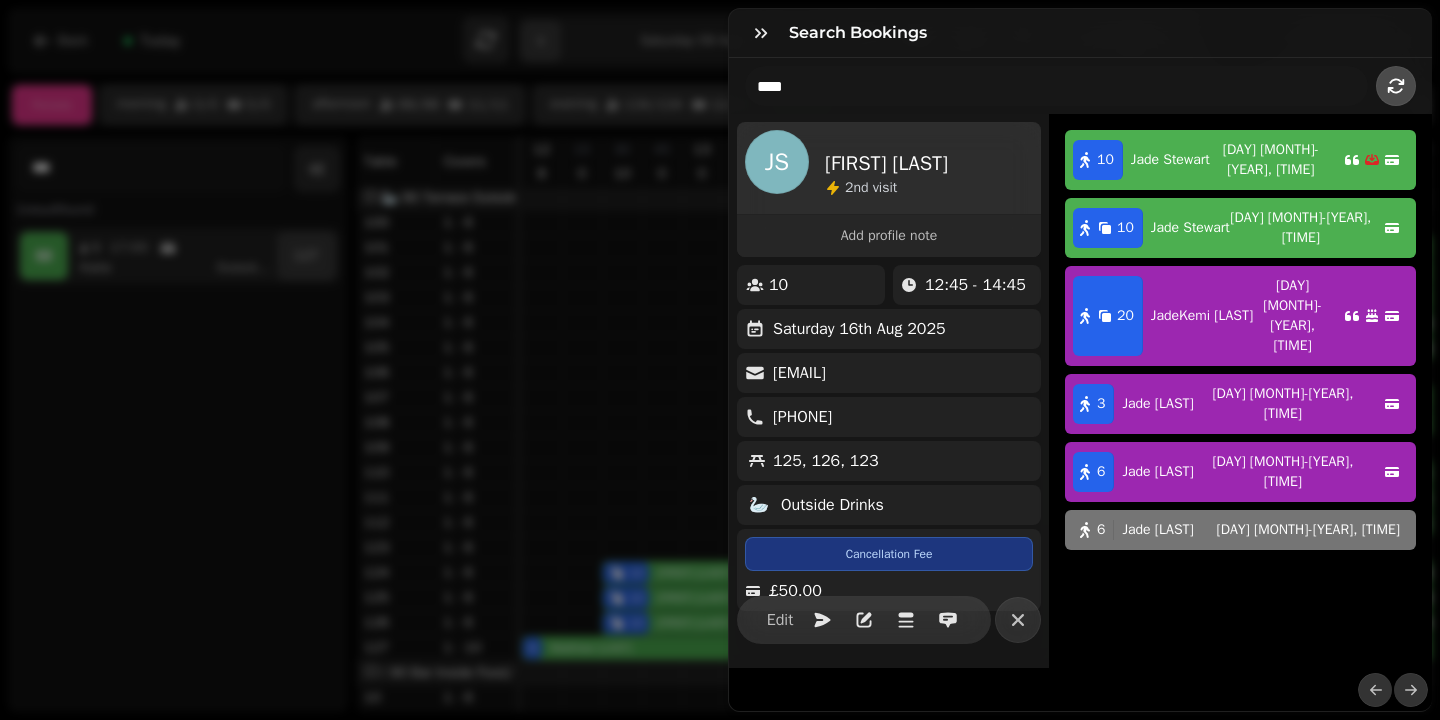 click on "[FIRST] [LAST]" at bounding box center (1166, 160) 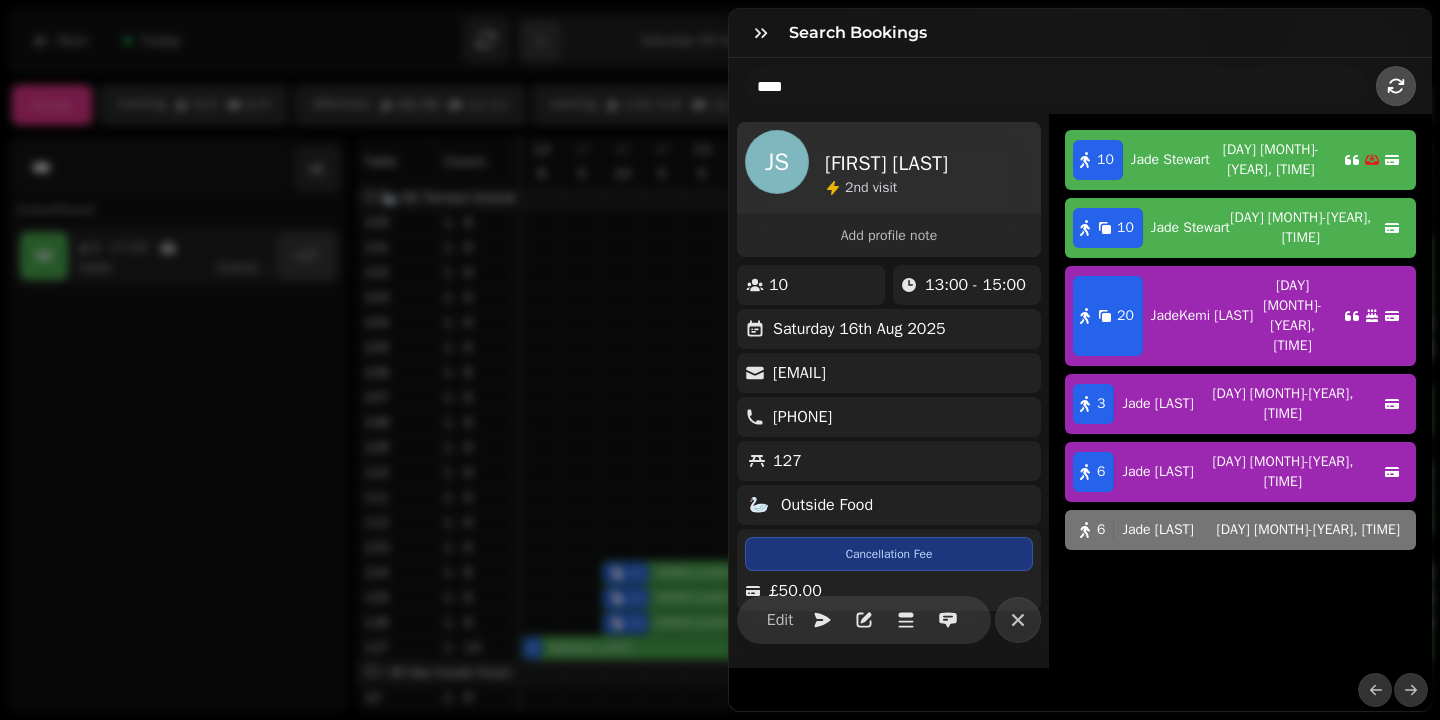 click on "[FIRST] [LAST]" at bounding box center [1190, 228] 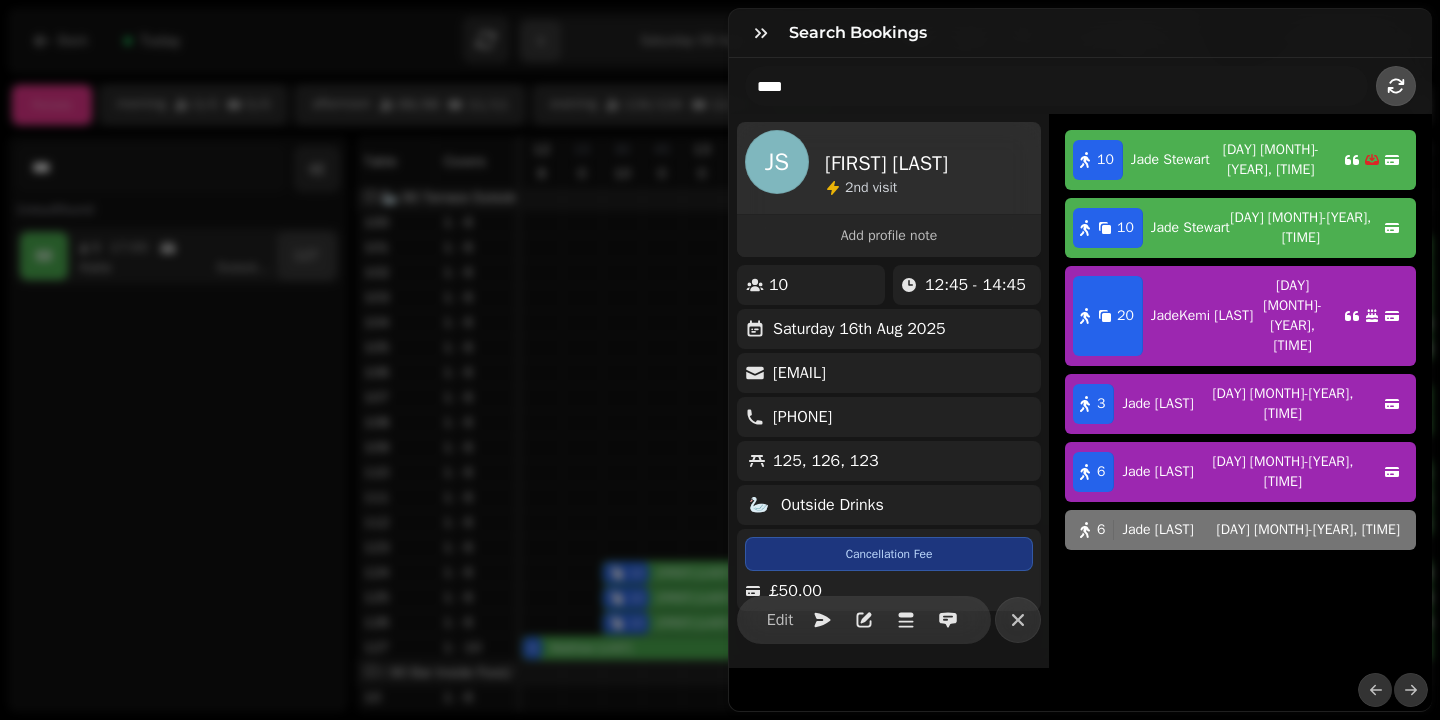 click on "[FIRST] [LAST]" at bounding box center (1166, 160) 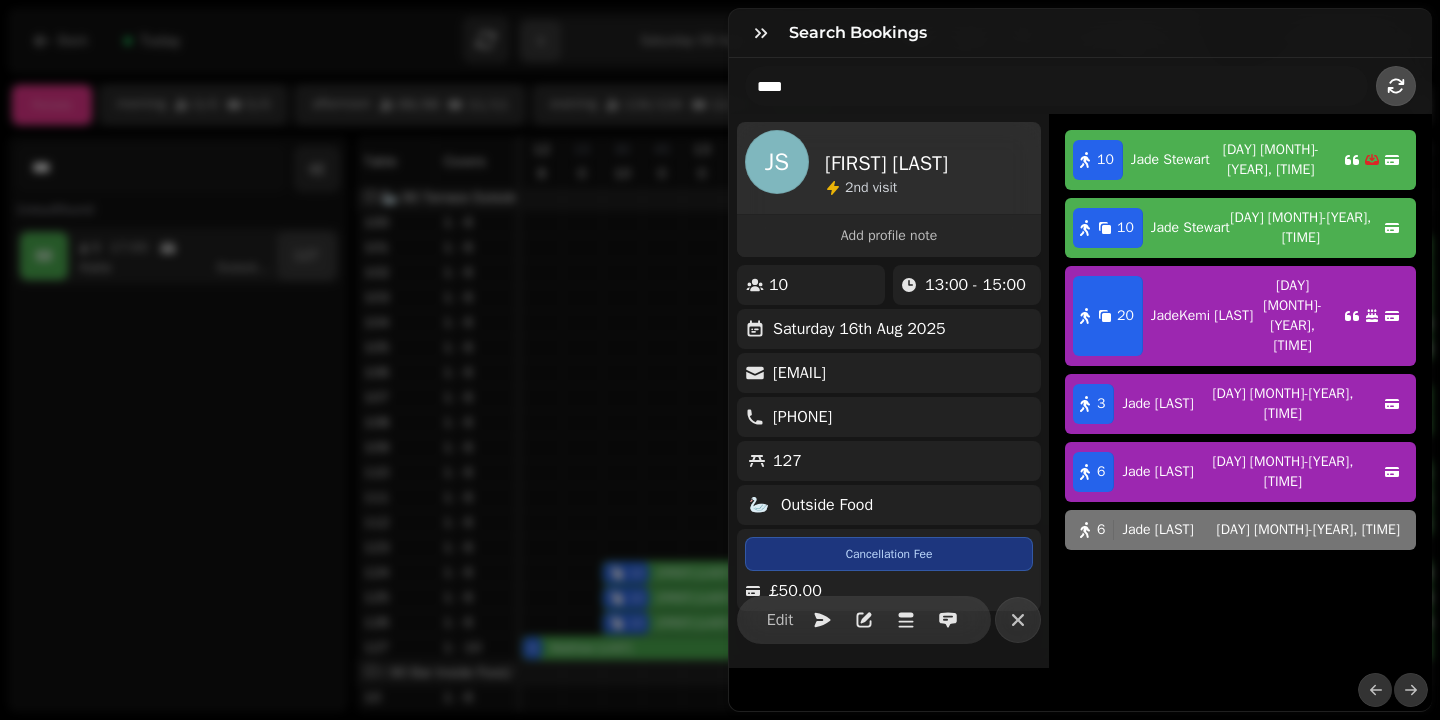 click on "[NUMBER] [FIRST] [LAST] [DAY] [MONTH]-[YEAR], [TIME]" at bounding box center [1240, 228] 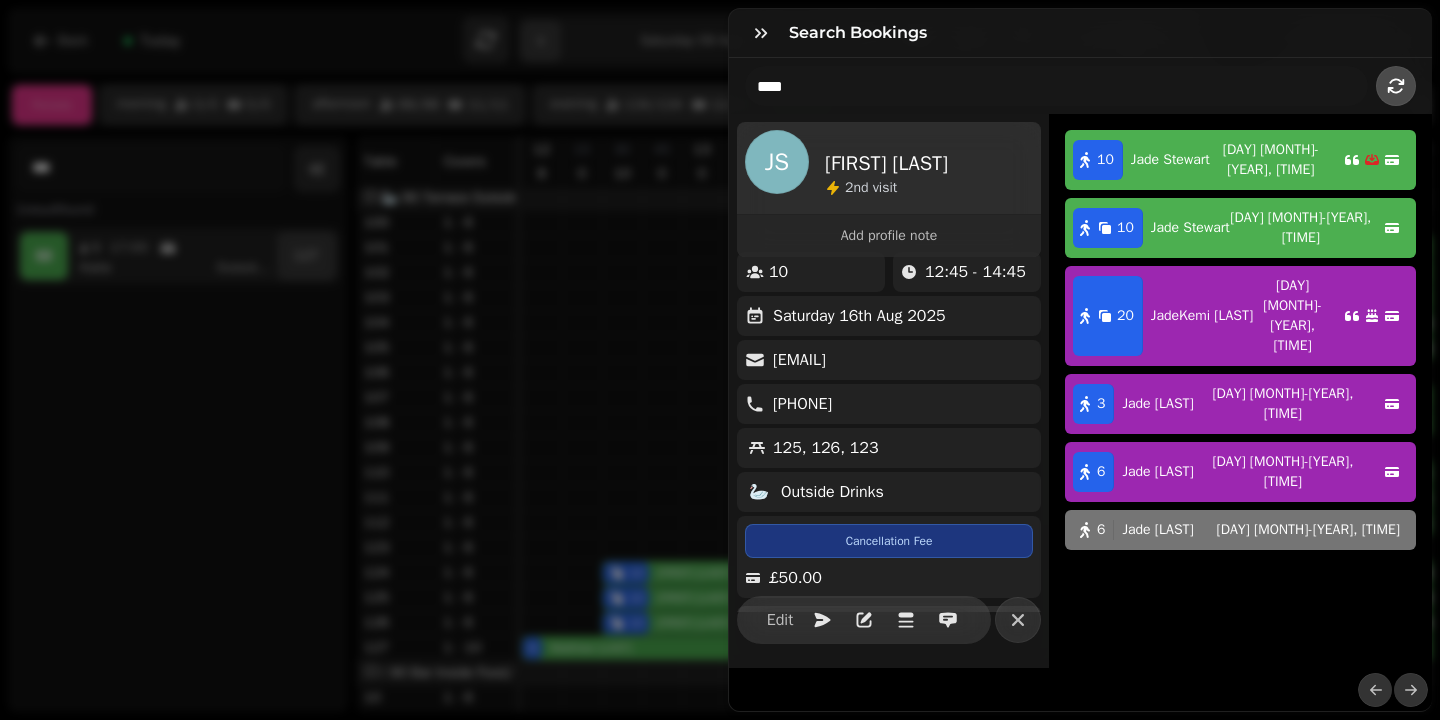 scroll, scrollTop: 0, scrollLeft: 0, axis: both 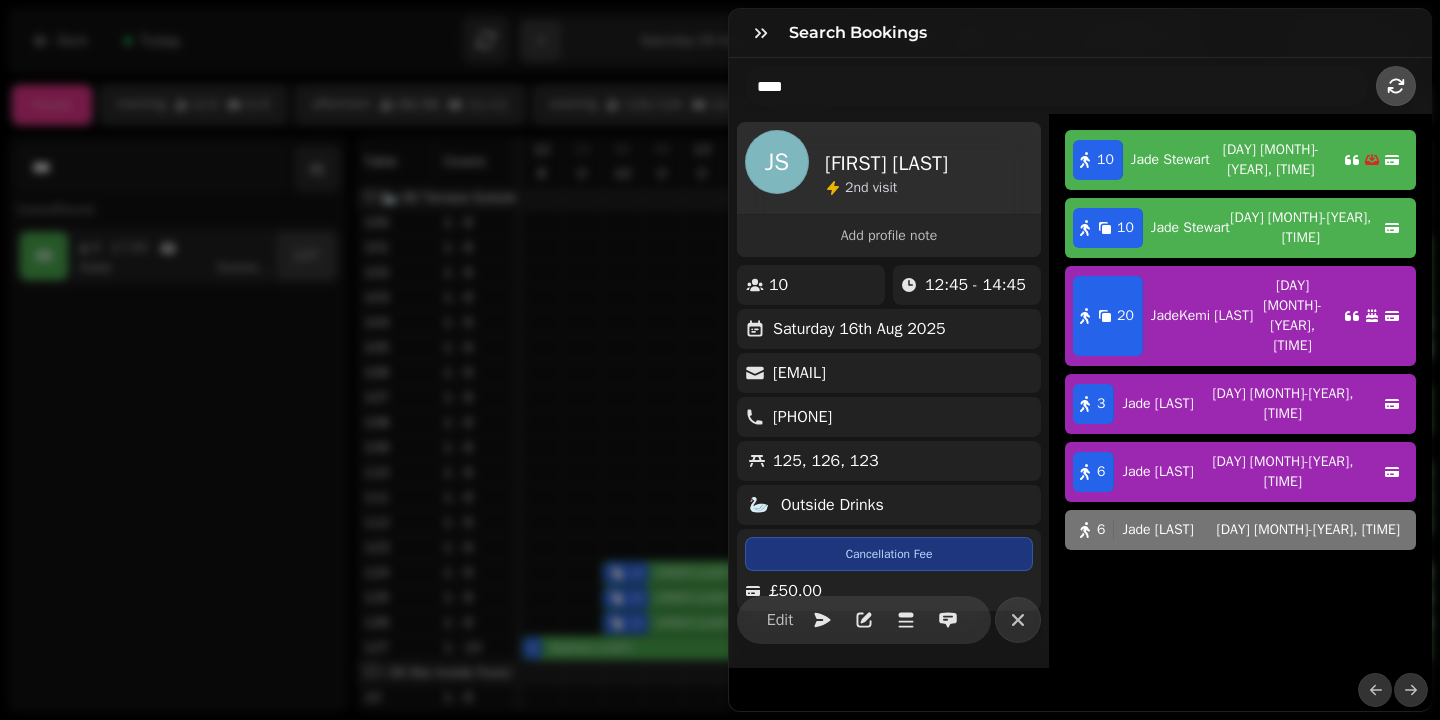 click on "125, 126, 123" at bounding box center (826, 461) 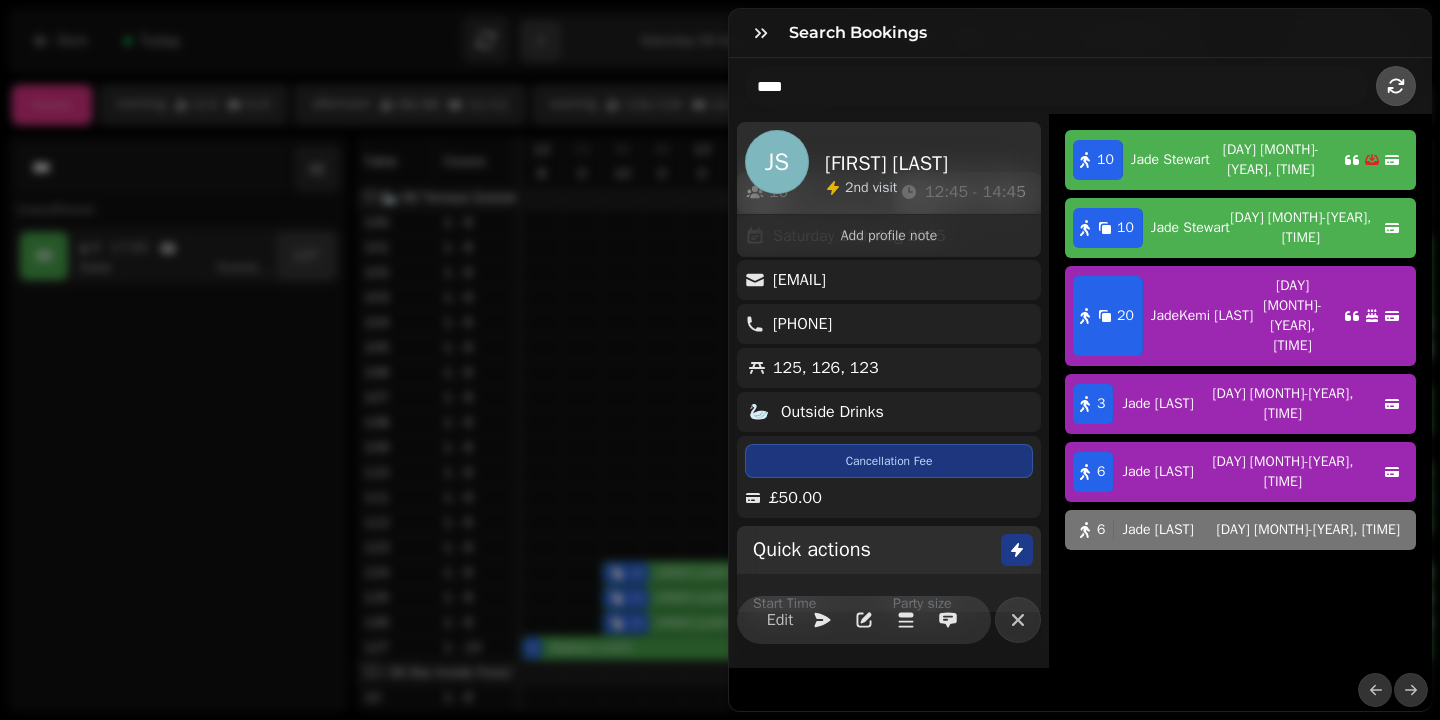 scroll, scrollTop: 113, scrollLeft: 0, axis: vertical 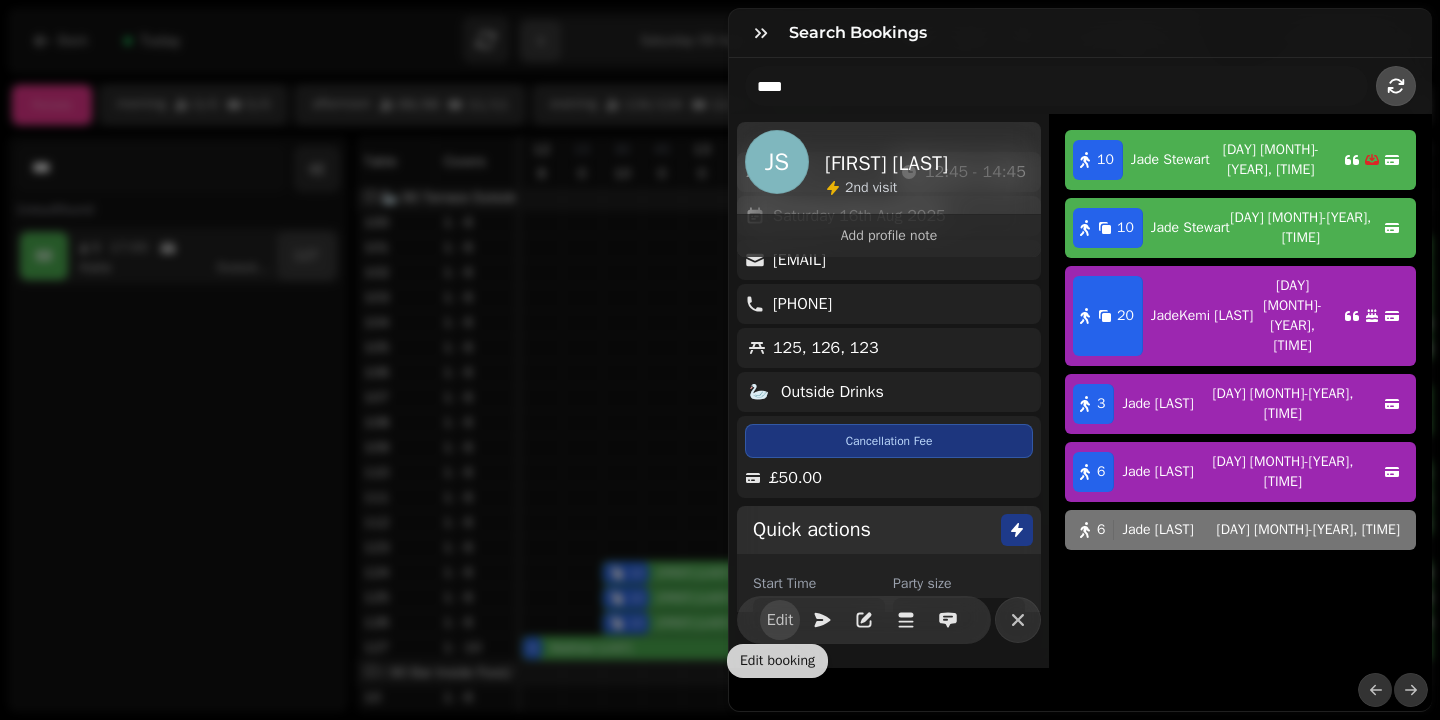 click on "Edit" at bounding box center [780, 620] 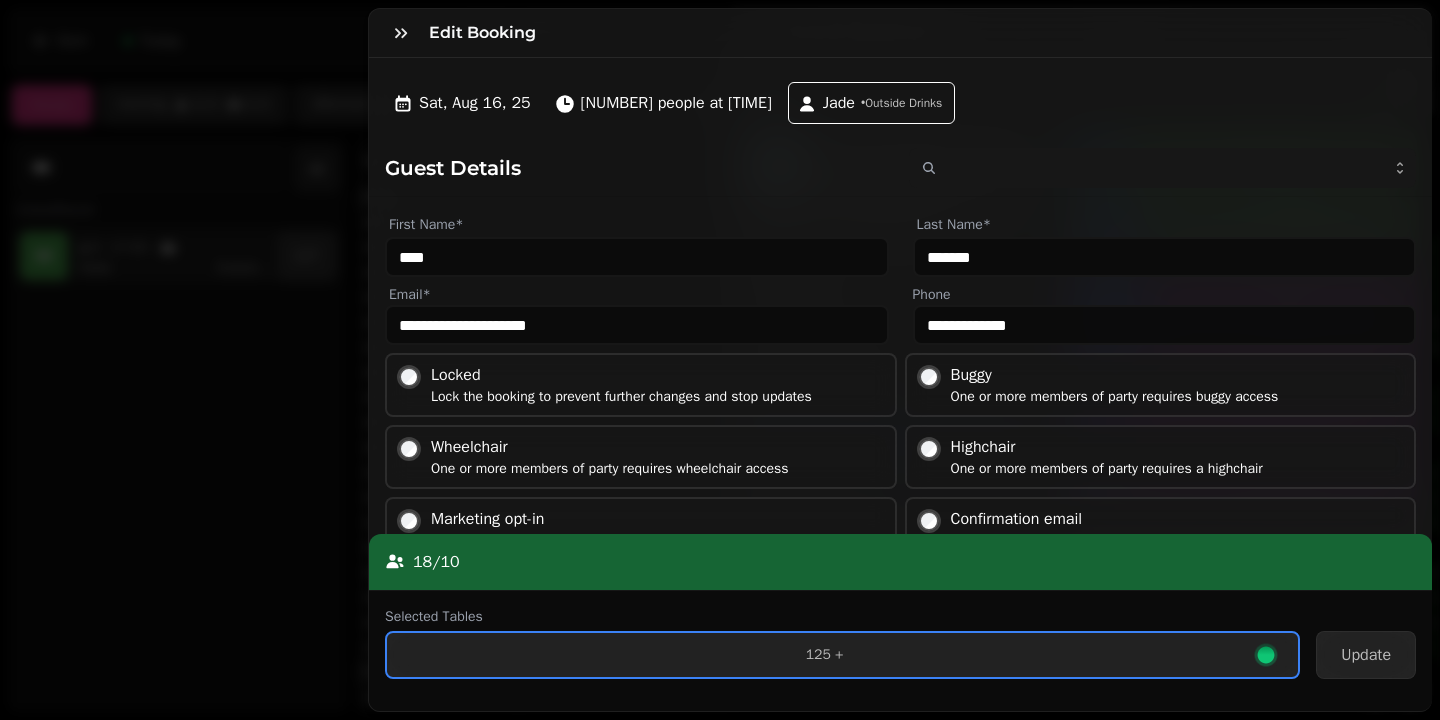 scroll, scrollTop: 43, scrollLeft: 0, axis: vertical 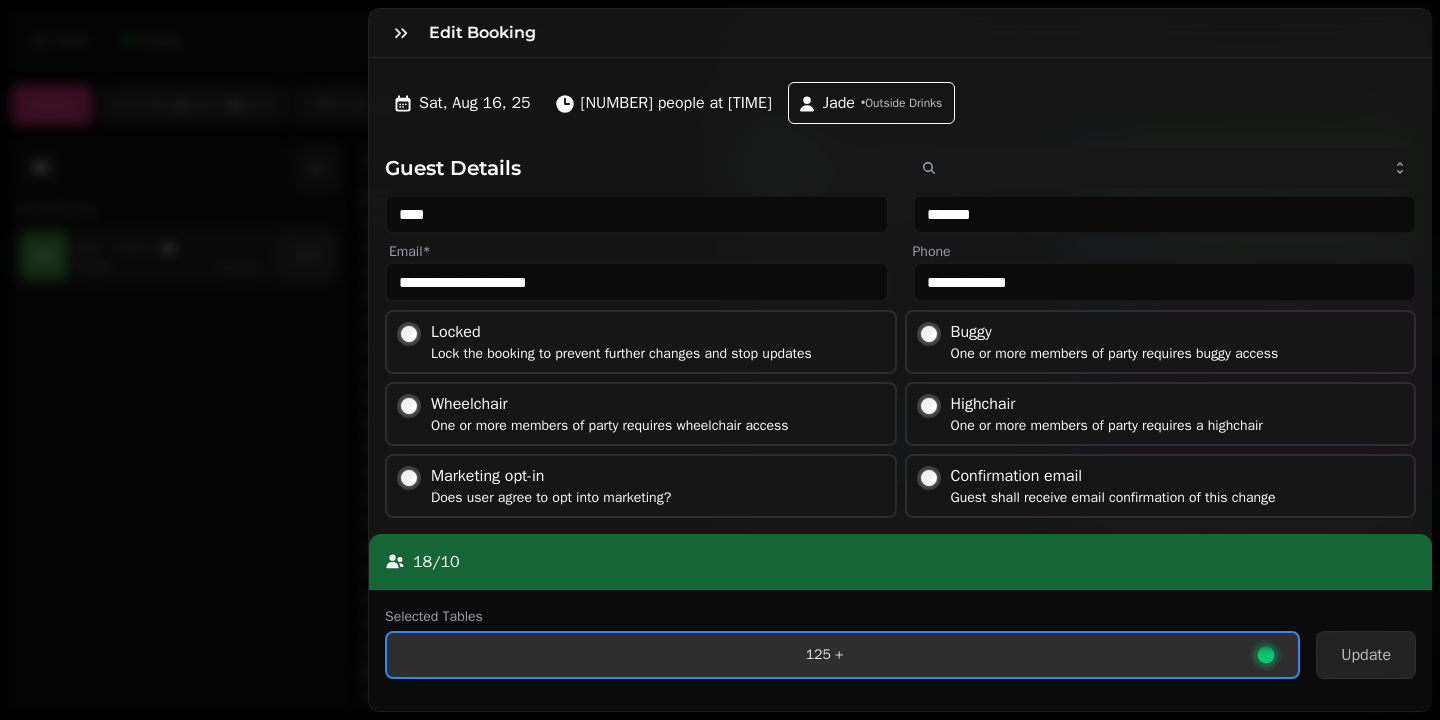 click on "[NUMBER]     +" at bounding box center [824, 655] 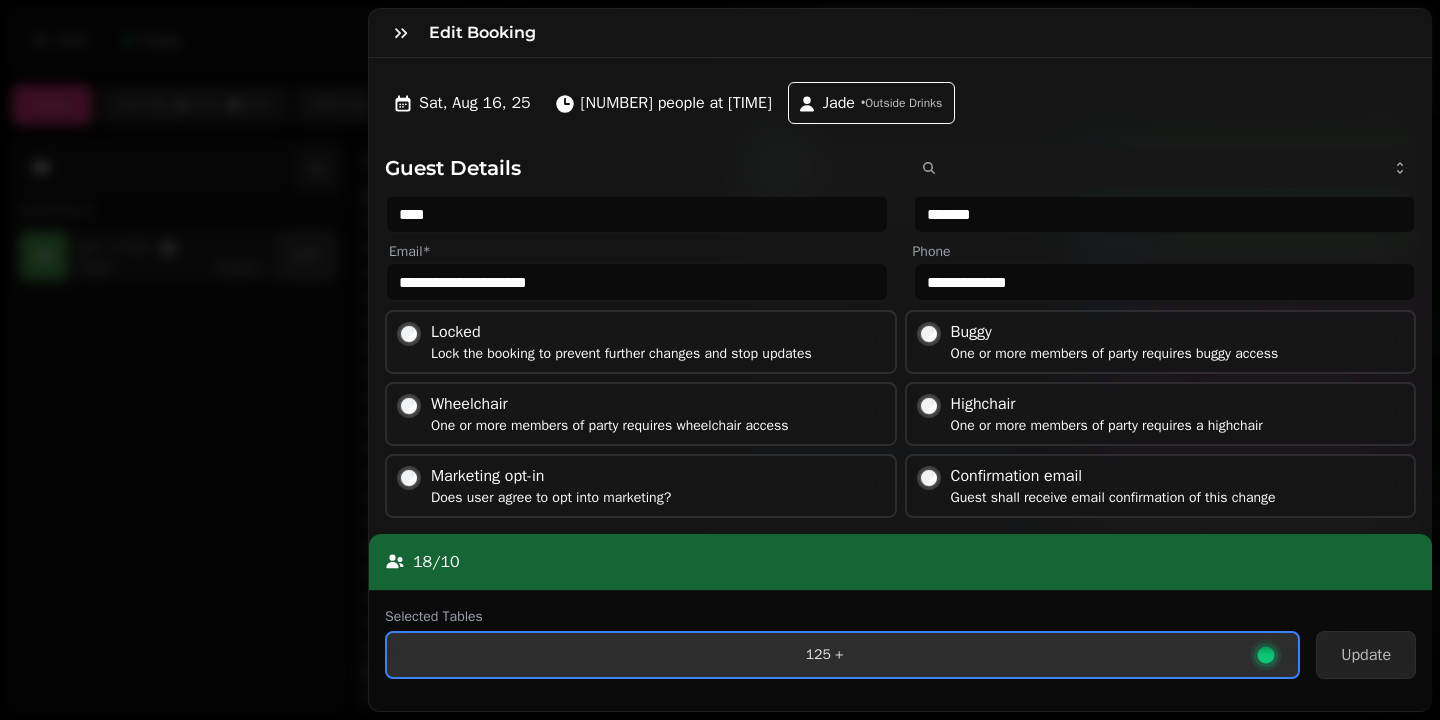 scroll, scrollTop: 0, scrollLeft: 0, axis: both 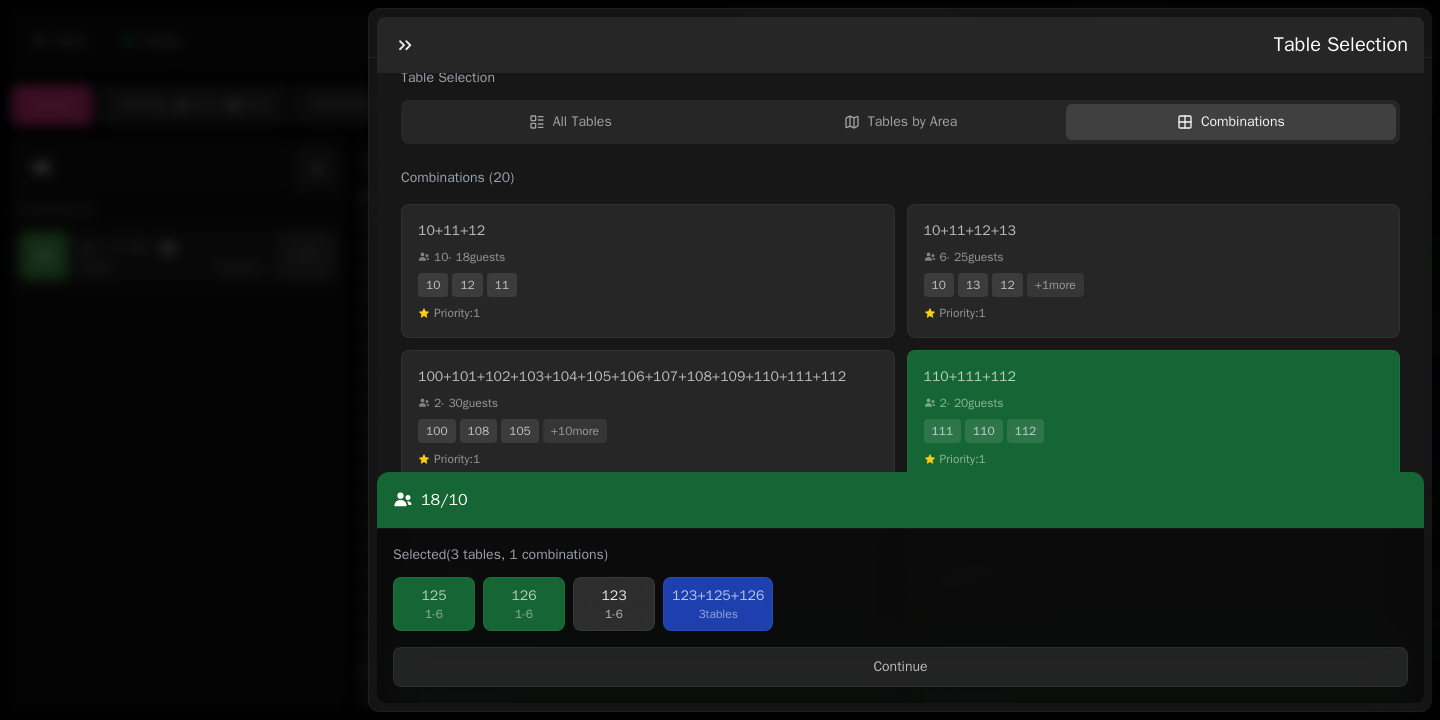 click on "123" at bounding box center (614, 596) 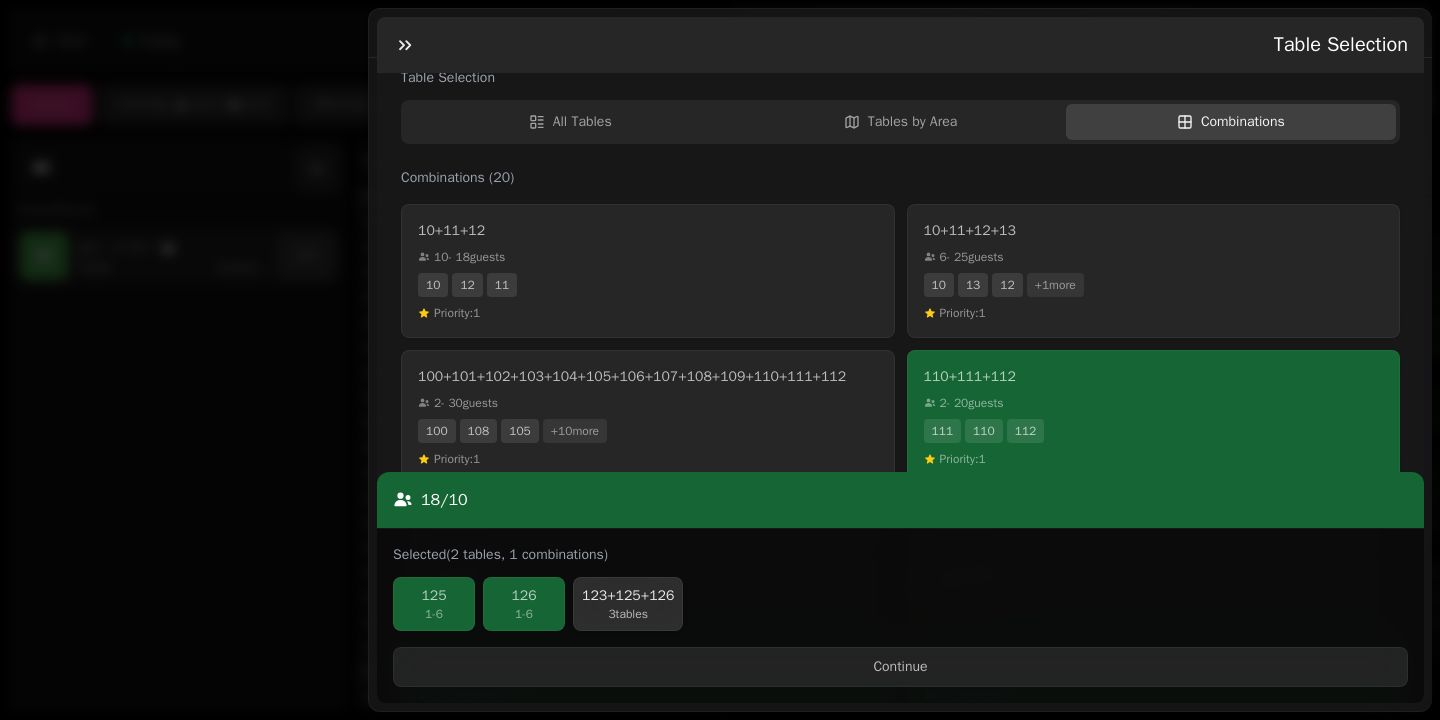 click on "3  tables" at bounding box center [628, 614] 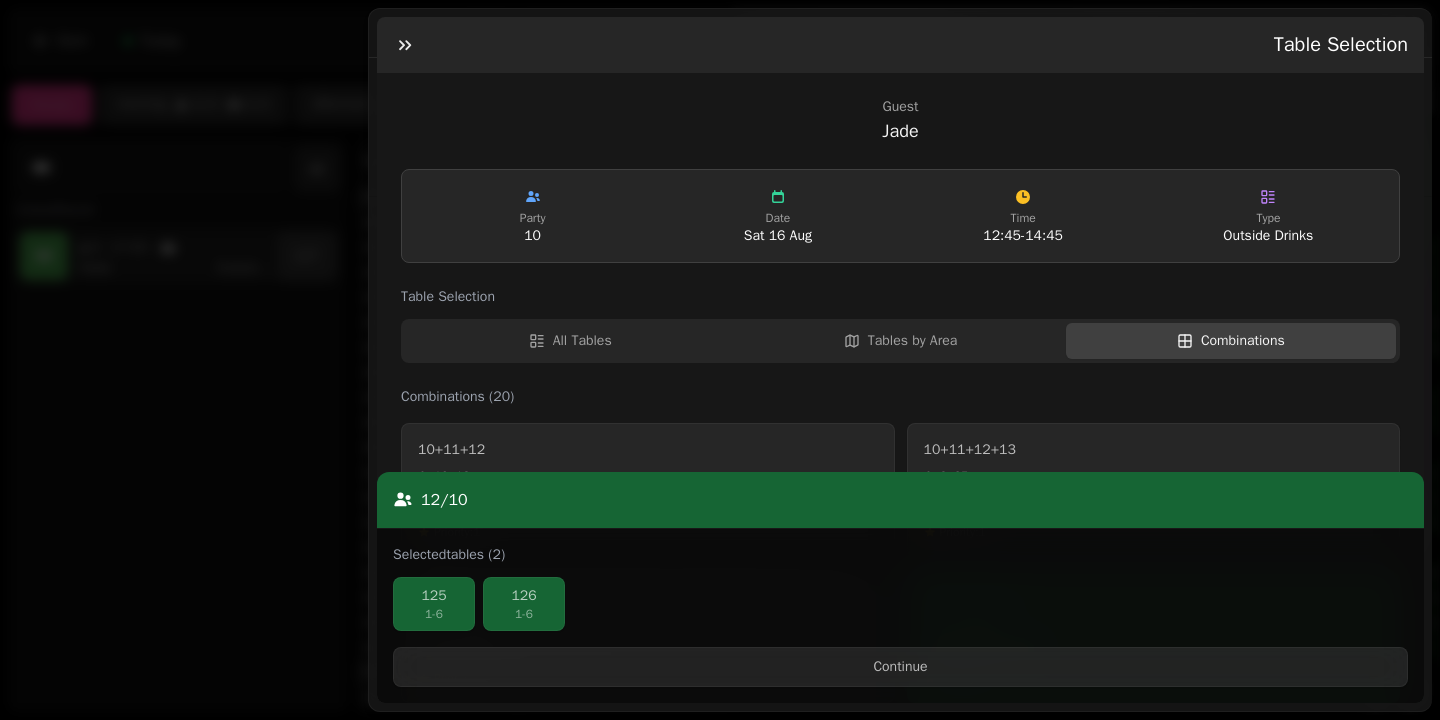 scroll, scrollTop: 1423, scrollLeft: 0, axis: vertical 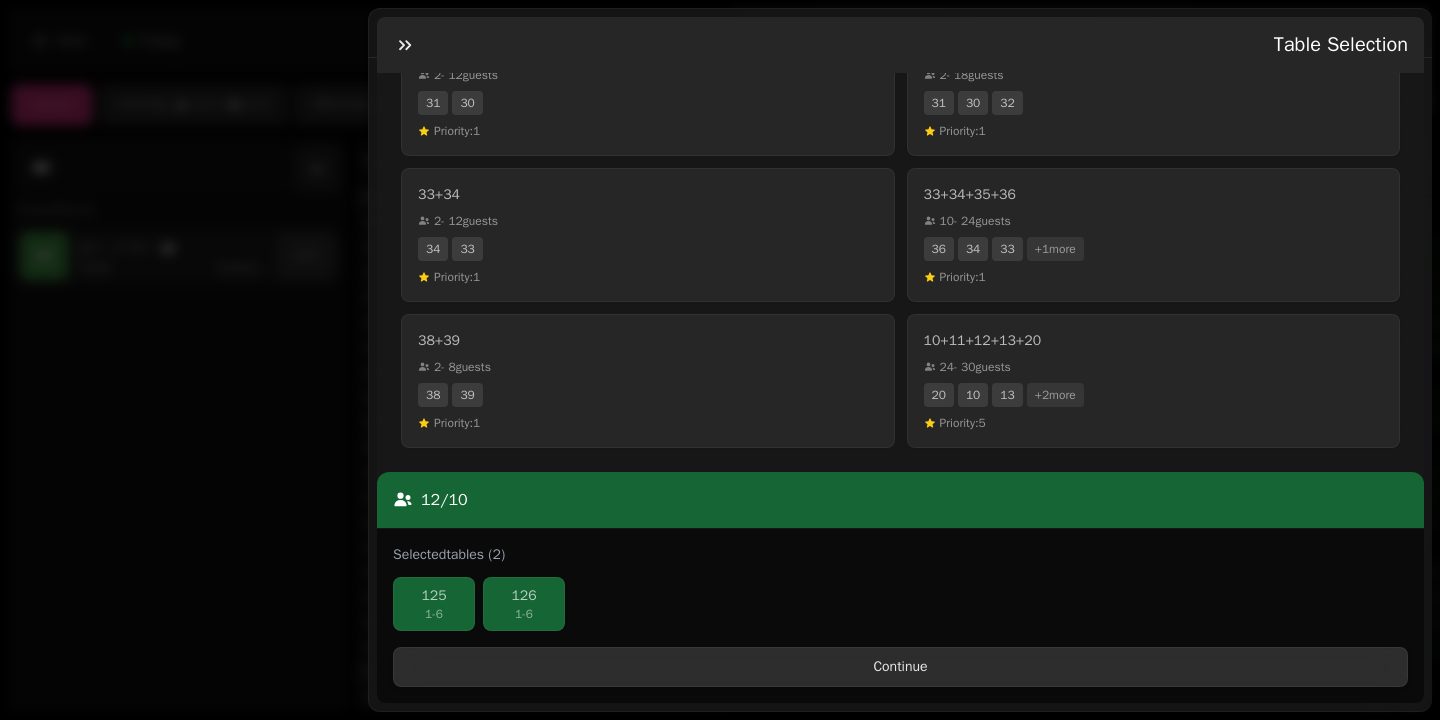 click on "Continue" at bounding box center [900, 667] 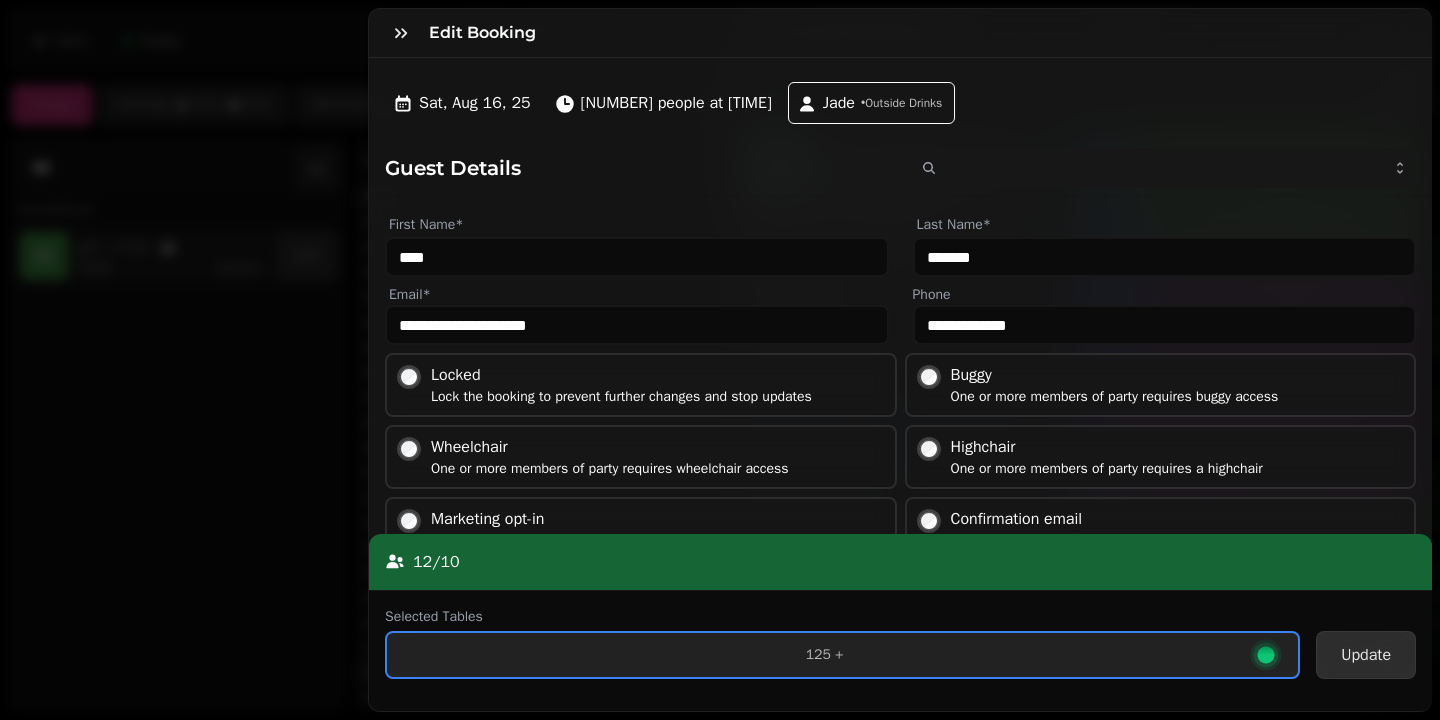 click on "Update" at bounding box center (1366, 655) 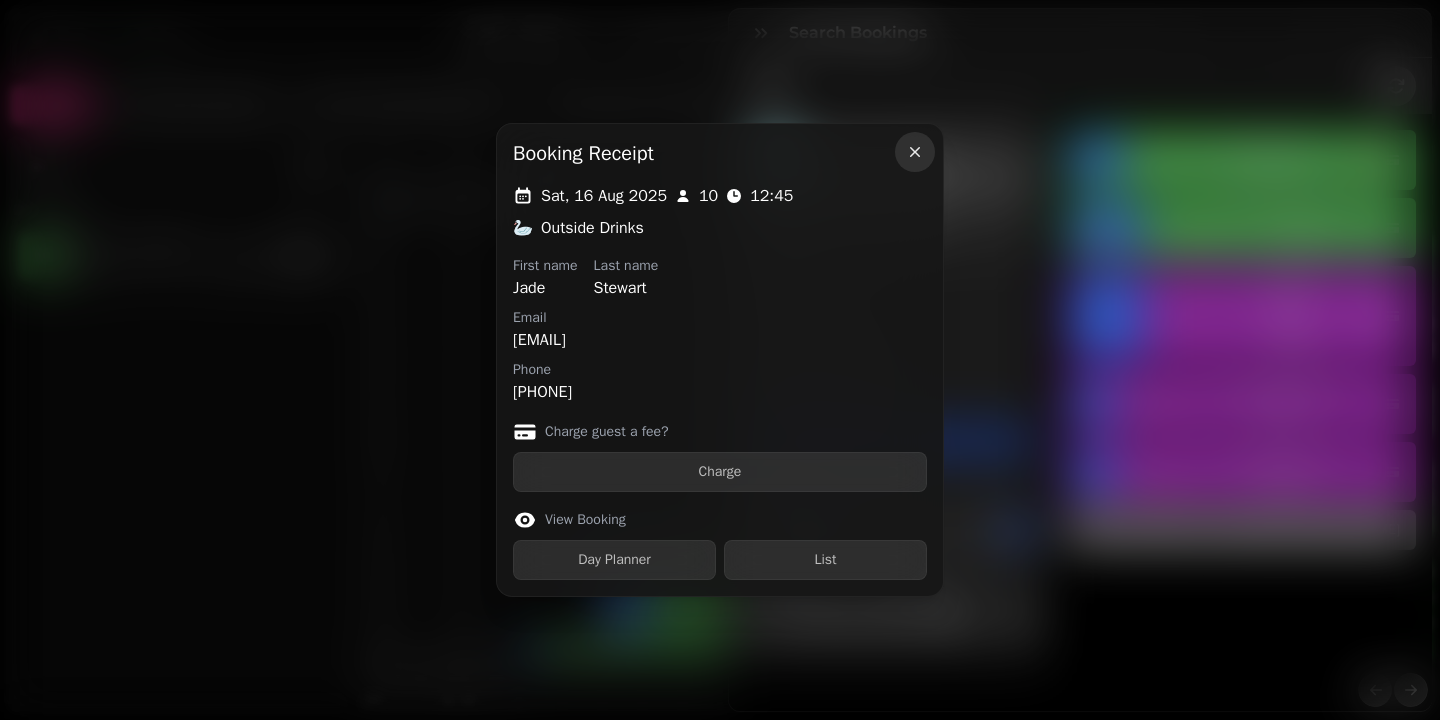 click 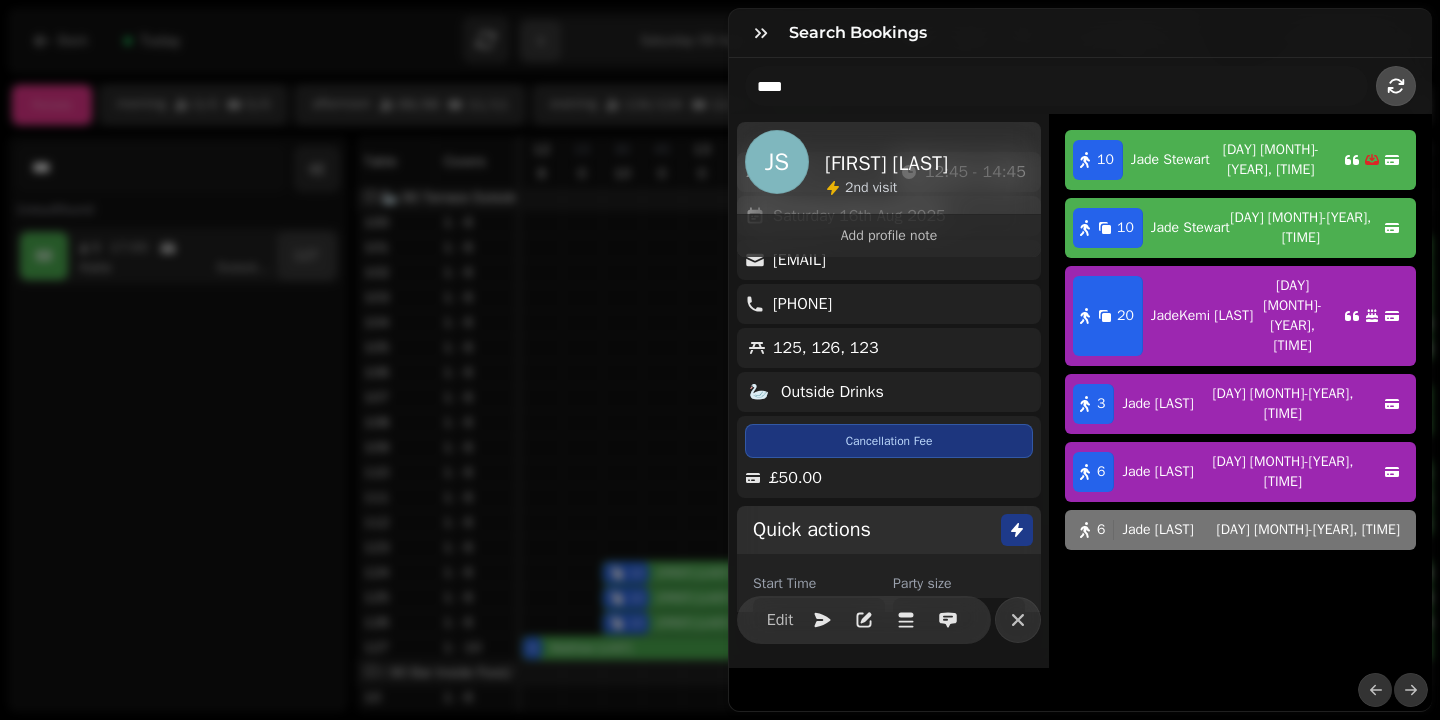 click on "[FIRST] [LAST]" at bounding box center [1170, 160] 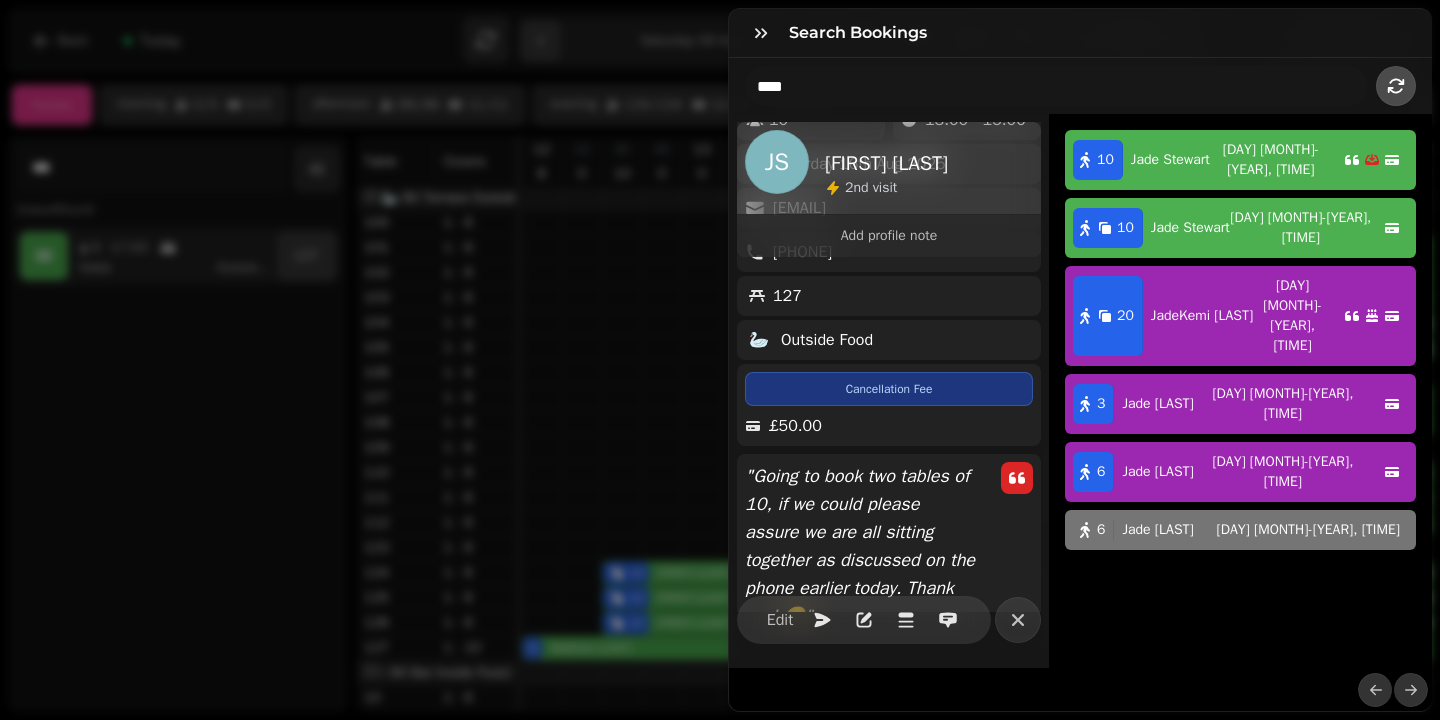 scroll, scrollTop: 64, scrollLeft: 0, axis: vertical 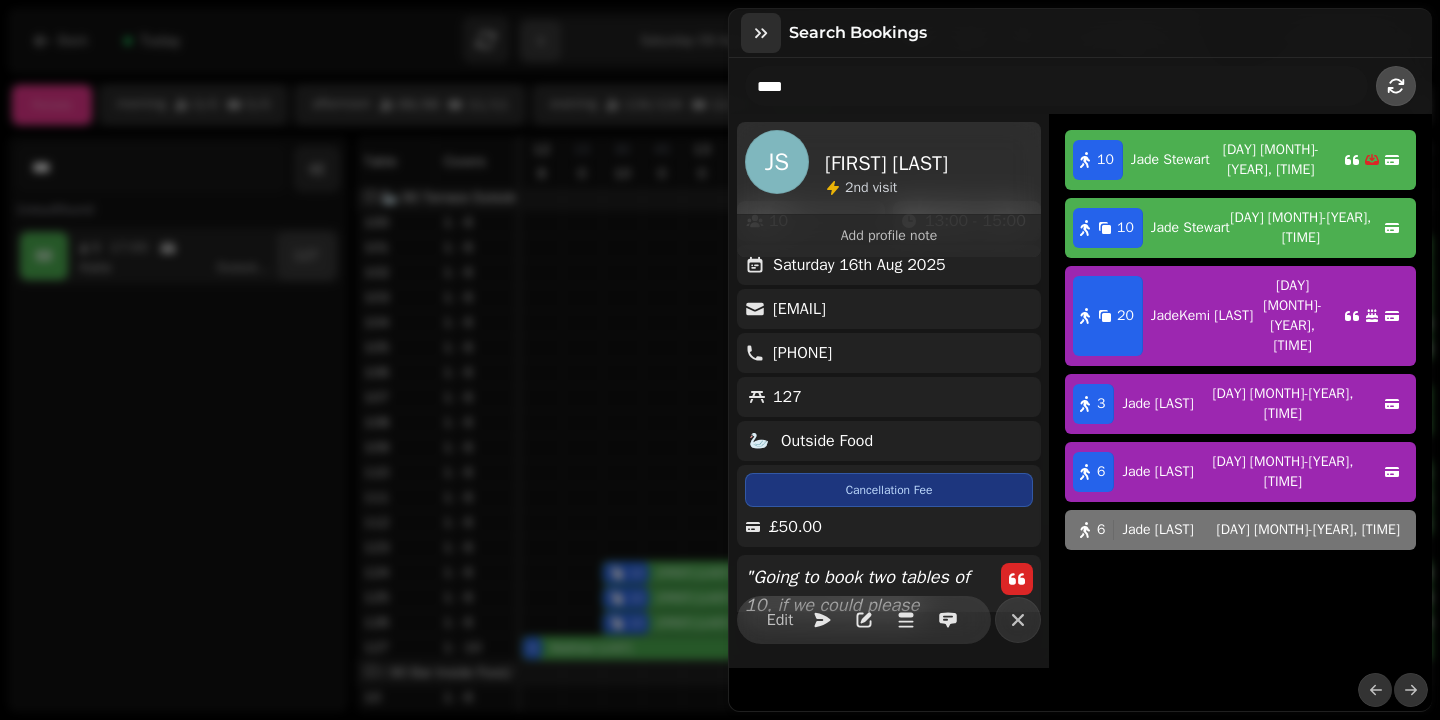 click 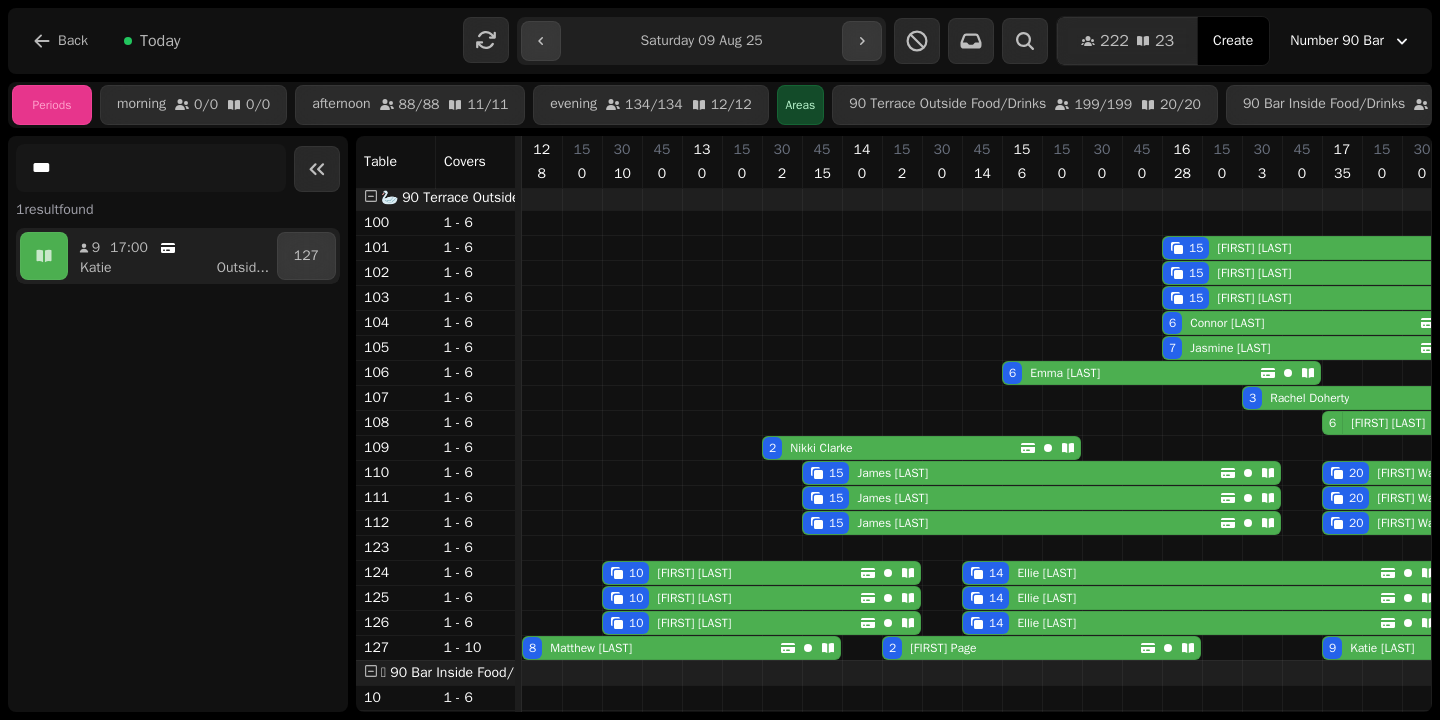 click on "**********" at bounding box center [701, 41] 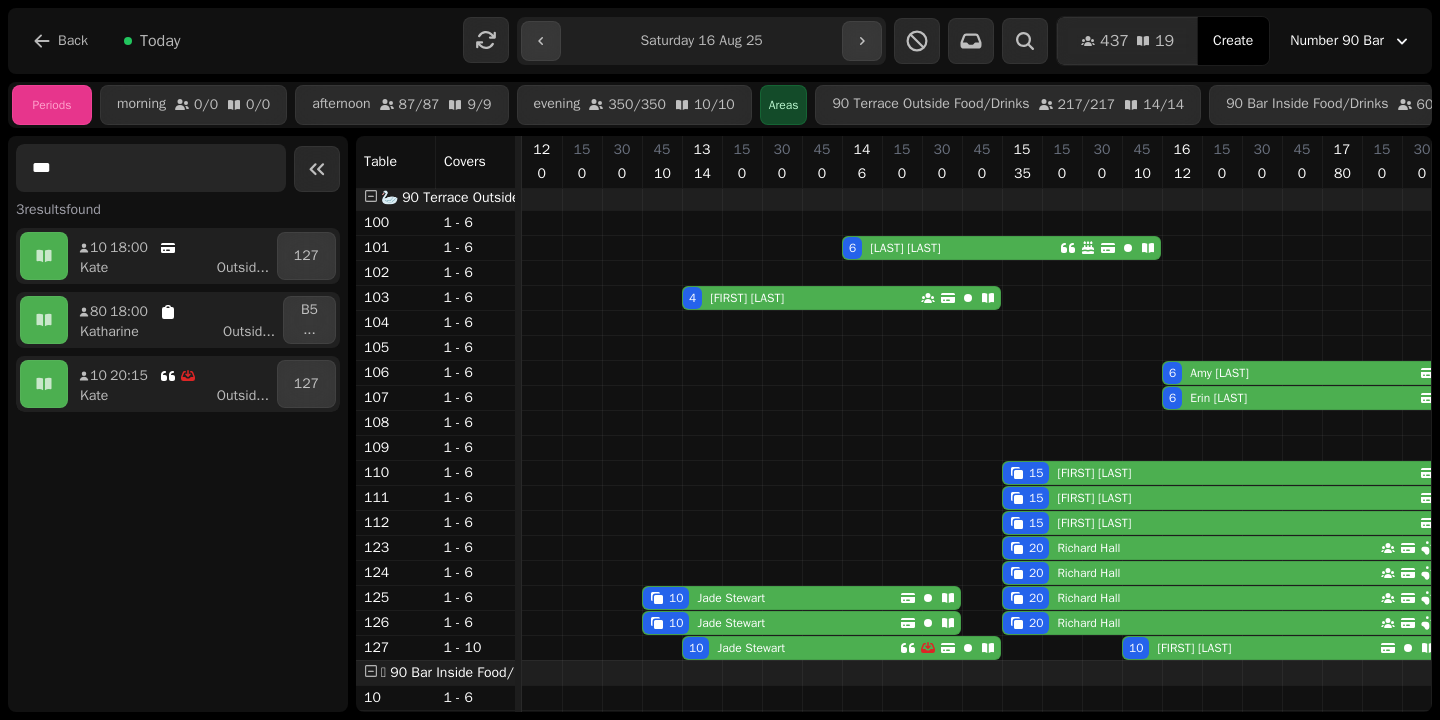 click on "***" at bounding box center [151, 168] 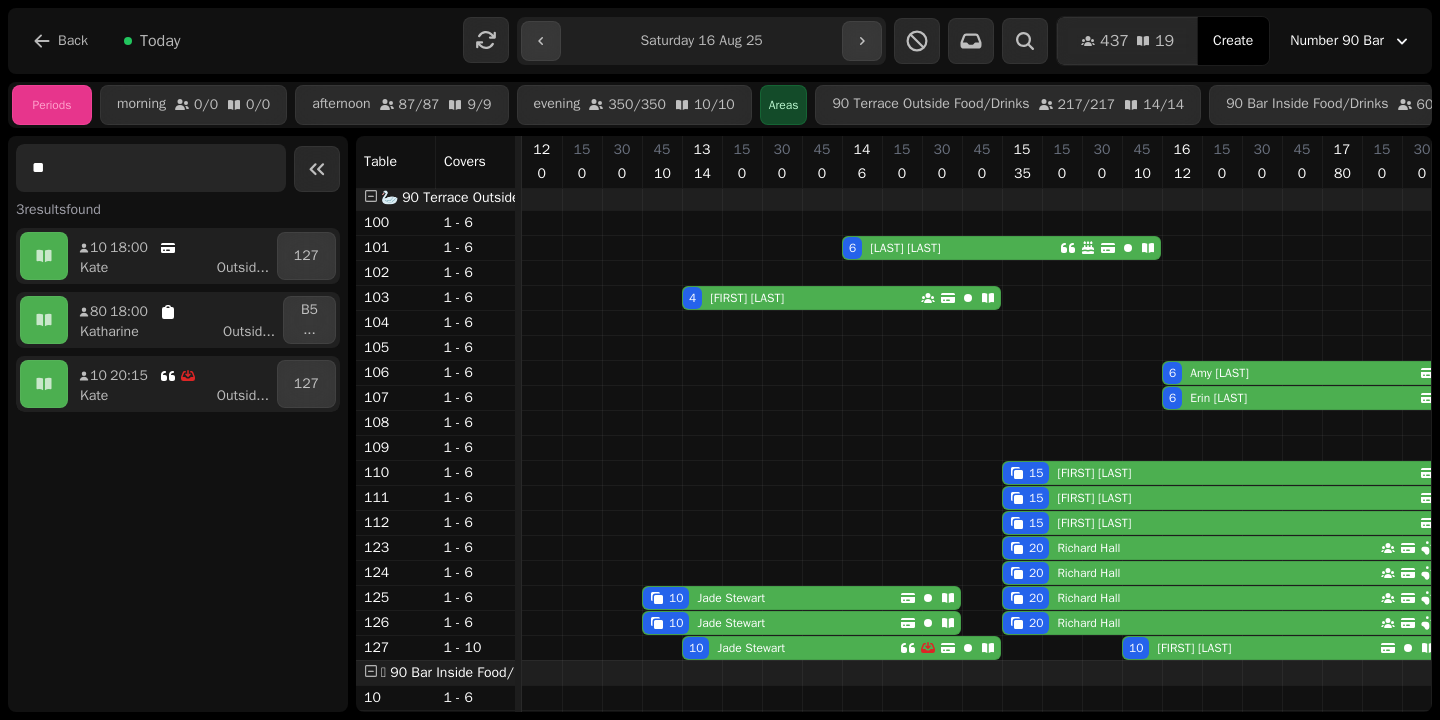 type on "*" 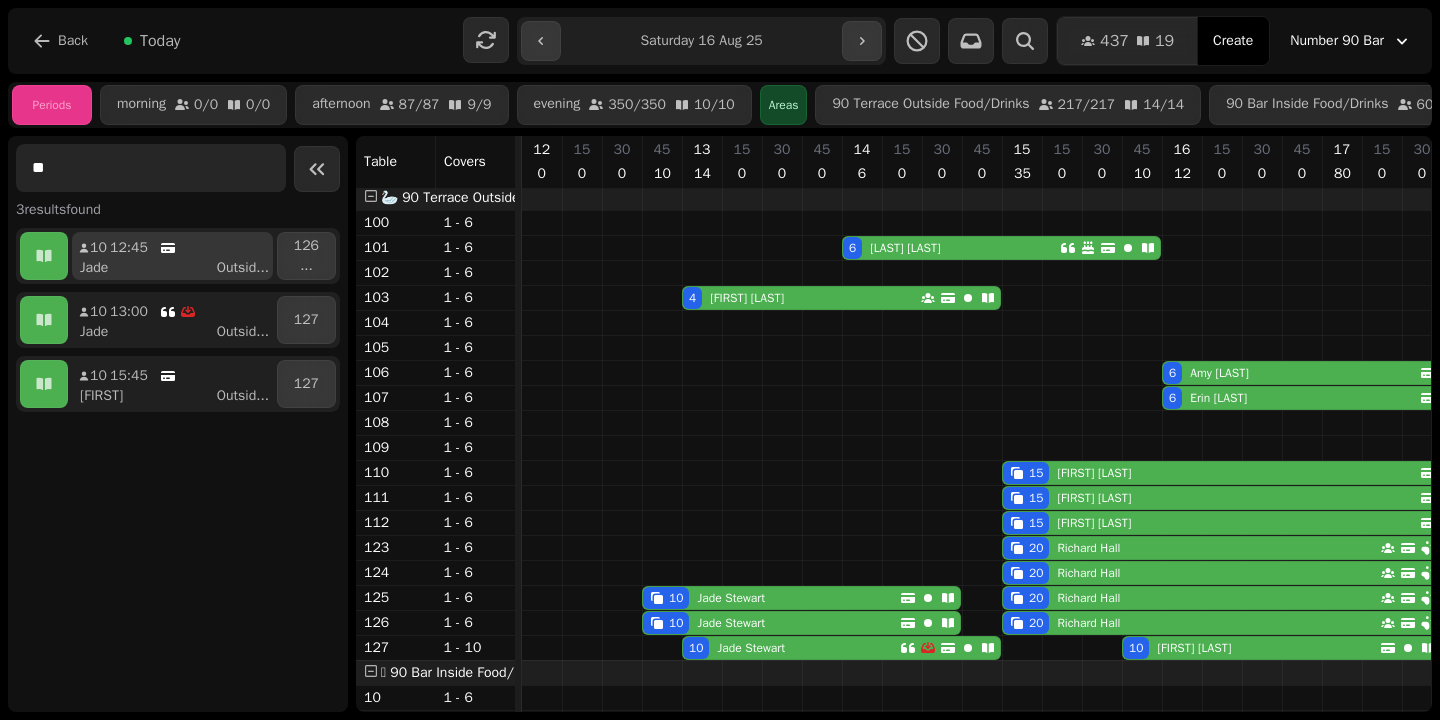 type on "**" 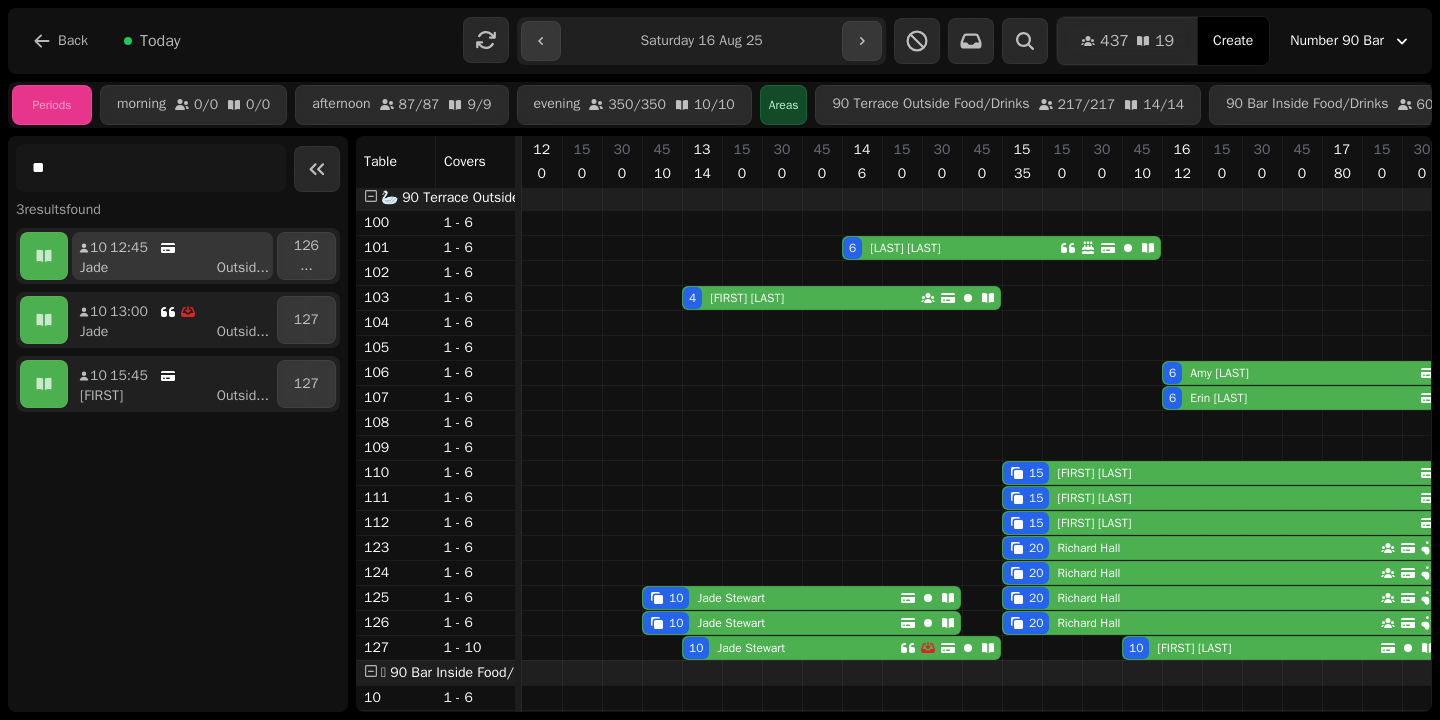 click on "[NUMBER] [TIME] [FIRST] Outsid ..." at bounding box center (172, 256) 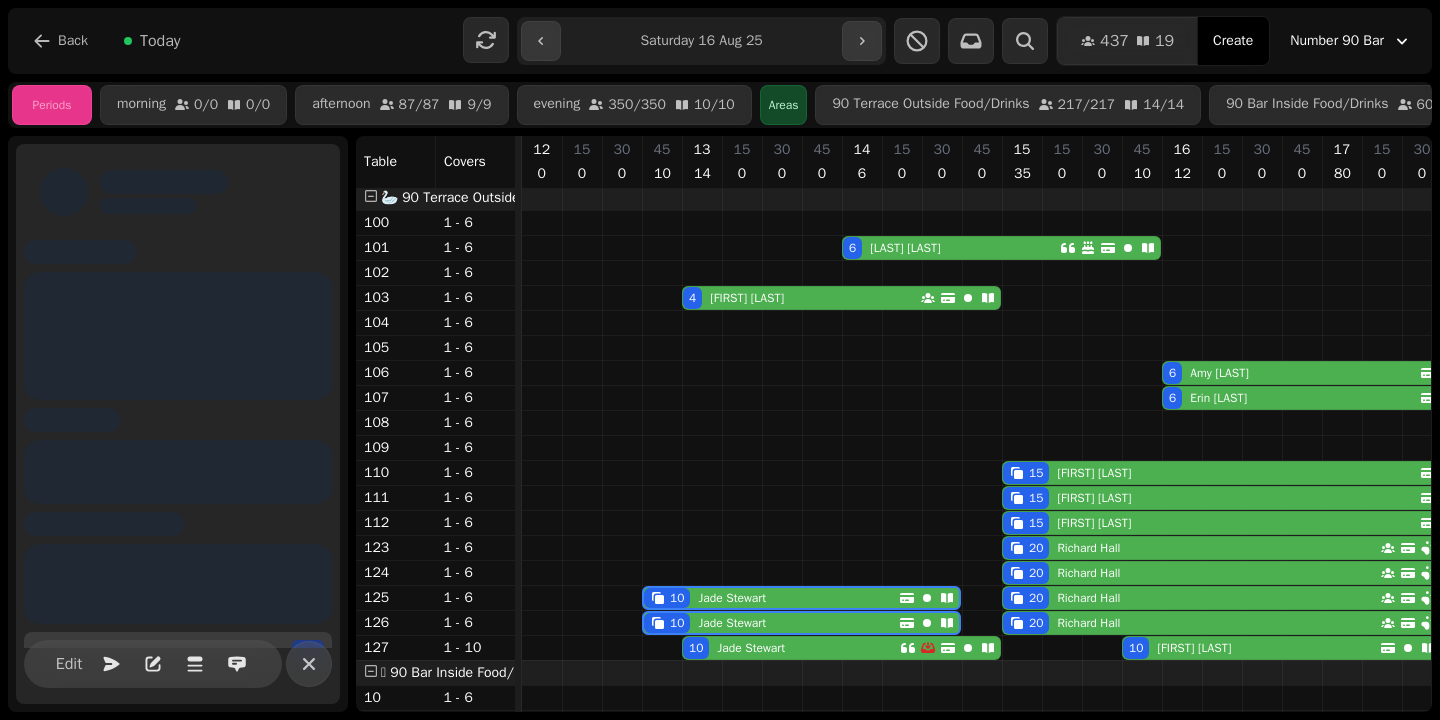 scroll, scrollTop: 0, scrollLeft: 107, axis: horizontal 